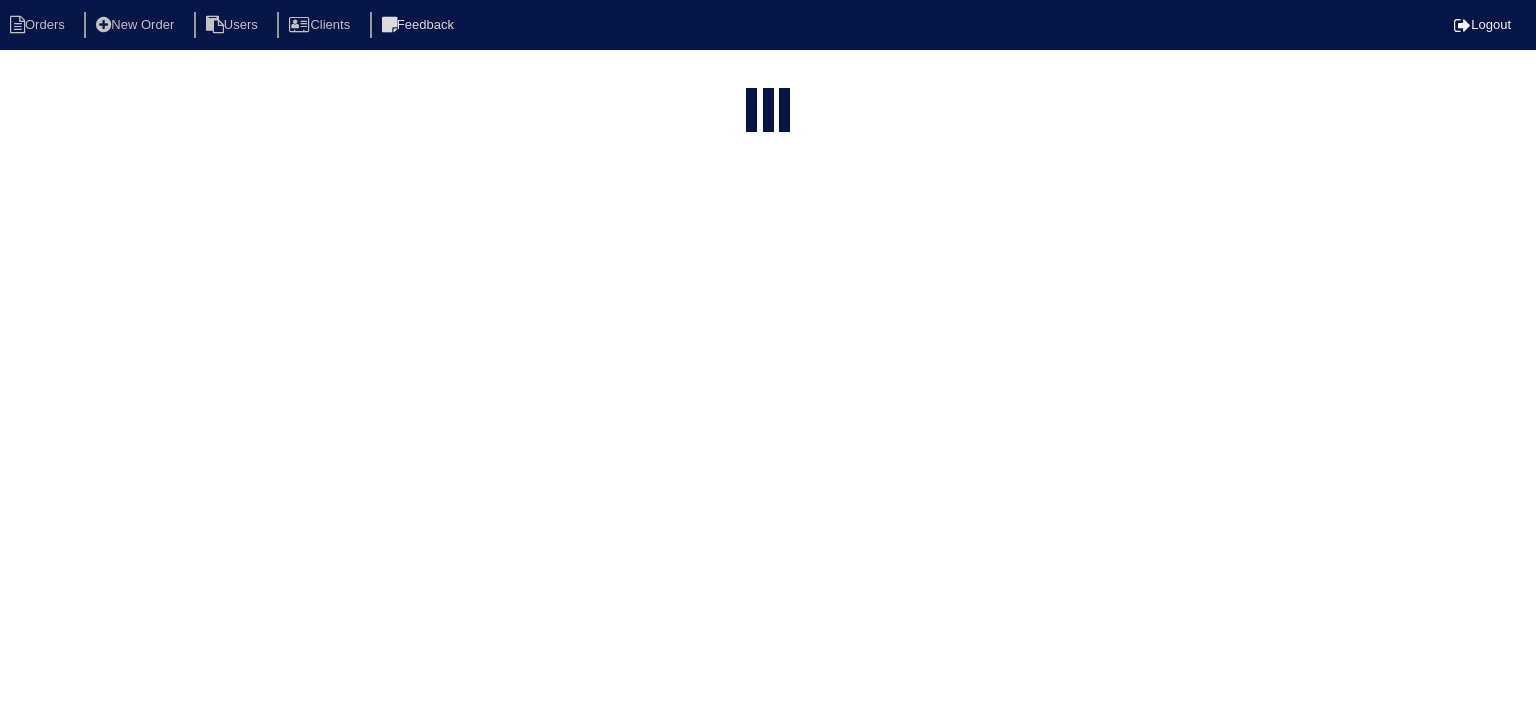 select on "15" 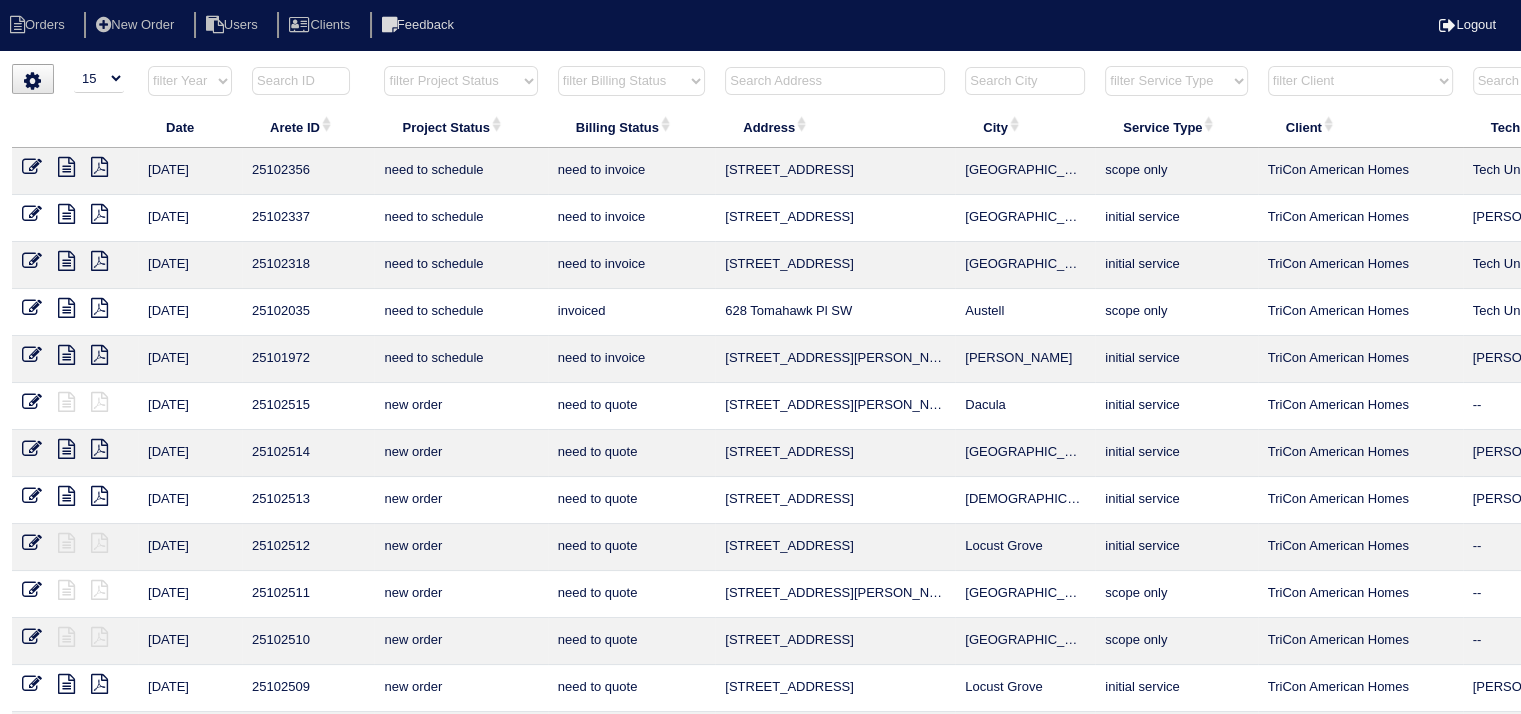 click at bounding box center (835, 81) 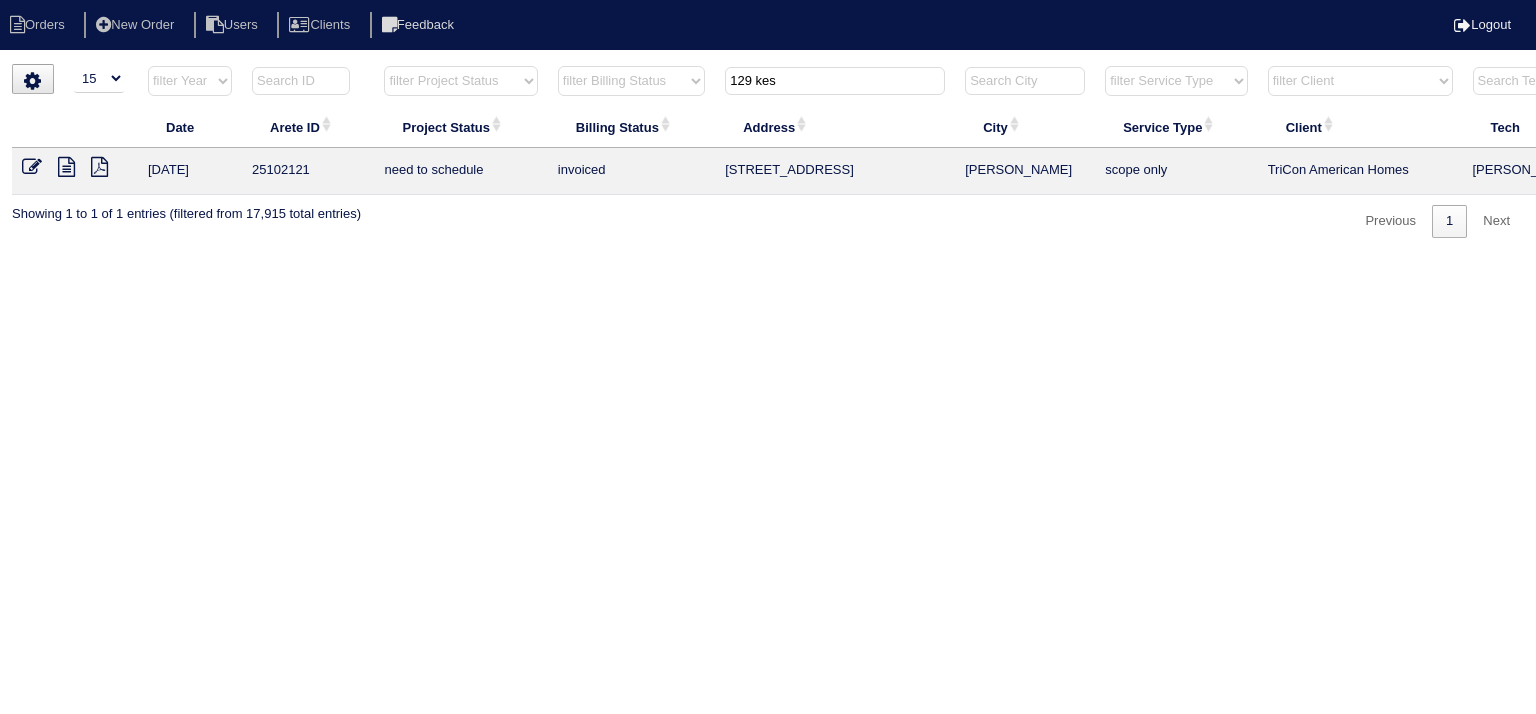 type on "129 kes" 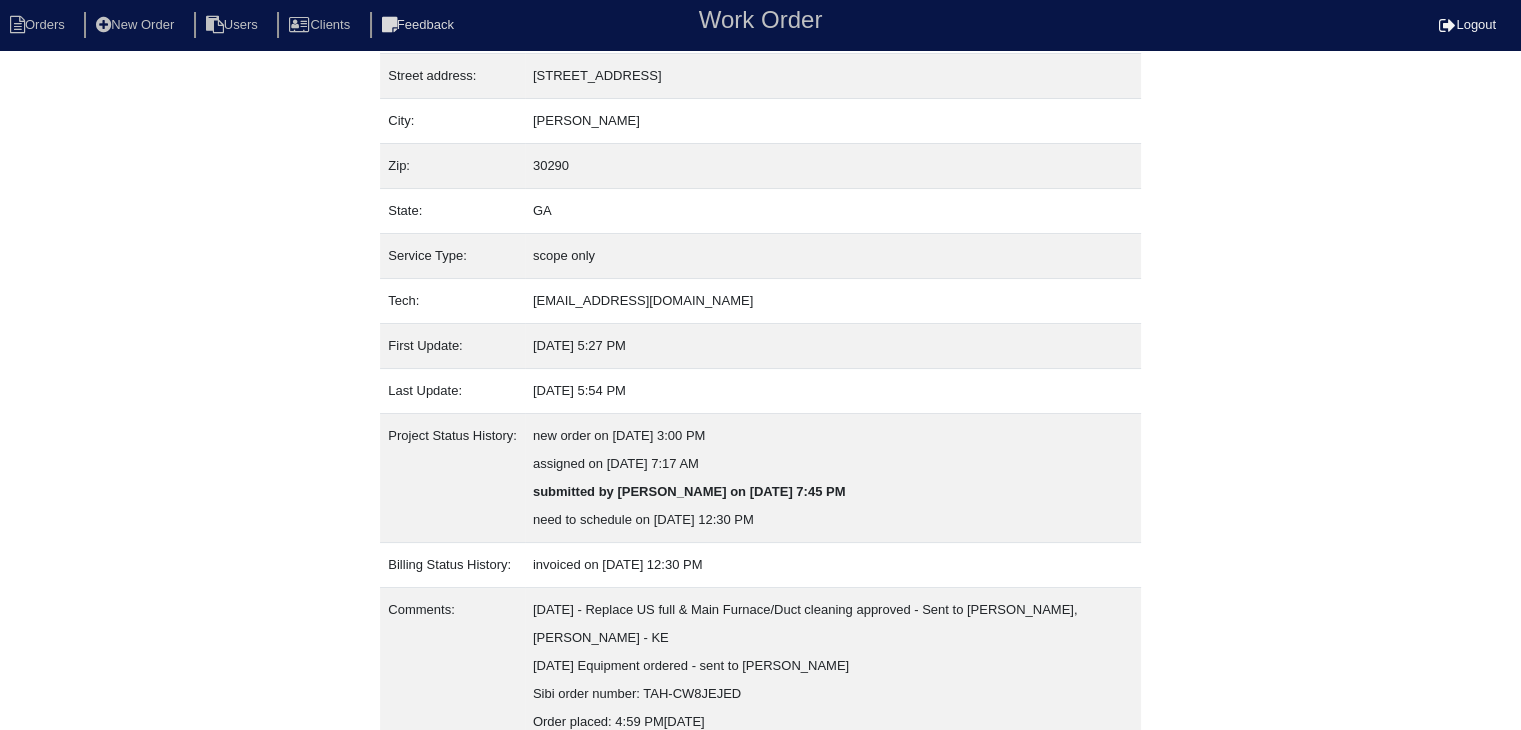 scroll, scrollTop: 236, scrollLeft: 0, axis: vertical 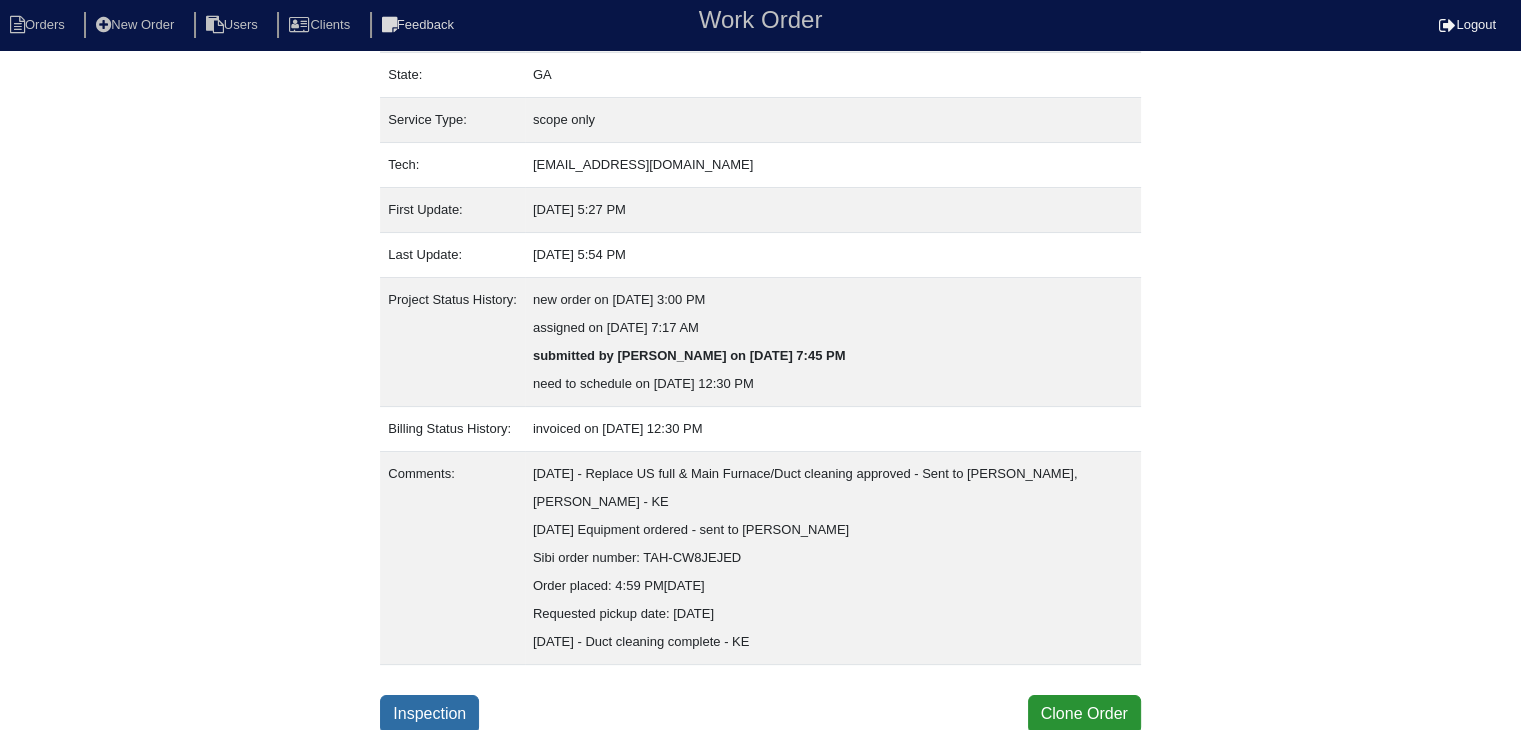 click on "Inspection" at bounding box center [429, 714] 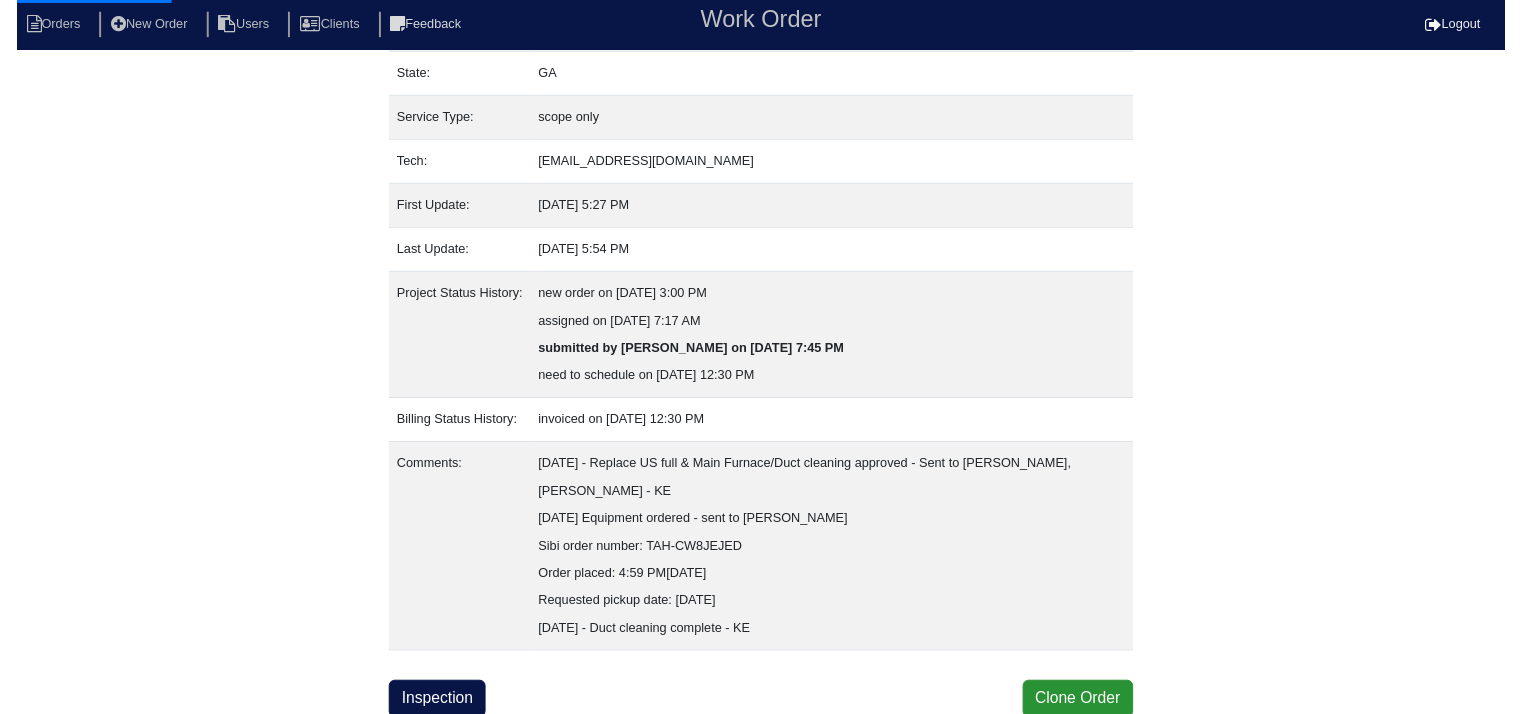 scroll, scrollTop: 0, scrollLeft: 0, axis: both 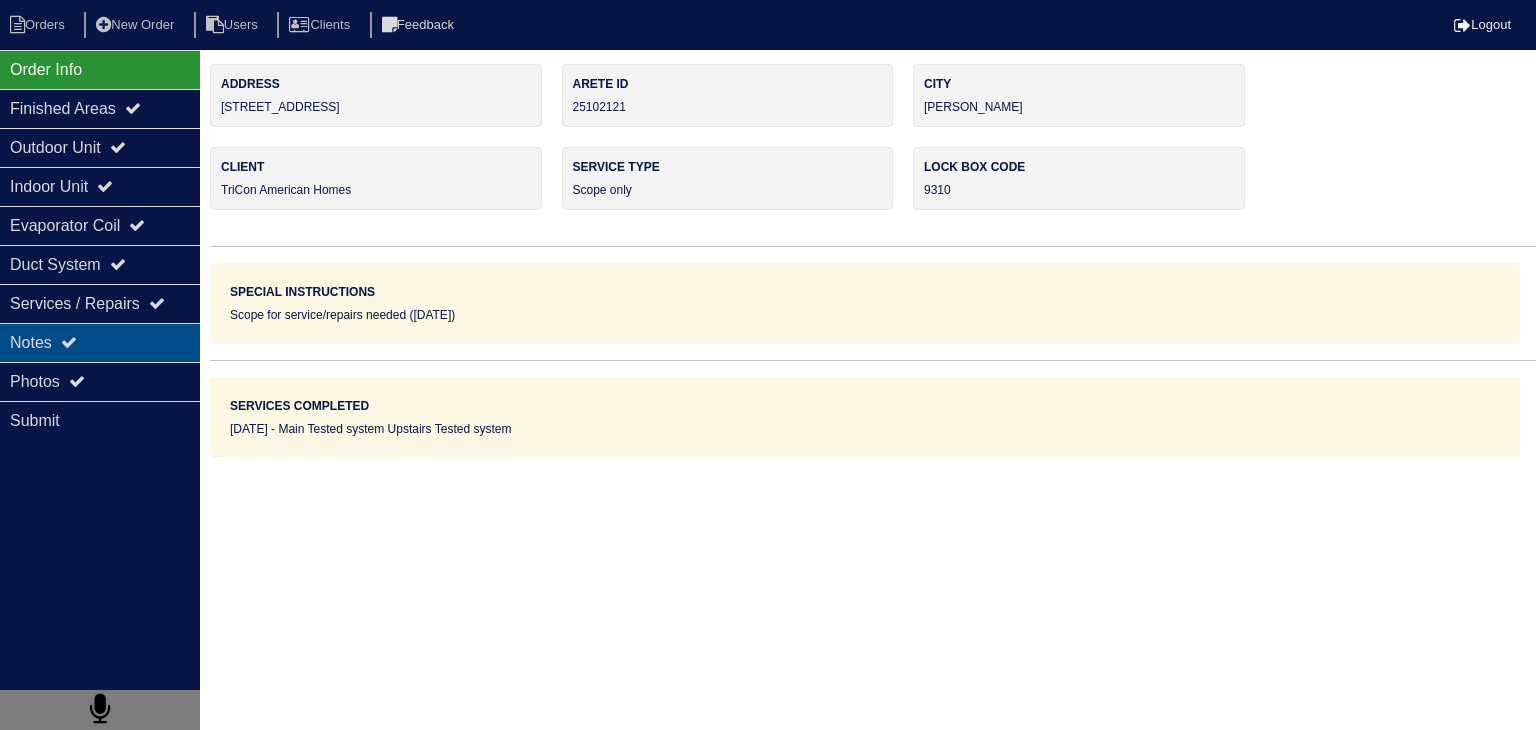 click on "Notes" at bounding box center [100, 342] 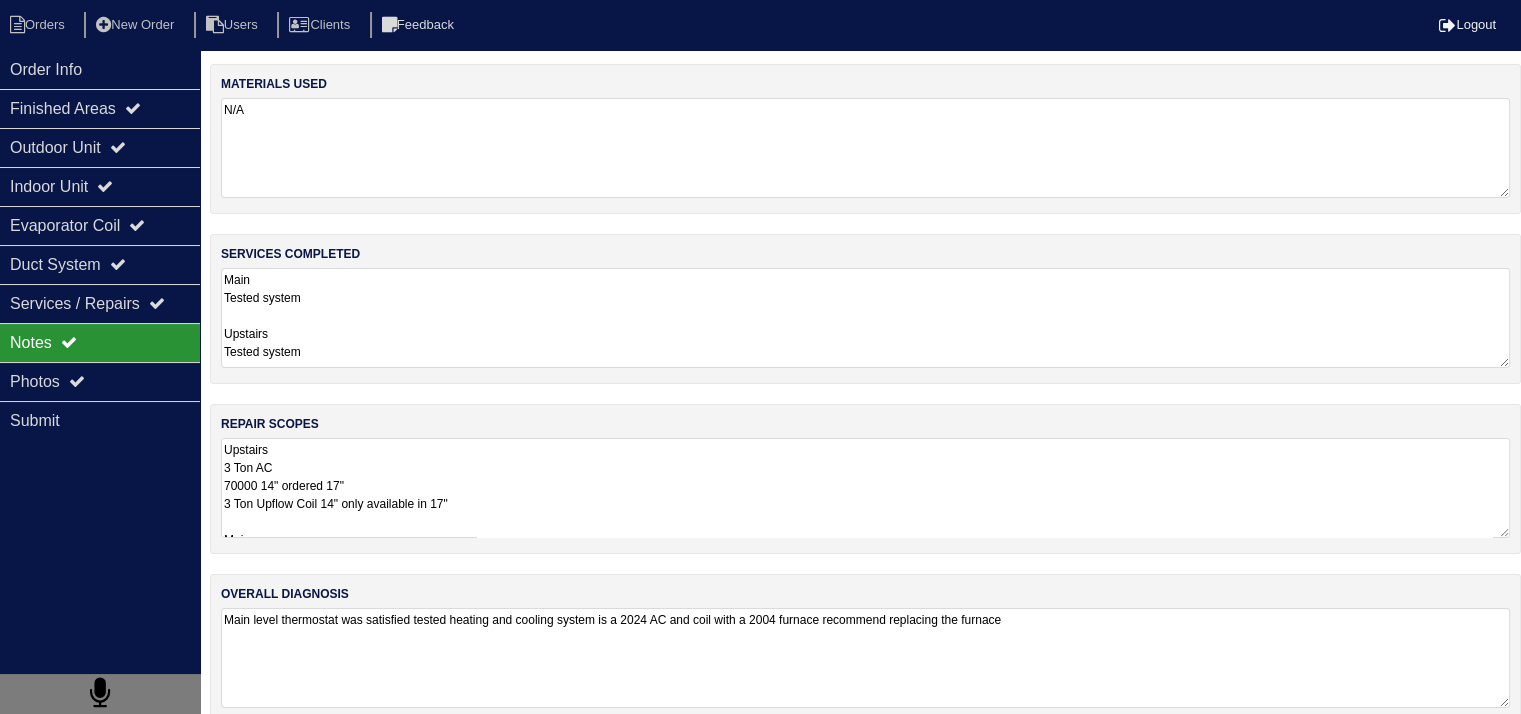 click on "Upstairs
3 Ton AC
70000 14" ordered 17"
3 Ton Upflow Coil 14" only available in 17"
Main
70000 17"
*** May need 17" plenum for US - 14" coil unavailable - check w/ Payton
2- Pan No hole
36x36 Pad
2- Aquaguard Floatswitch
SS2 Floatswitch
2- 16x25 Filter Rack
4- Filters
2- 4" Single Wall 90
2- 3/4 PVC Male
2- 3/4 PVC Cap
2- 3/4 Copper Lineset Insulation
Lineset Cover" at bounding box center (865, 488) 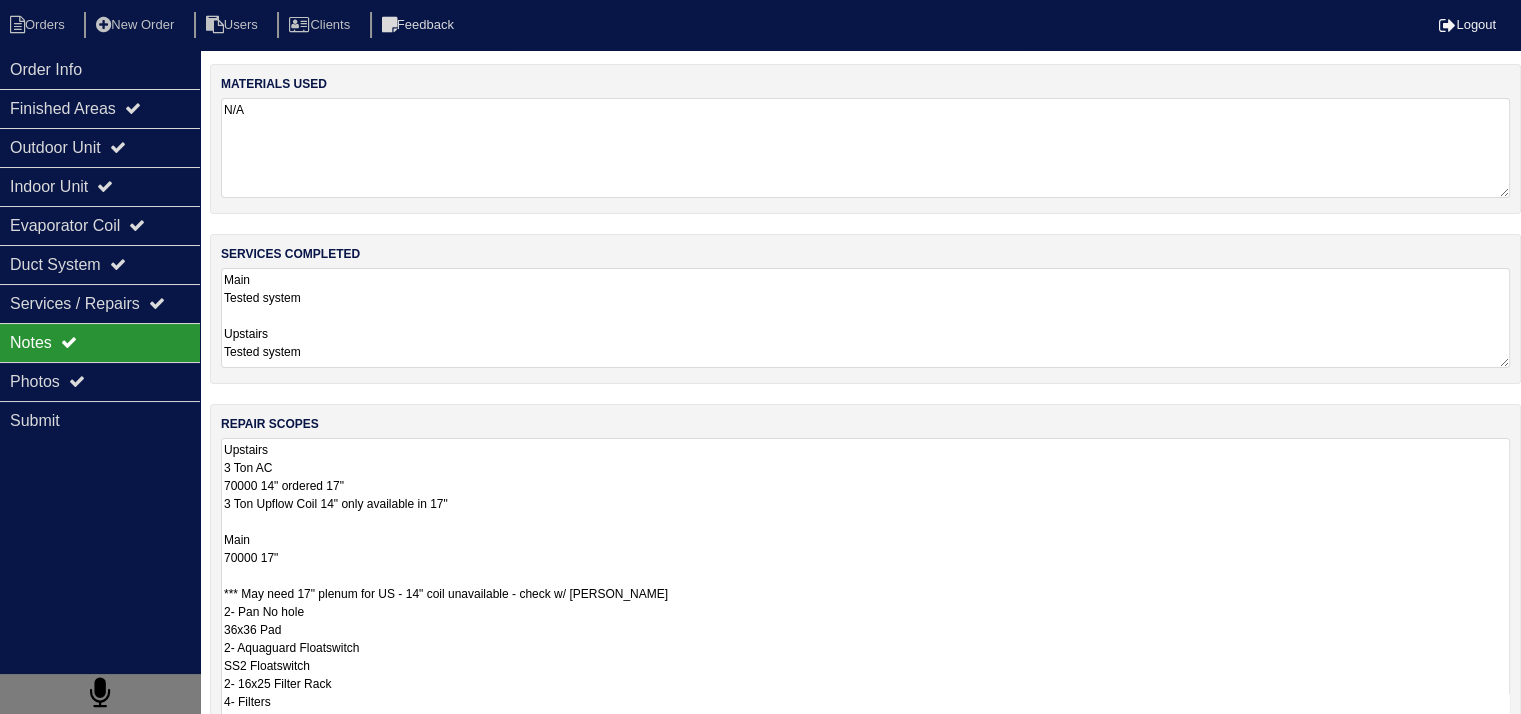 scroll, scrollTop: 1, scrollLeft: 0, axis: vertical 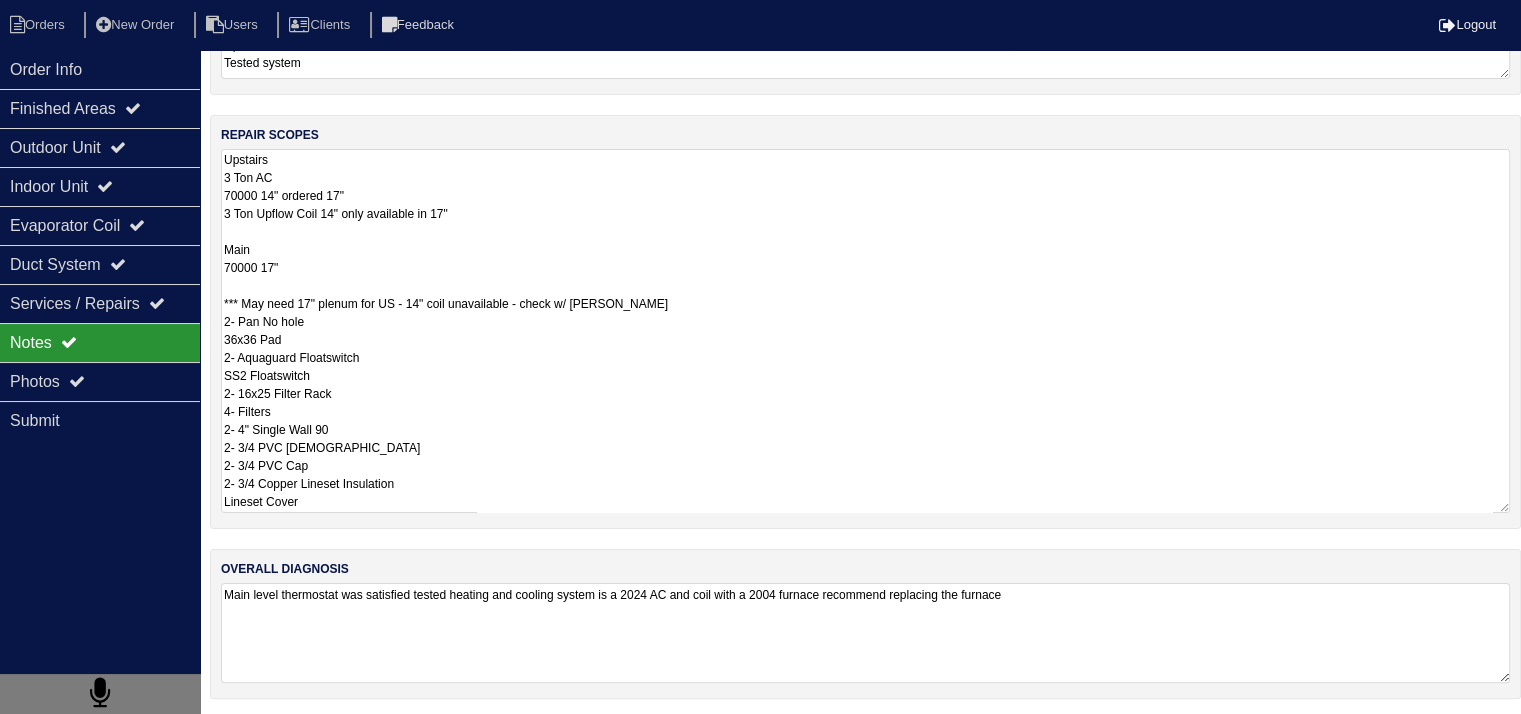 click on "Upstairs
3 Ton AC
70000 14" ordered 17"
3 Ton Upflow Coil 14" only available in 17"
Main
70000 17"
*** May need 17" plenum for US - 14" coil unavailable - check w/ Payton
2- Pan No hole
36x36 Pad
2- Aquaguard Floatswitch
SS2 Floatswitch
2- 16x25 Filter Rack
4- Filters
2- 4" Single Wall 90
2- 3/4 PVC Male
2- 3/4 PVC Cap
2- 3/4 Copper Lineset Insulation
Lineset Cover" at bounding box center (865, 331) 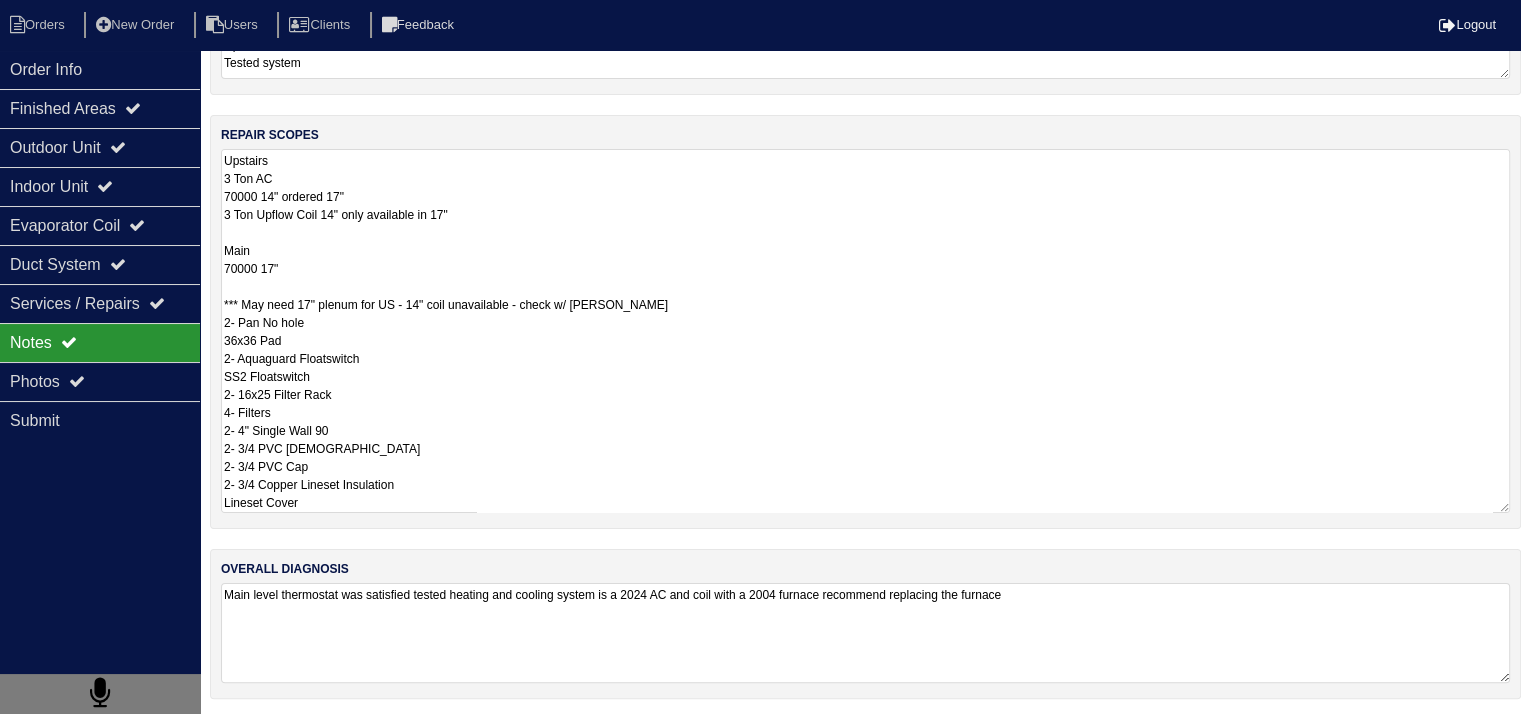 scroll, scrollTop: 1, scrollLeft: 0, axis: vertical 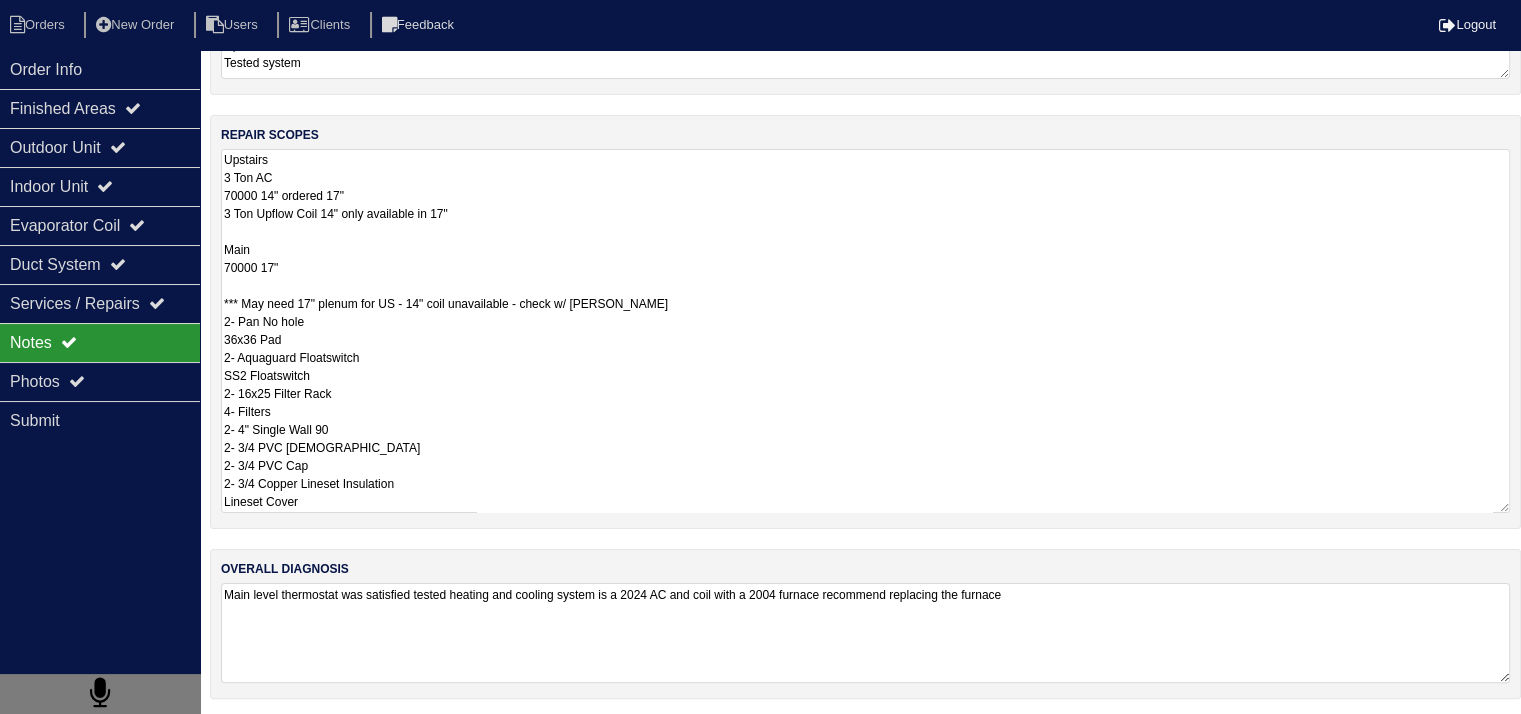 click on "Upstairs
3 Ton AC
70000 14" ordered 17"
3 Ton Upflow Coil 14" only available in 17"
Main
70000 17"
*** May need 17" plenum for US - 14" coil unavailable - check w/ Payton
2- Pan No hole
36x36 Pad
2- Aquaguard Floatswitch
SS2 Floatswitch
2- 16x25 Filter Rack
4- Filters
2- 4" Single Wall 90
2- 3/4 PVC Male
2- 3/4 PVC Cap
2- 3/4 Copper Lineset Insulation
Lineset Cover" at bounding box center (865, 331) 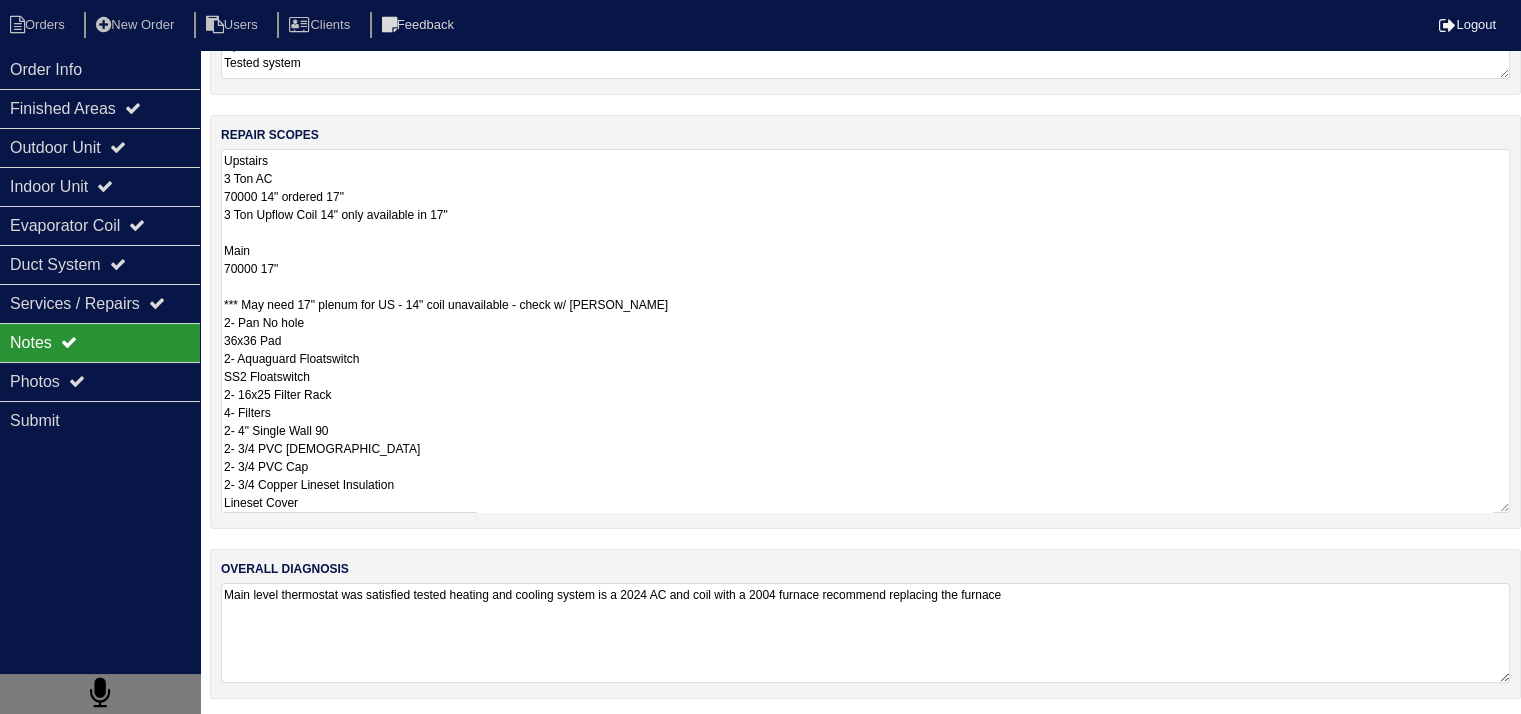 scroll, scrollTop: 0, scrollLeft: 0, axis: both 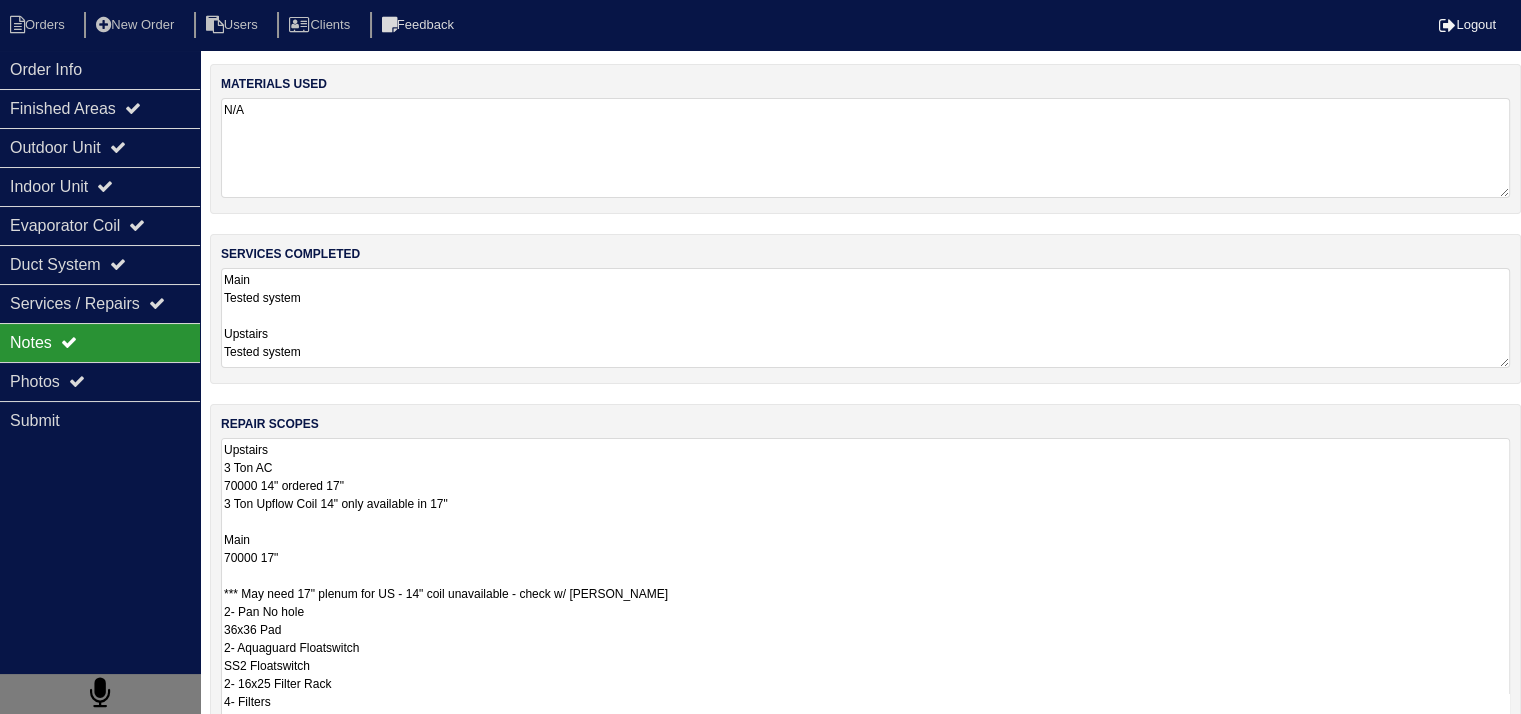 click on "Main
Tested system
Upstairs
Tested system" at bounding box center (865, 318) 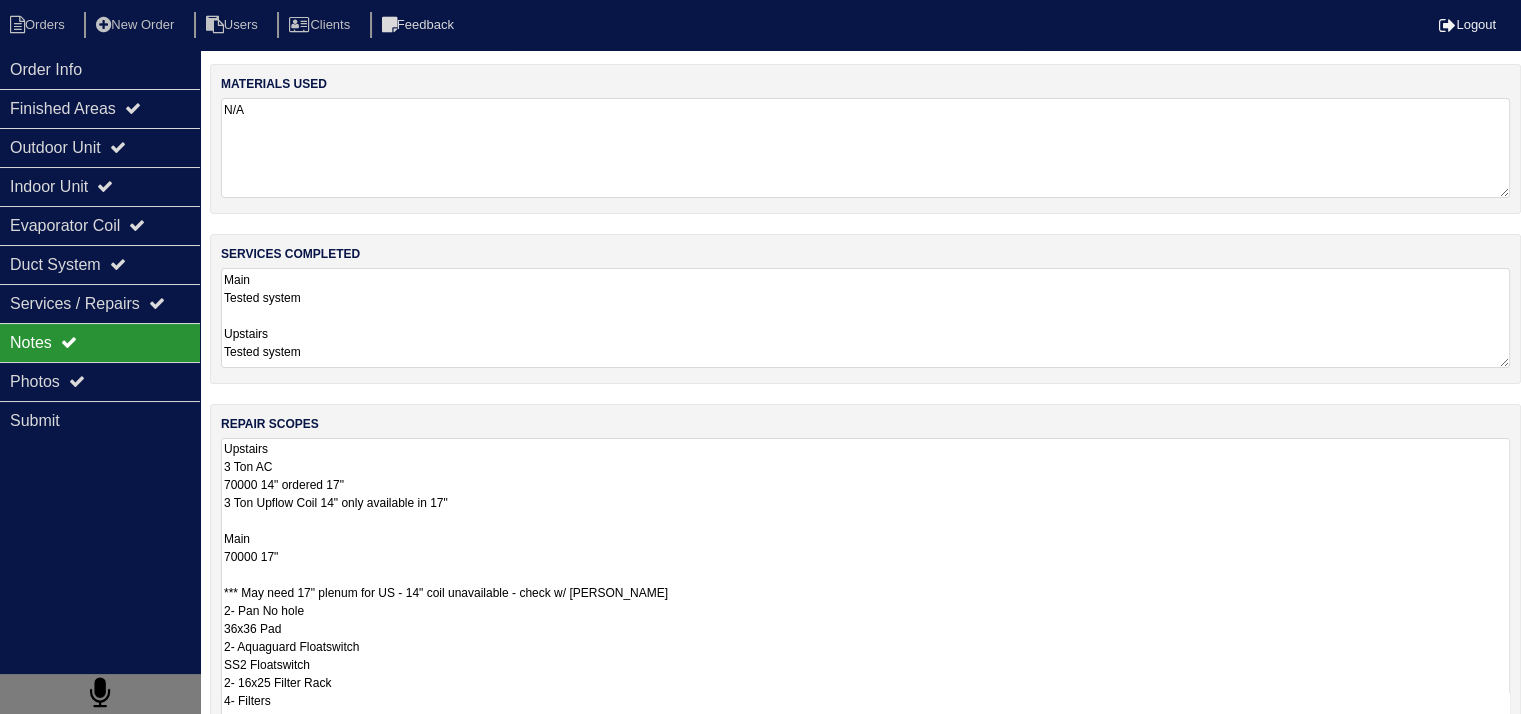 click on "Upstairs
3 Ton AC
70000 14" ordered 17"
3 Ton Upflow Coil 14" only available in 17"
Main
70000 17"
*** May need 17" plenum for US - 14" coil unavailable - check w/ Payton
2- Pan No hole
36x36 Pad
2- Aquaguard Floatswitch
SS2 Floatswitch
2- 16x25 Filter Rack
4- Filters
2- 4" Single Wall 90
2- 3/4 PVC Male
2- 3/4 PVC Cap
2- 3/4 Copper Lineset Insulation
Lineset Cover" at bounding box center [865, 620] 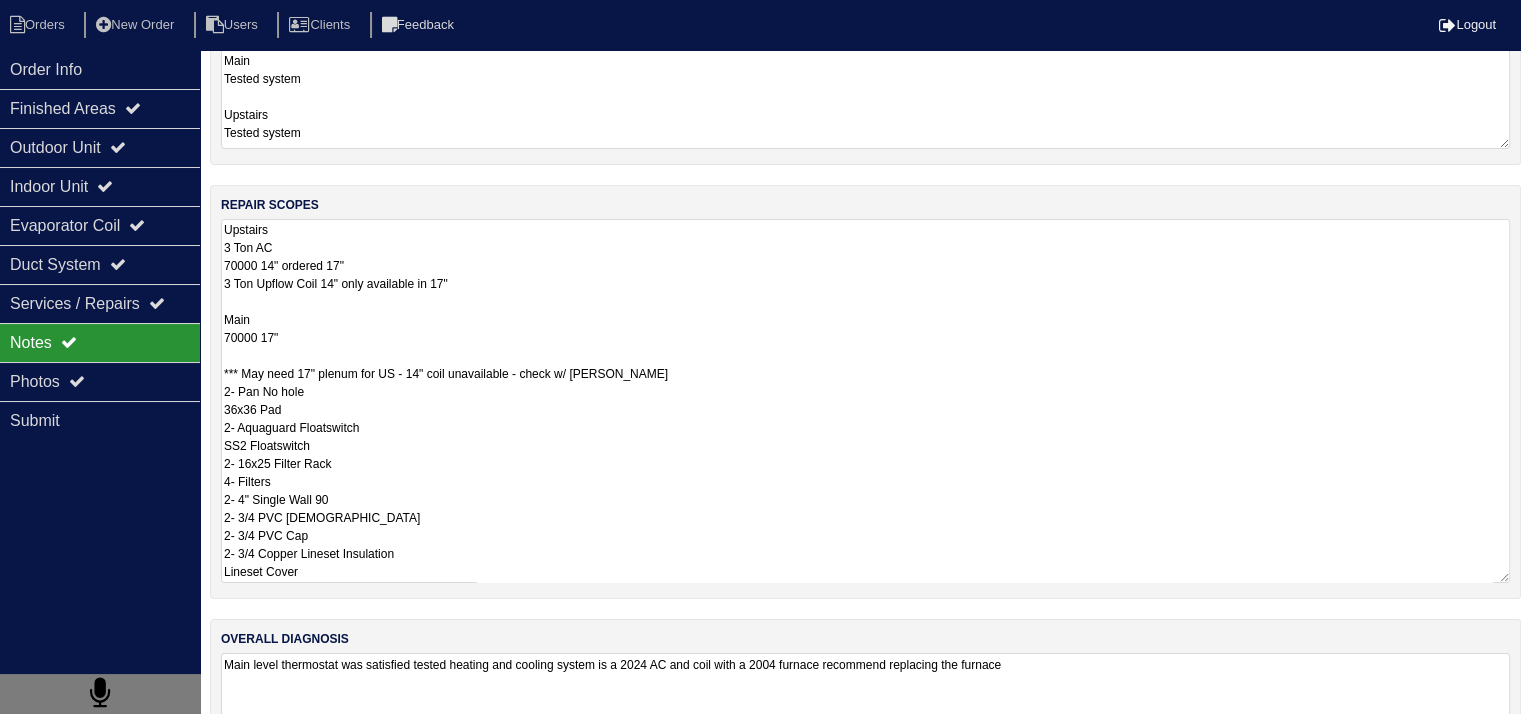 scroll, scrollTop: 289, scrollLeft: 0, axis: vertical 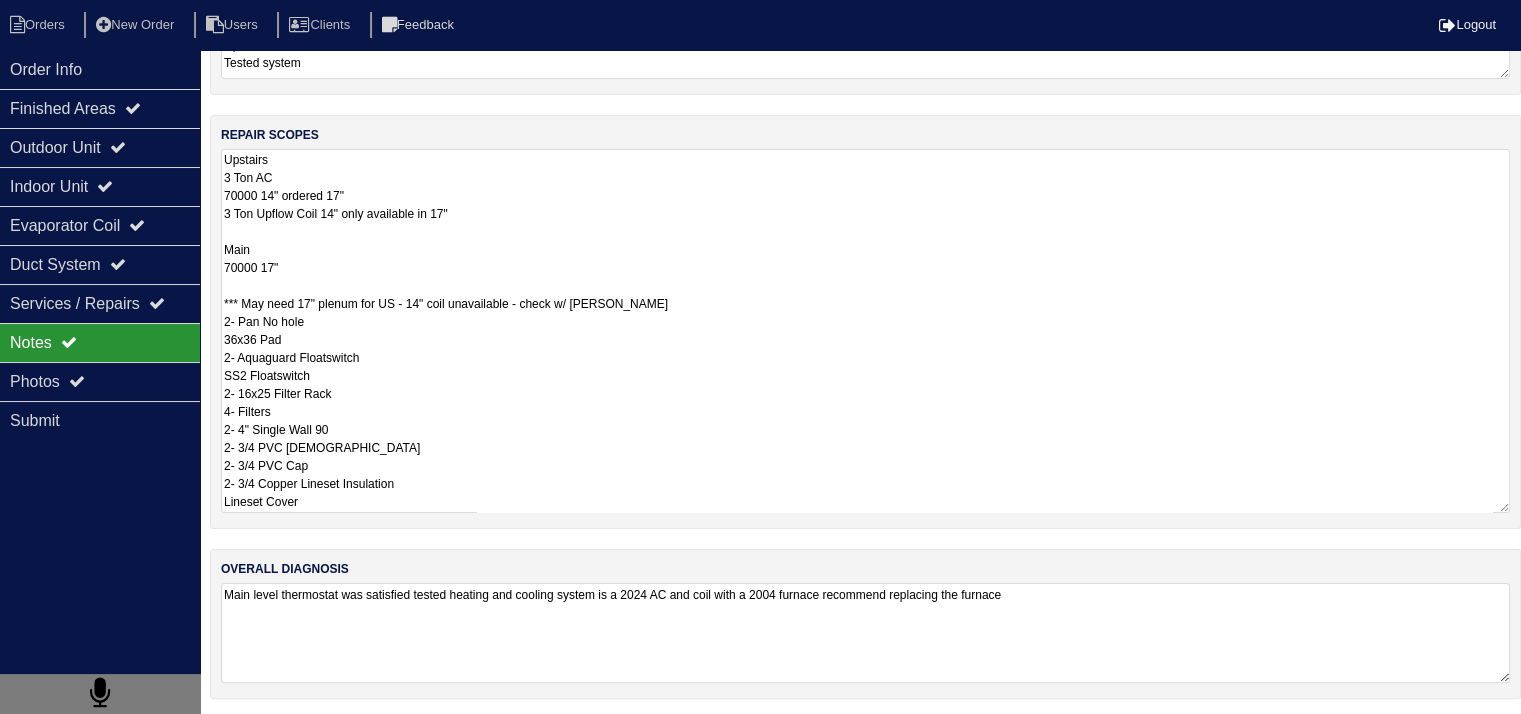 drag, startPoint x: 226, startPoint y: 157, endPoint x: 460, endPoint y: 543, distance: 451.38898 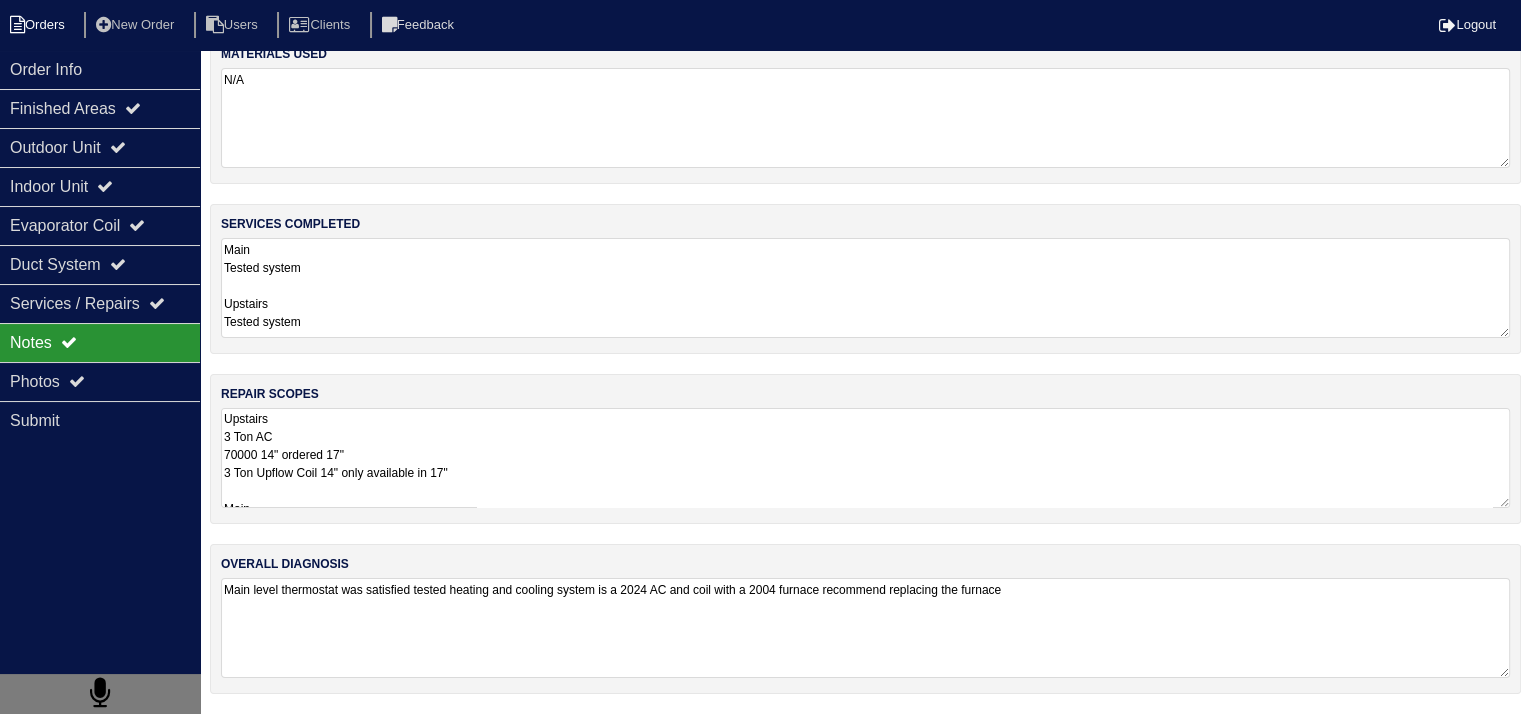 scroll, scrollTop: 25, scrollLeft: 0, axis: vertical 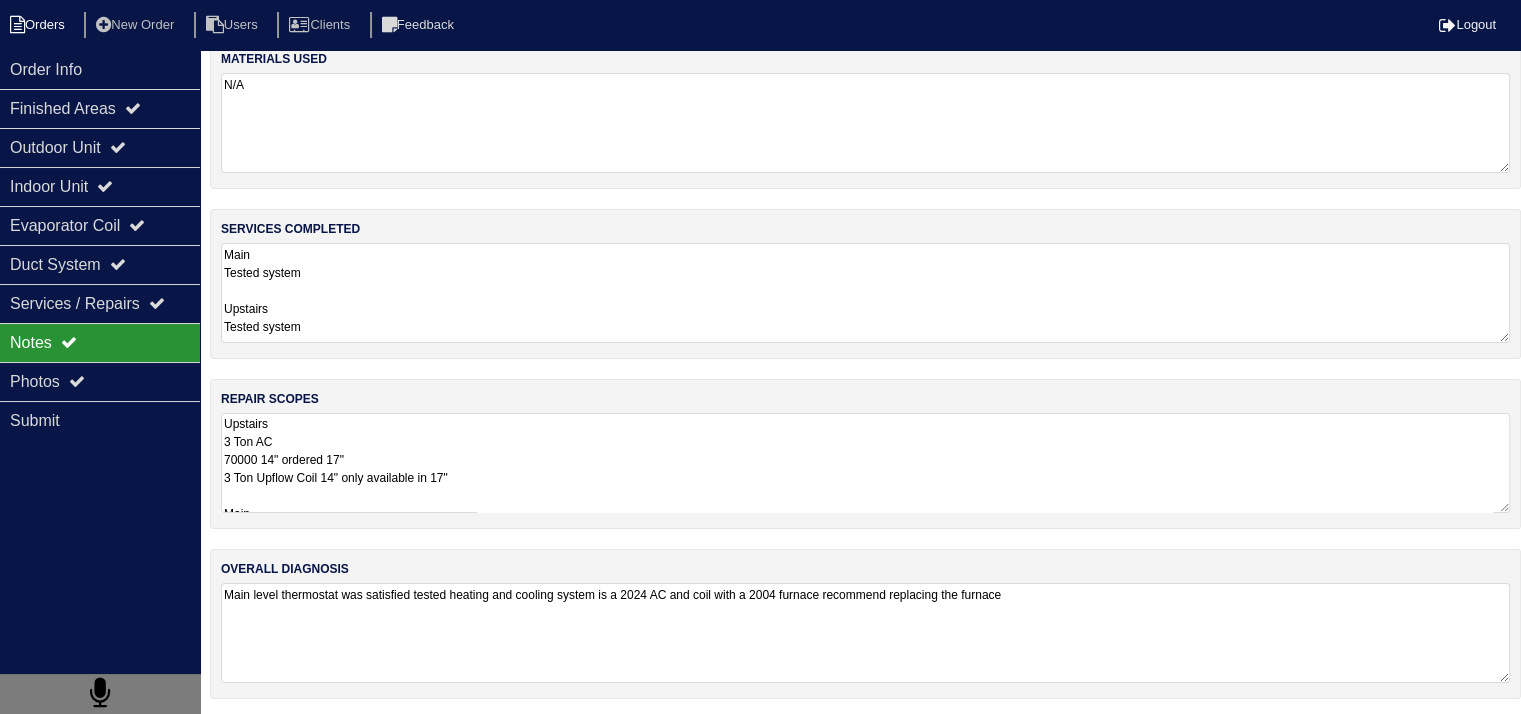 click on "Orders" at bounding box center (40, 25) 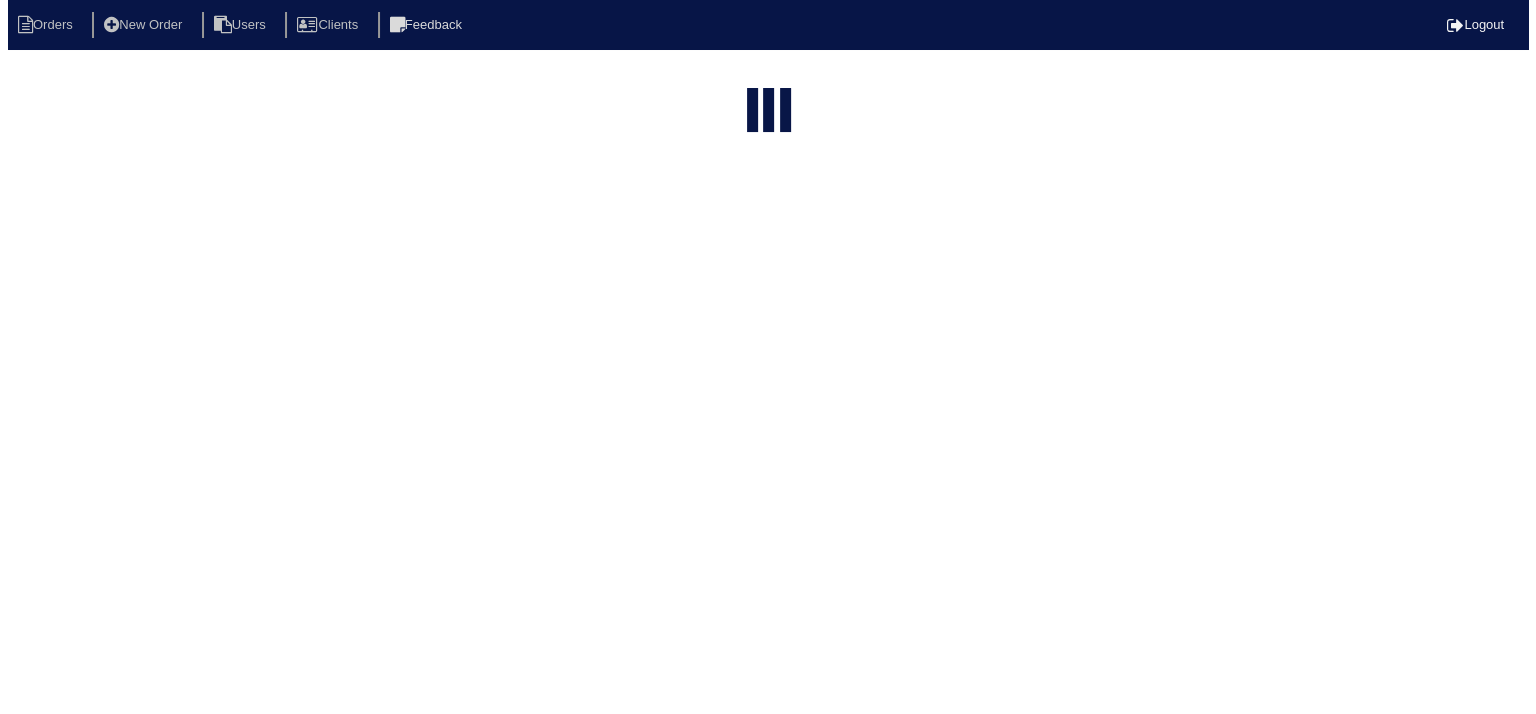scroll, scrollTop: 0, scrollLeft: 0, axis: both 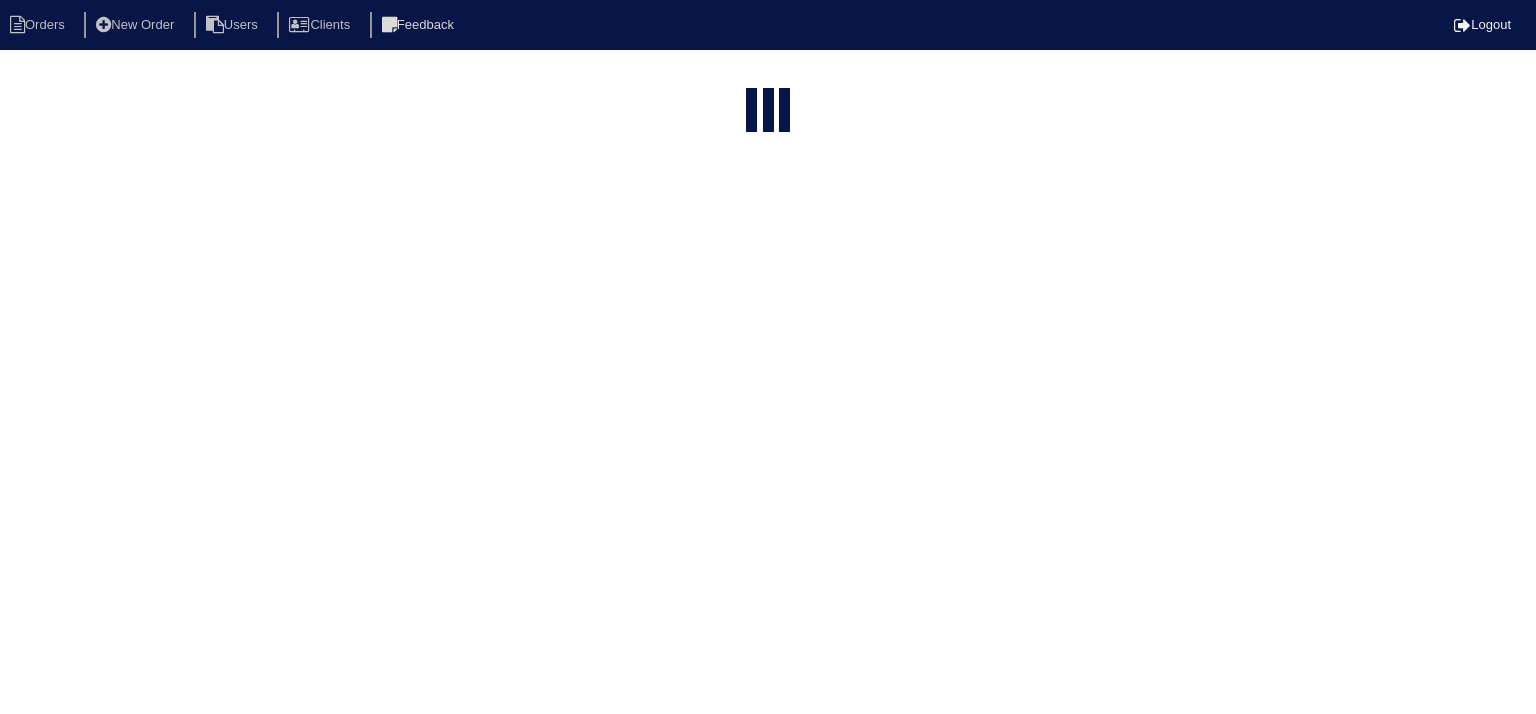 select on "15" 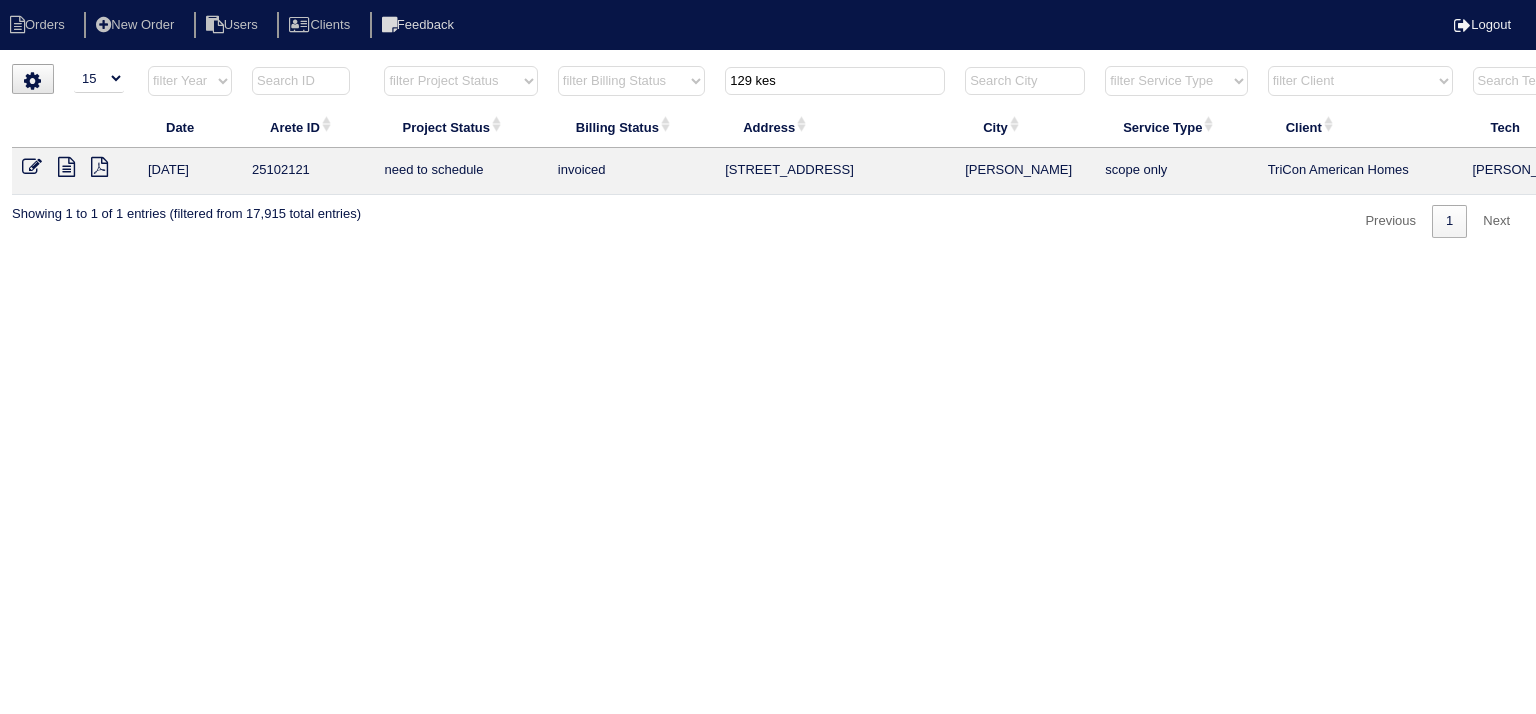 click on "129 kes" at bounding box center [835, 81] 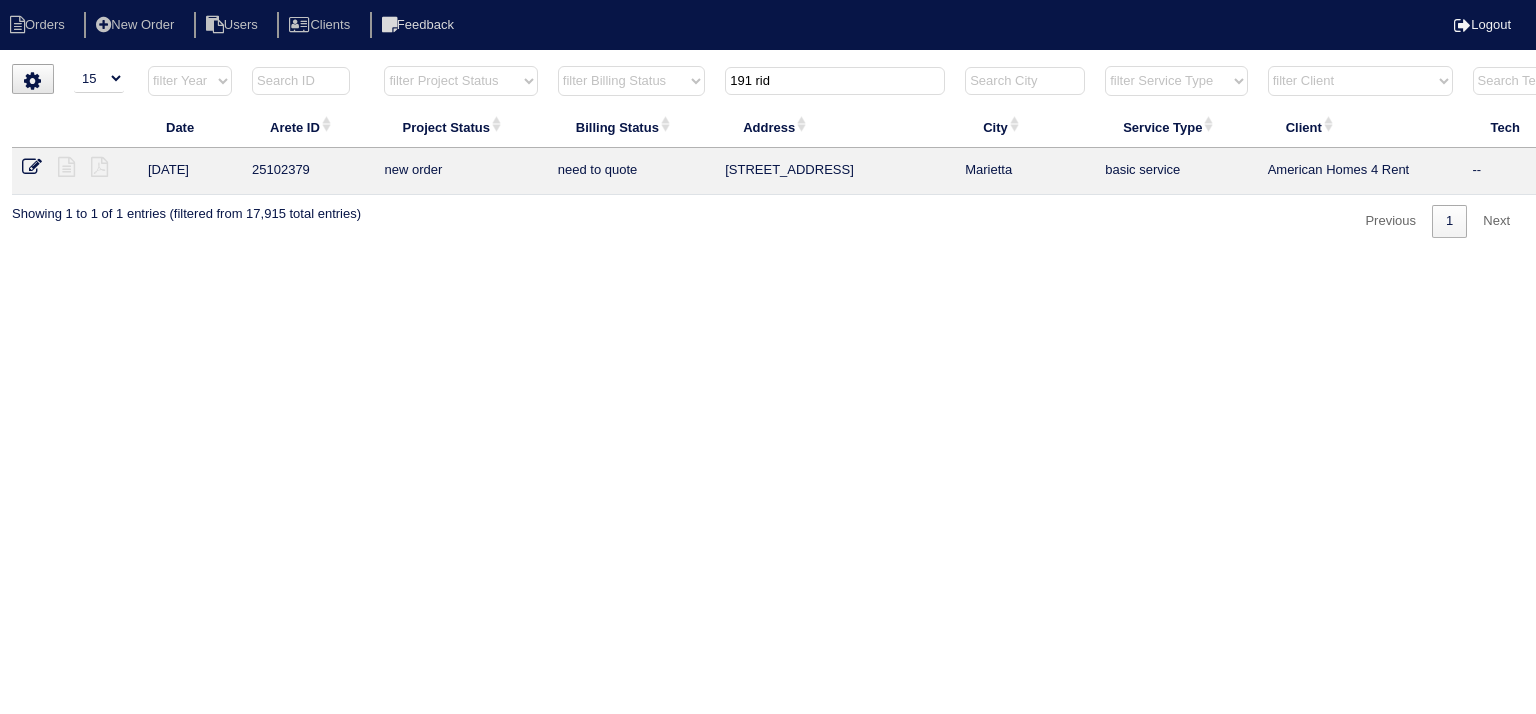 click on "Orders
New Order
Users
Clients
Feedback
Logout
Orders
New Order
Users
Clients
Message is blank.  Please add text or cancel.
Send Feedback
Cancel" at bounding box center (768, 129) 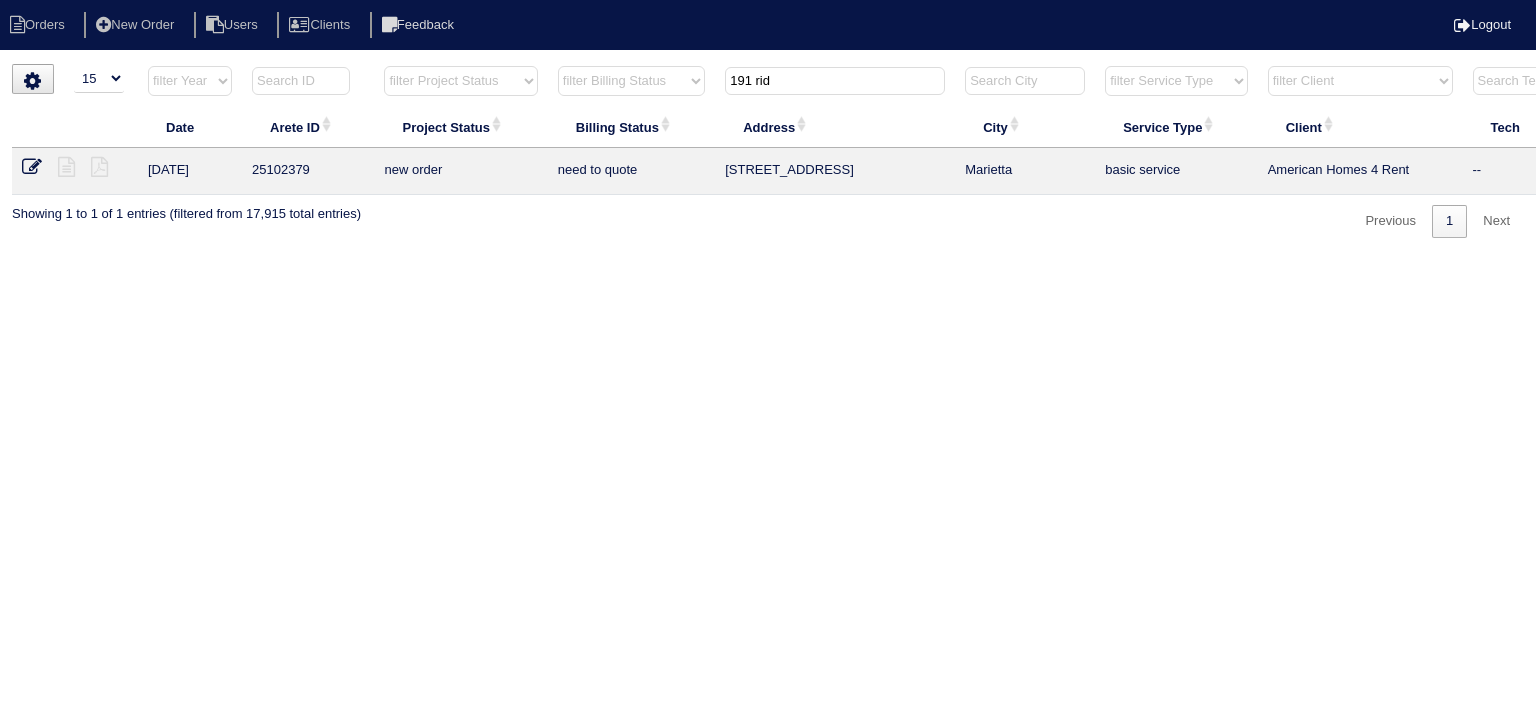 drag, startPoint x: 790, startPoint y: 78, endPoint x: 639, endPoint y: 73, distance: 151.08276 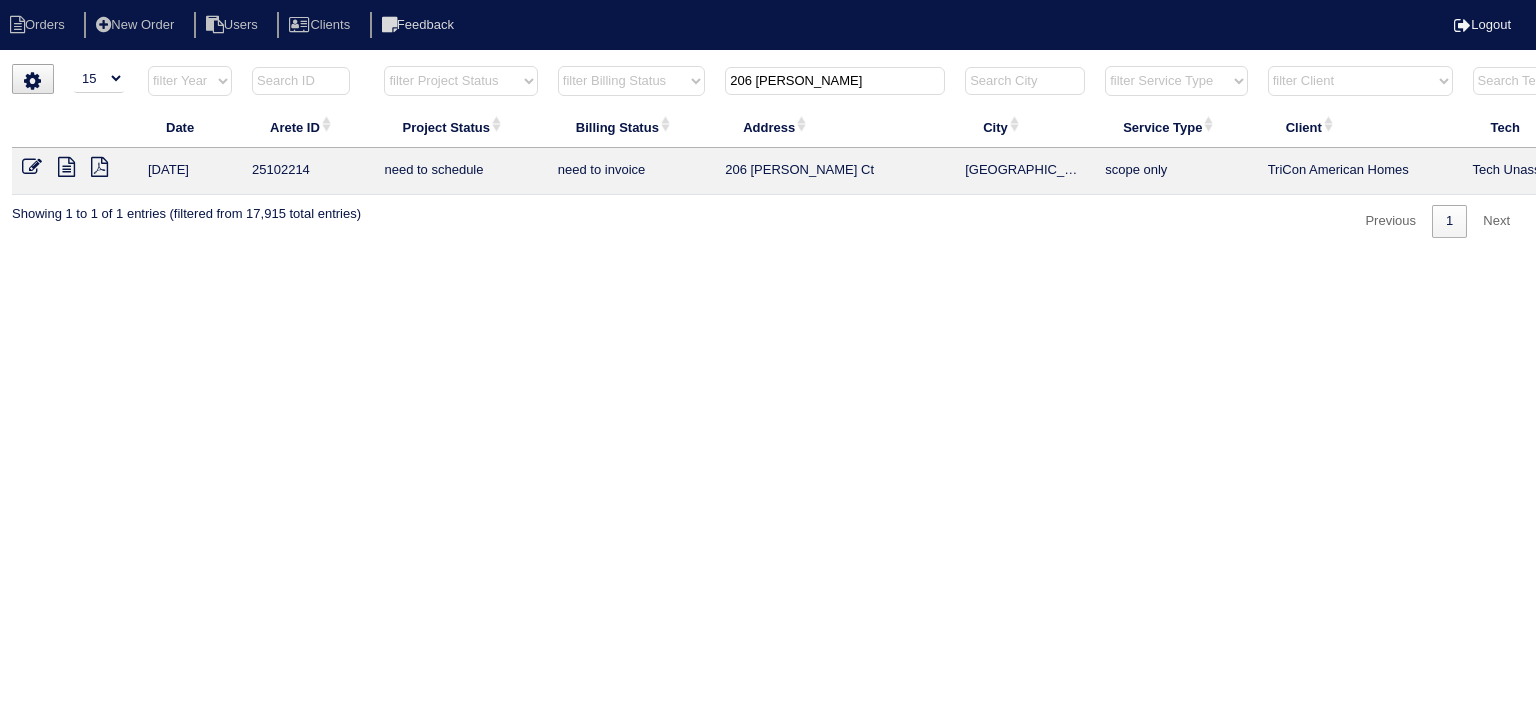 type on "206 cole" 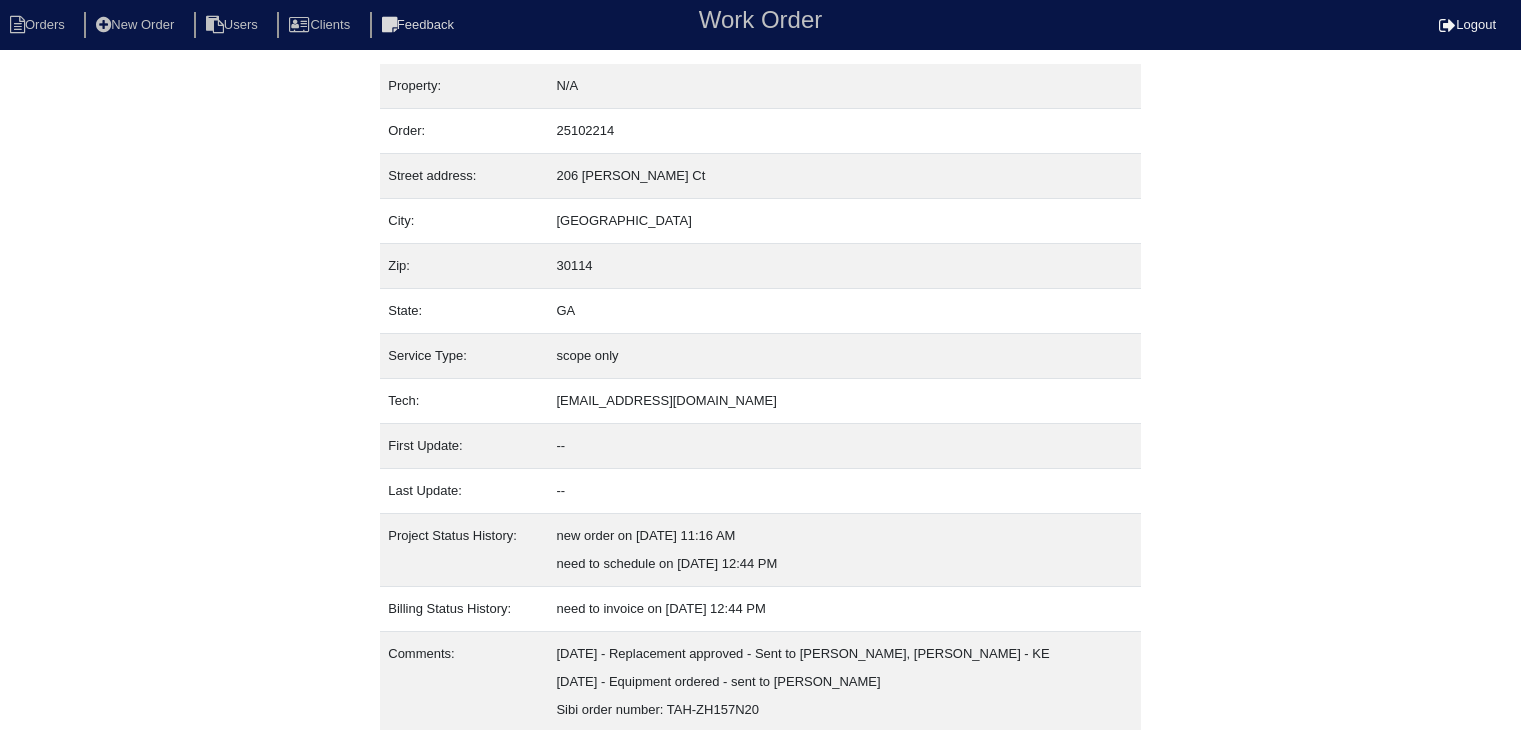 scroll, scrollTop: 124, scrollLeft: 0, axis: vertical 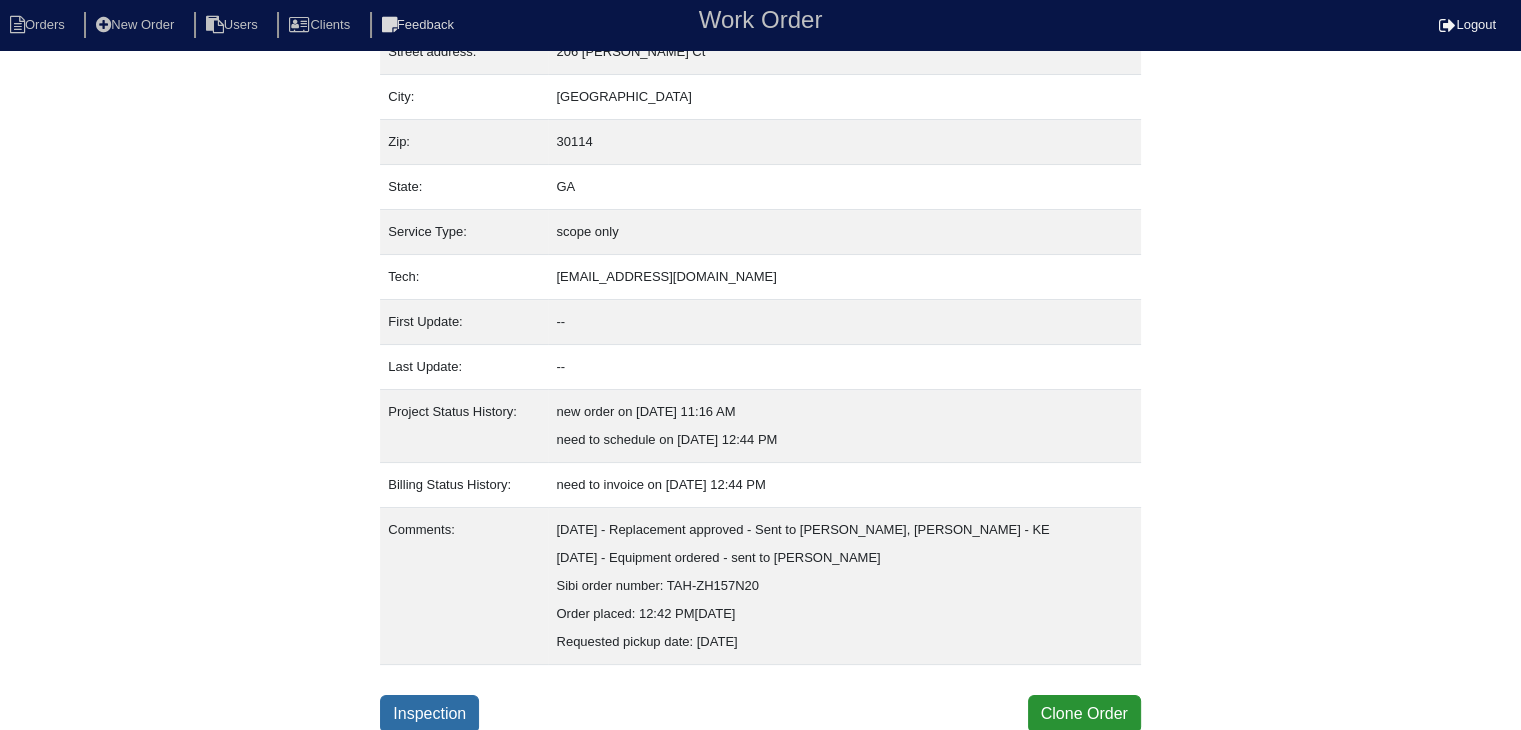 click on "Inspection" at bounding box center (429, 714) 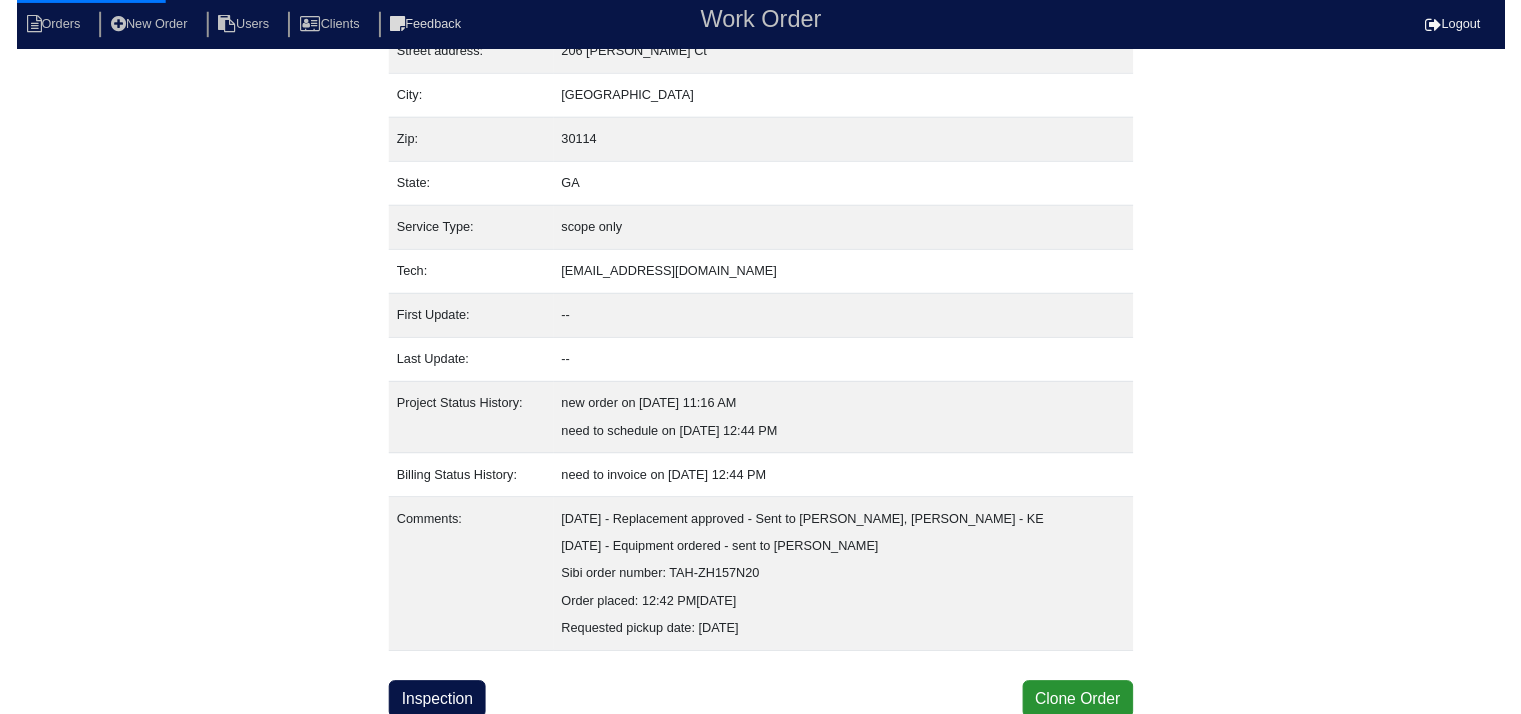 scroll, scrollTop: 0, scrollLeft: 0, axis: both 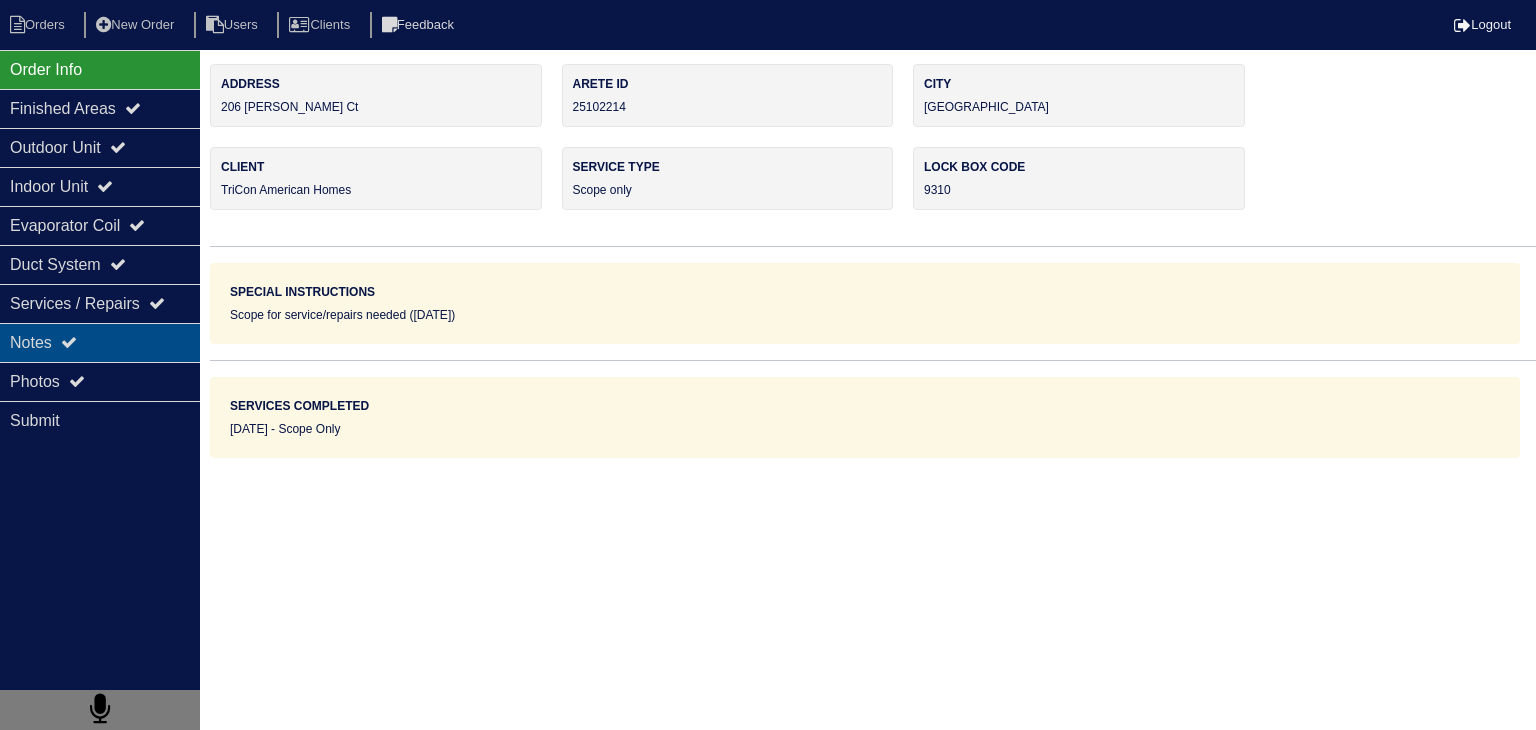 click on "Notes" at bounding box center (100, 342) 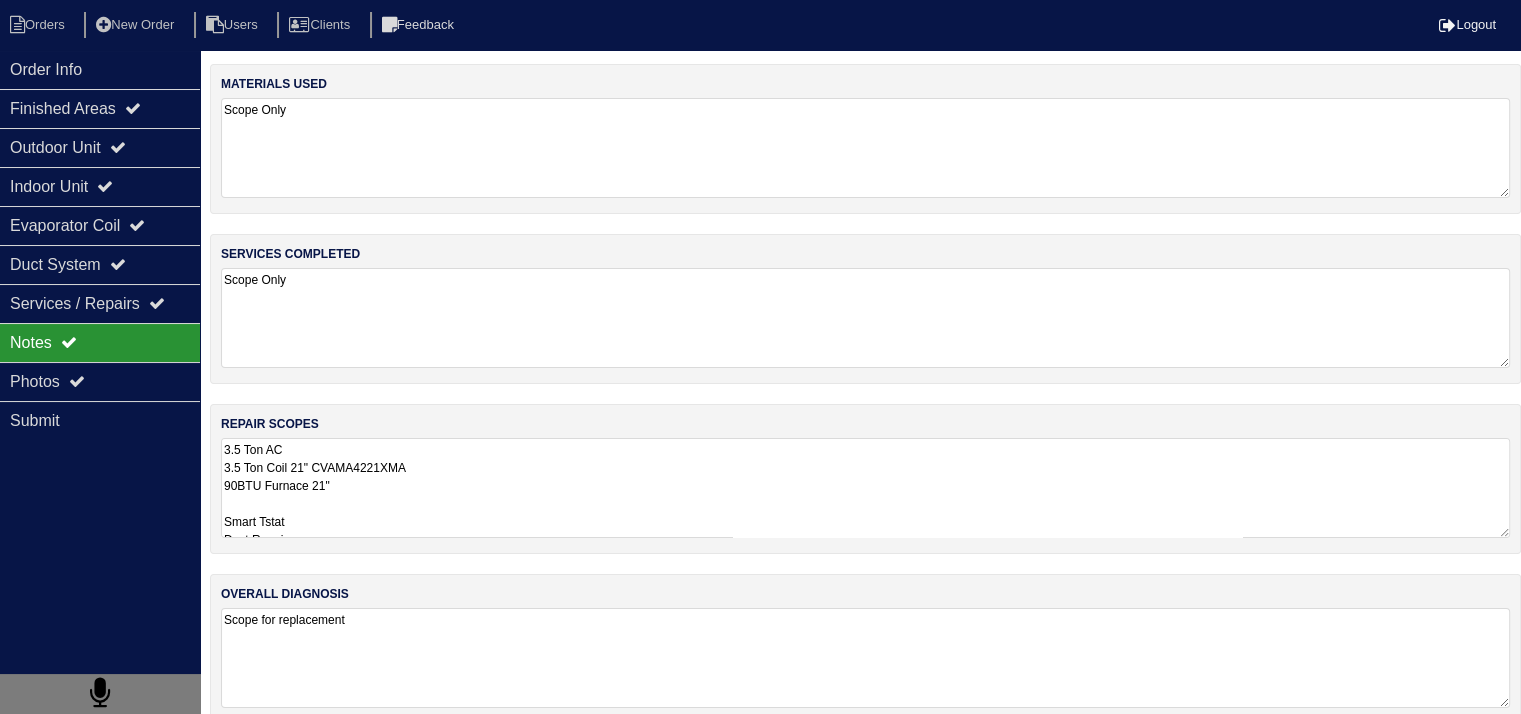 click on "3.5 Ton AC
3.5 Ton Coil 21" CVAMA4221XMA
90BTU Furnace 21"
Smart Tstat
Duct Repairs
Drain Line Repairs
16x25x1 Filter
Plenums are re-useable" at bounding box center (865, 488) 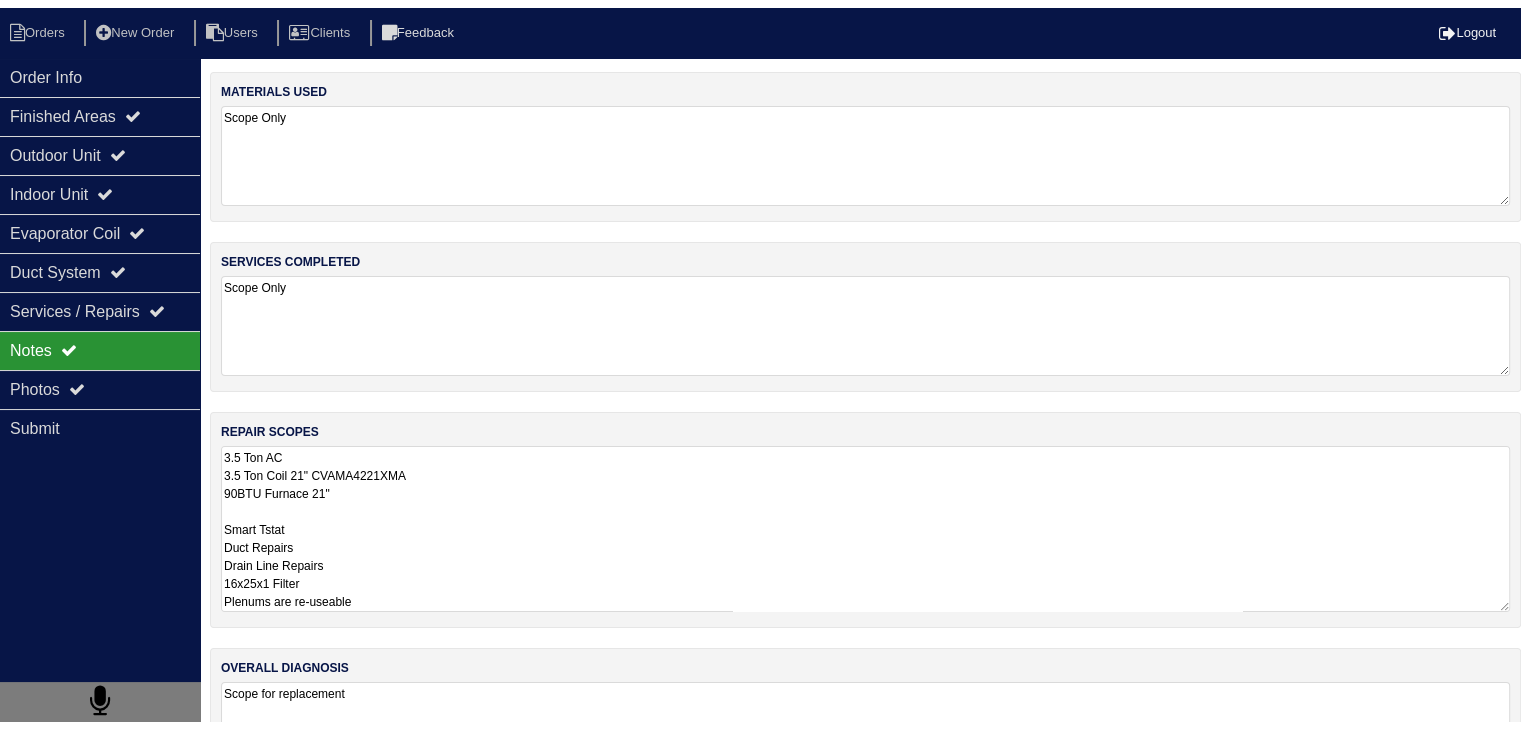 scroll, scrollTop: 1, scrollLeft: 0, axis: vertical 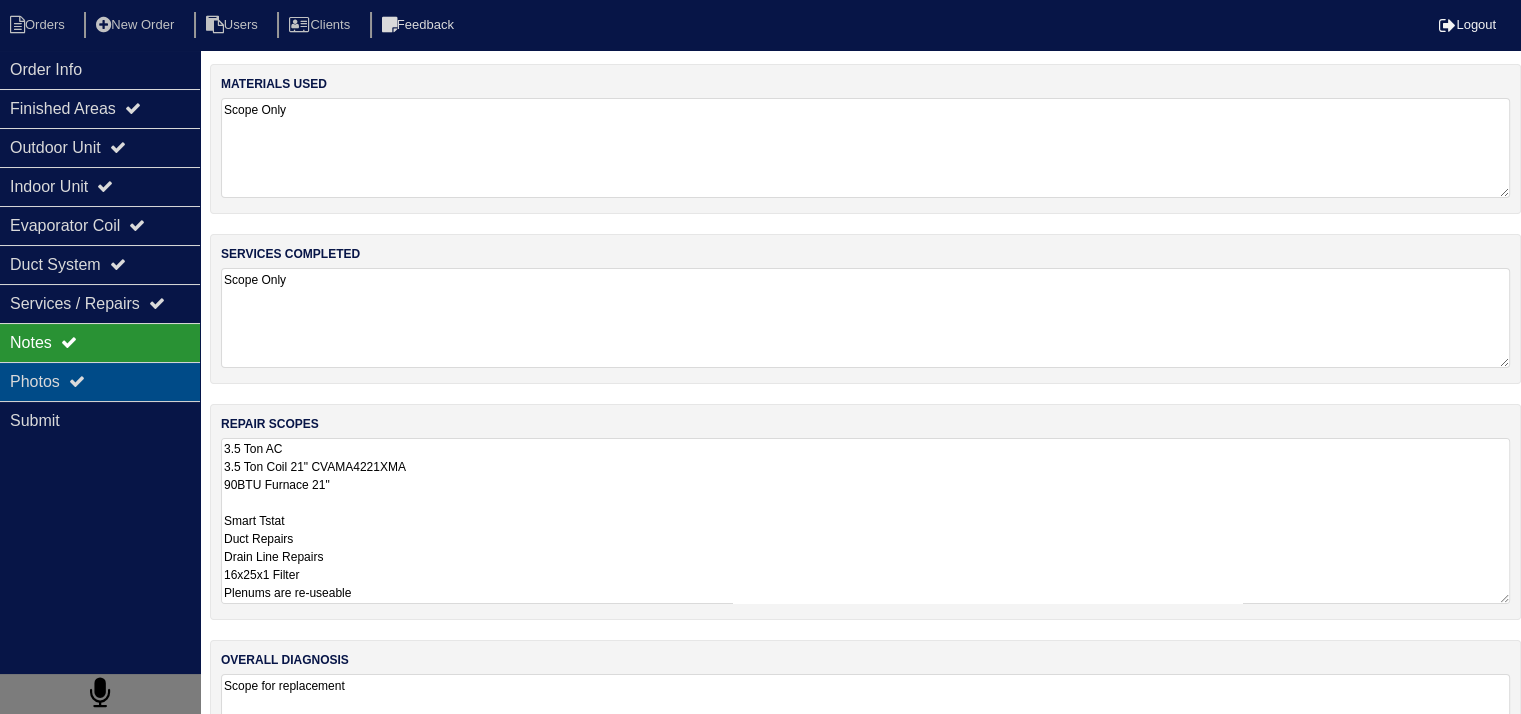 click on "Photos" at bounding box center (100, 381) 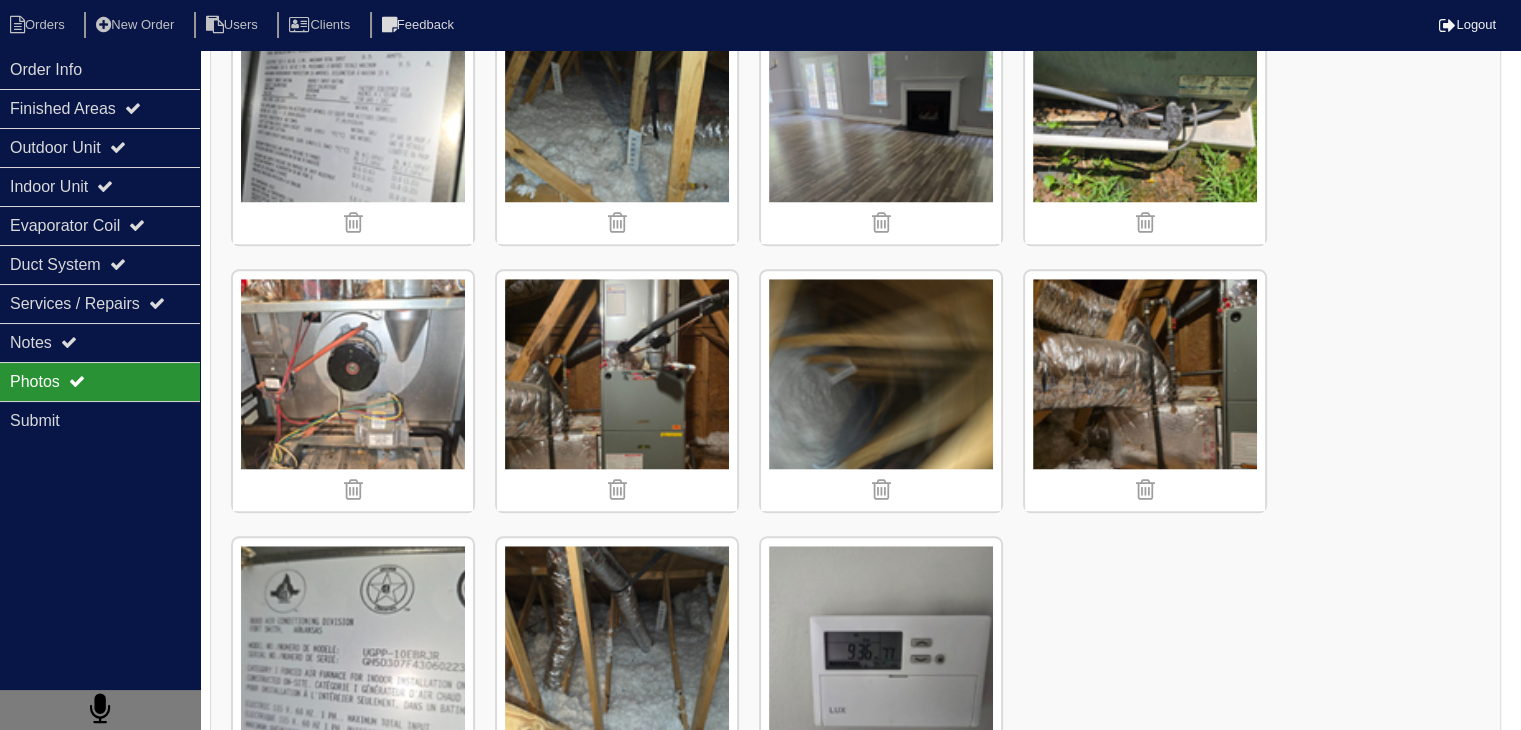 scroll, scrollTop: 1784, scrollLeft: 0, axis: vertical 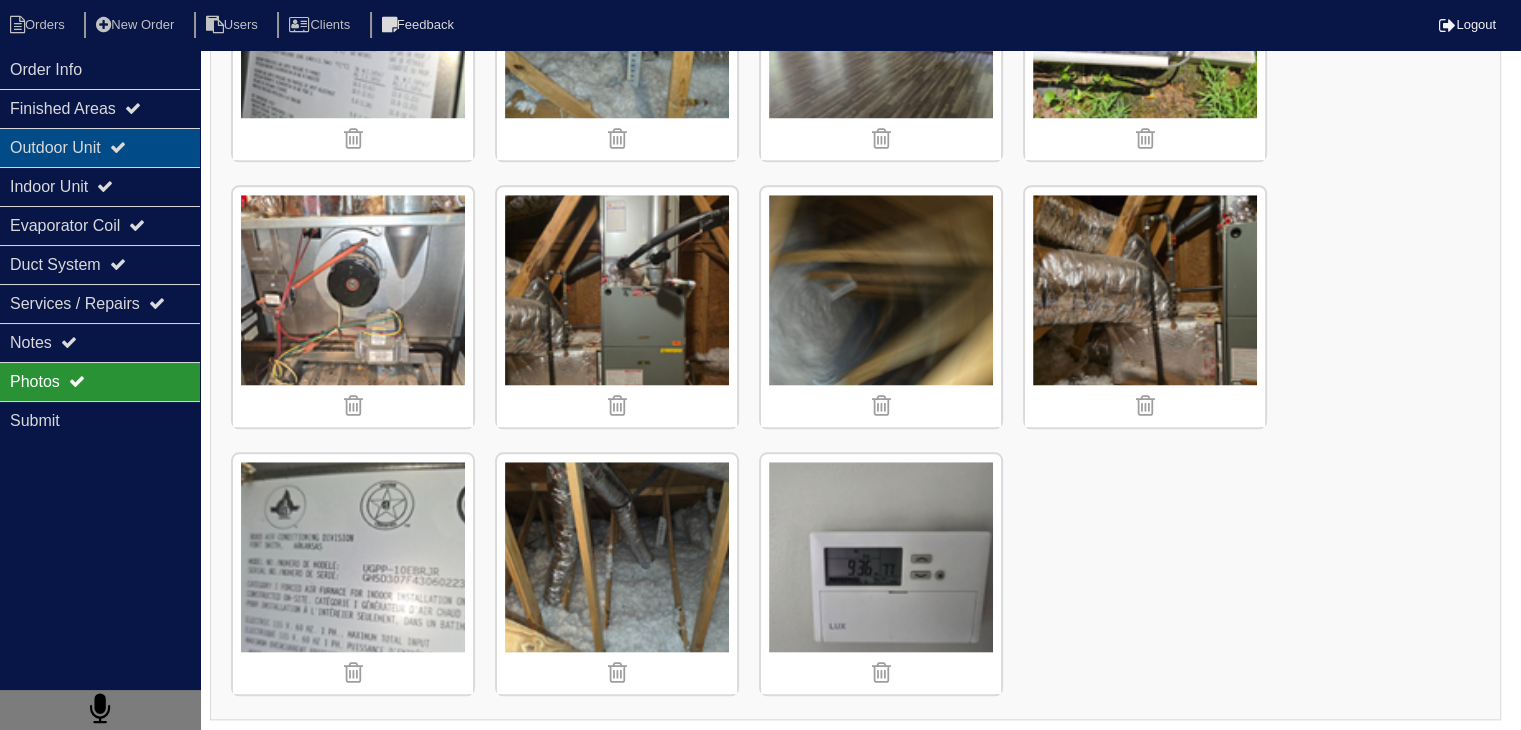 click on "Outdoor Unit" at bounding box center [100, 147] 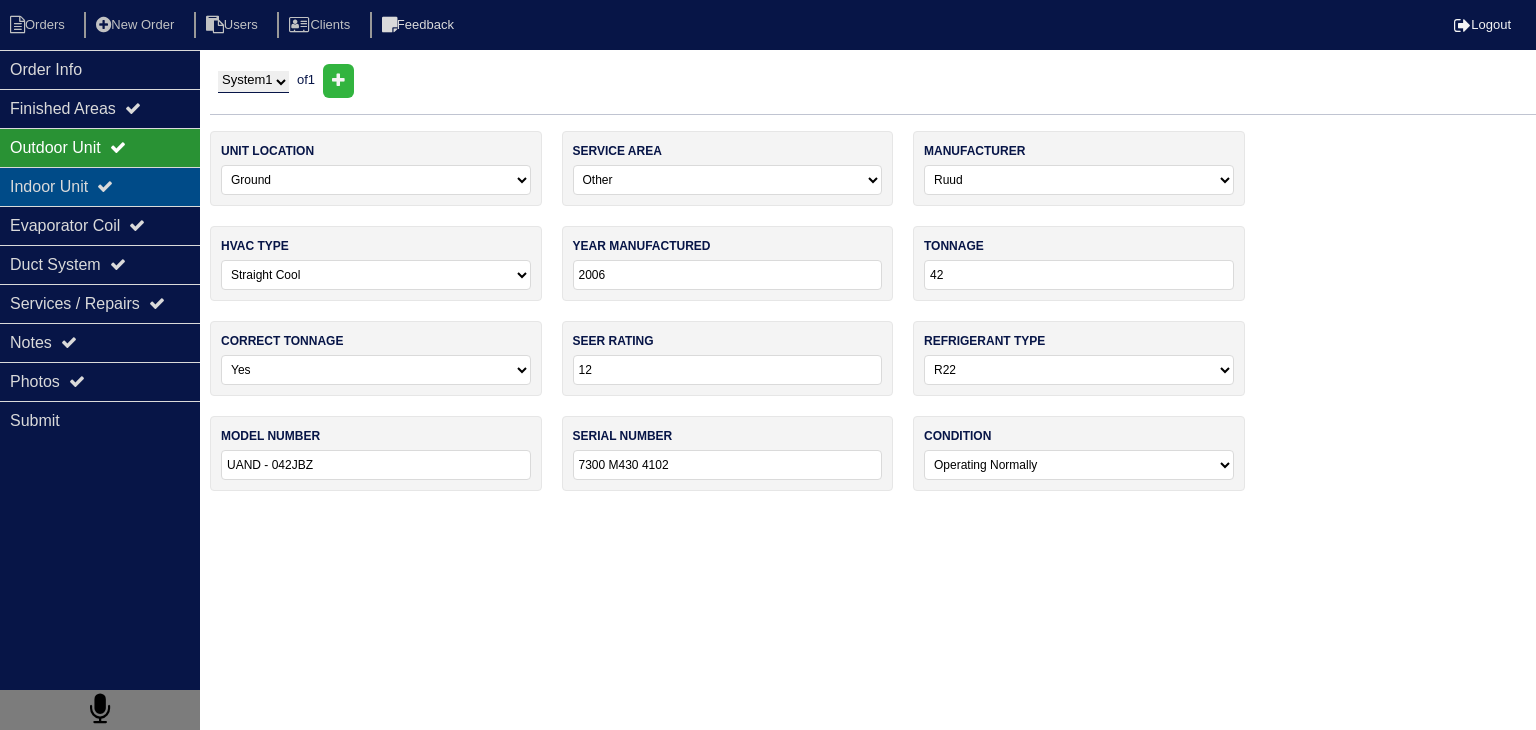 click on "Indoor Unit" at bounding box center [100, 186] 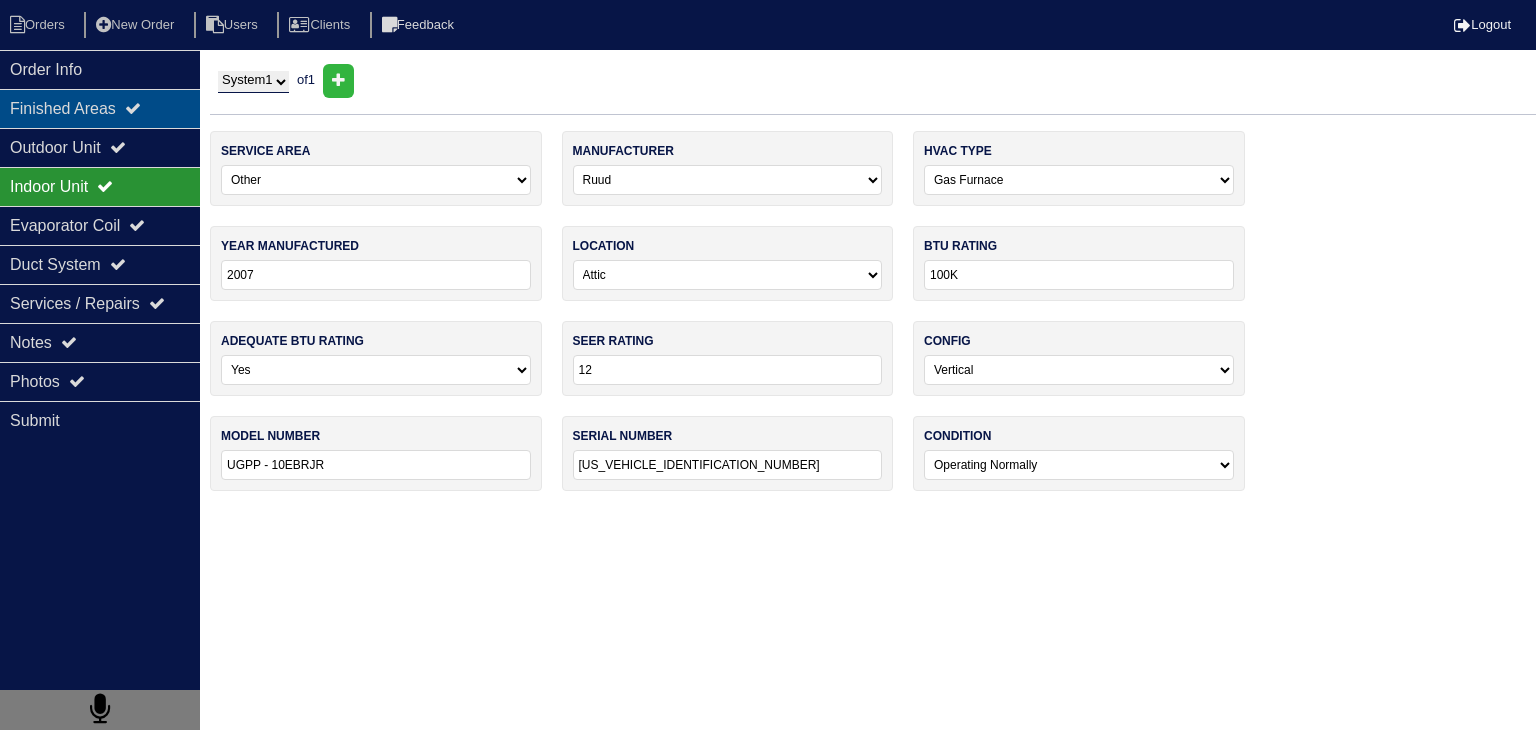 click on "Finished Areas" at bounding box center [100, 108] 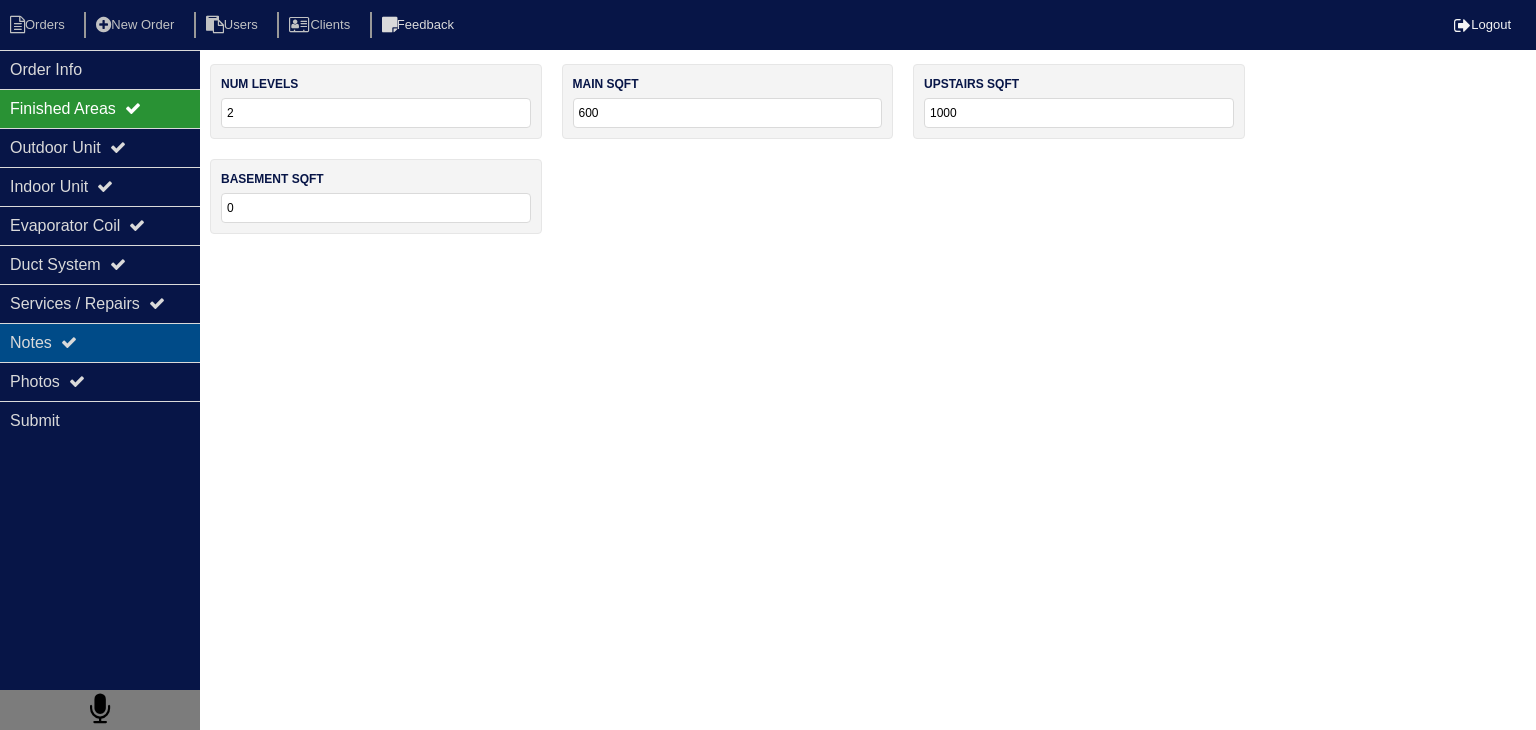 click on "Notes" at bounding box center [100, 342] 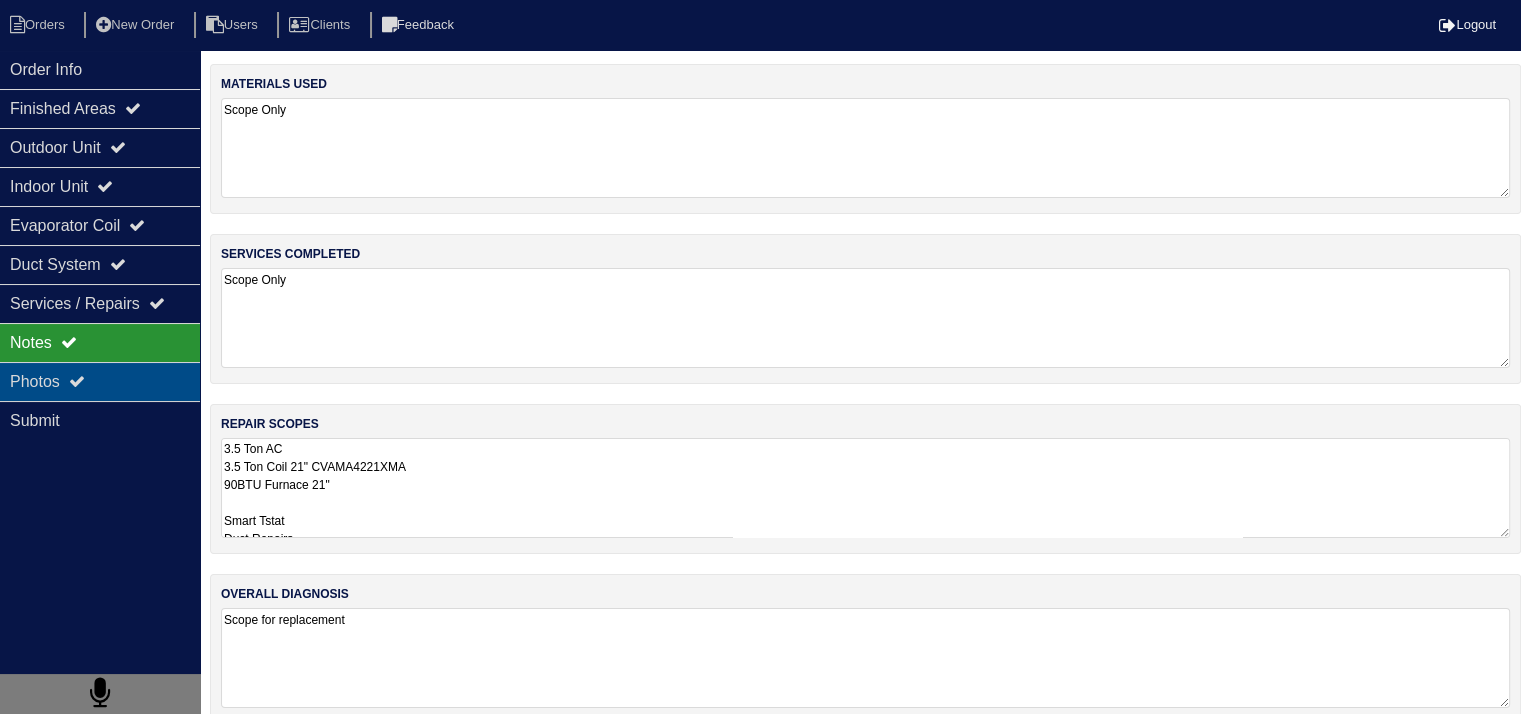 click on "Photos" at bounding box center [100, 381] 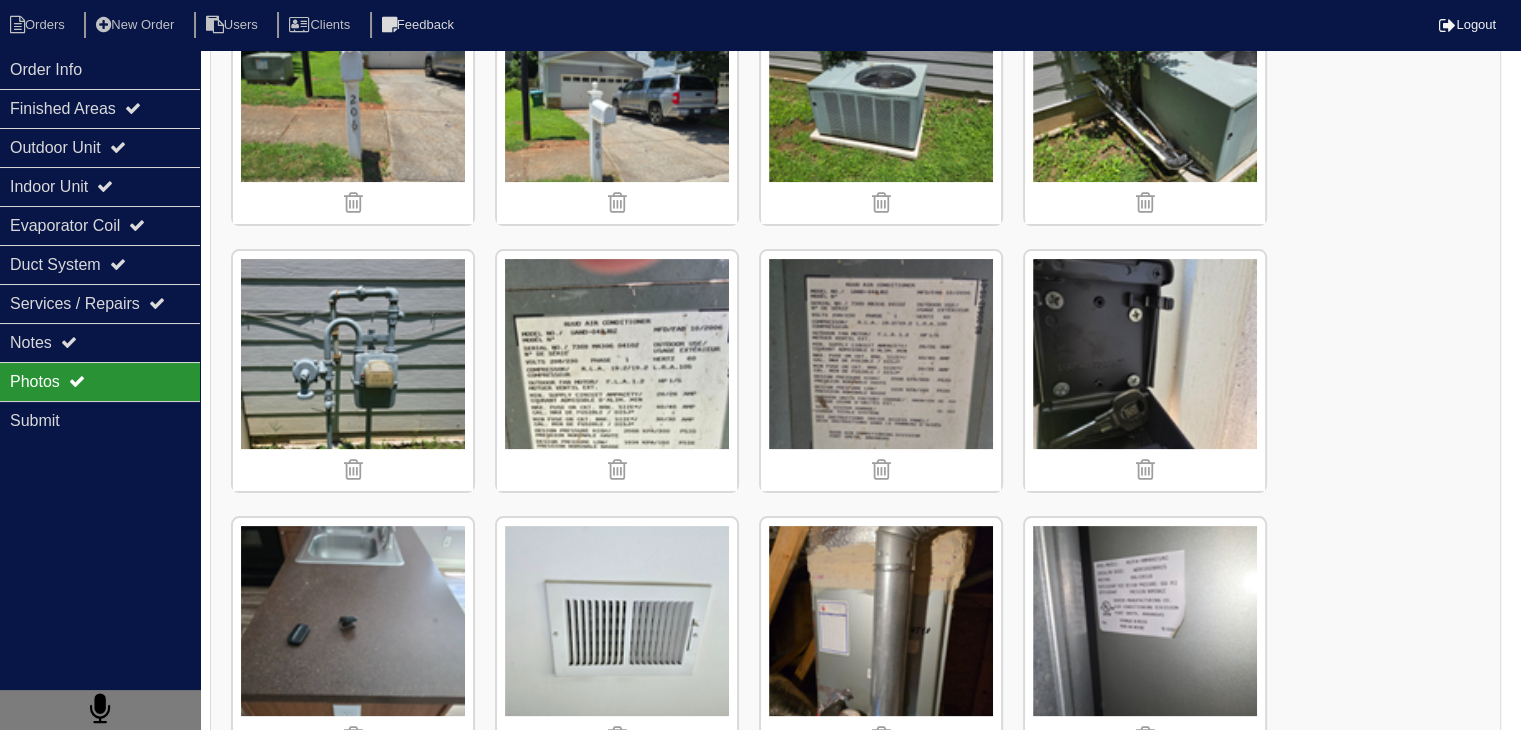 scroll, scrollTop: 284, scrollLeft: 0, axis: vertical 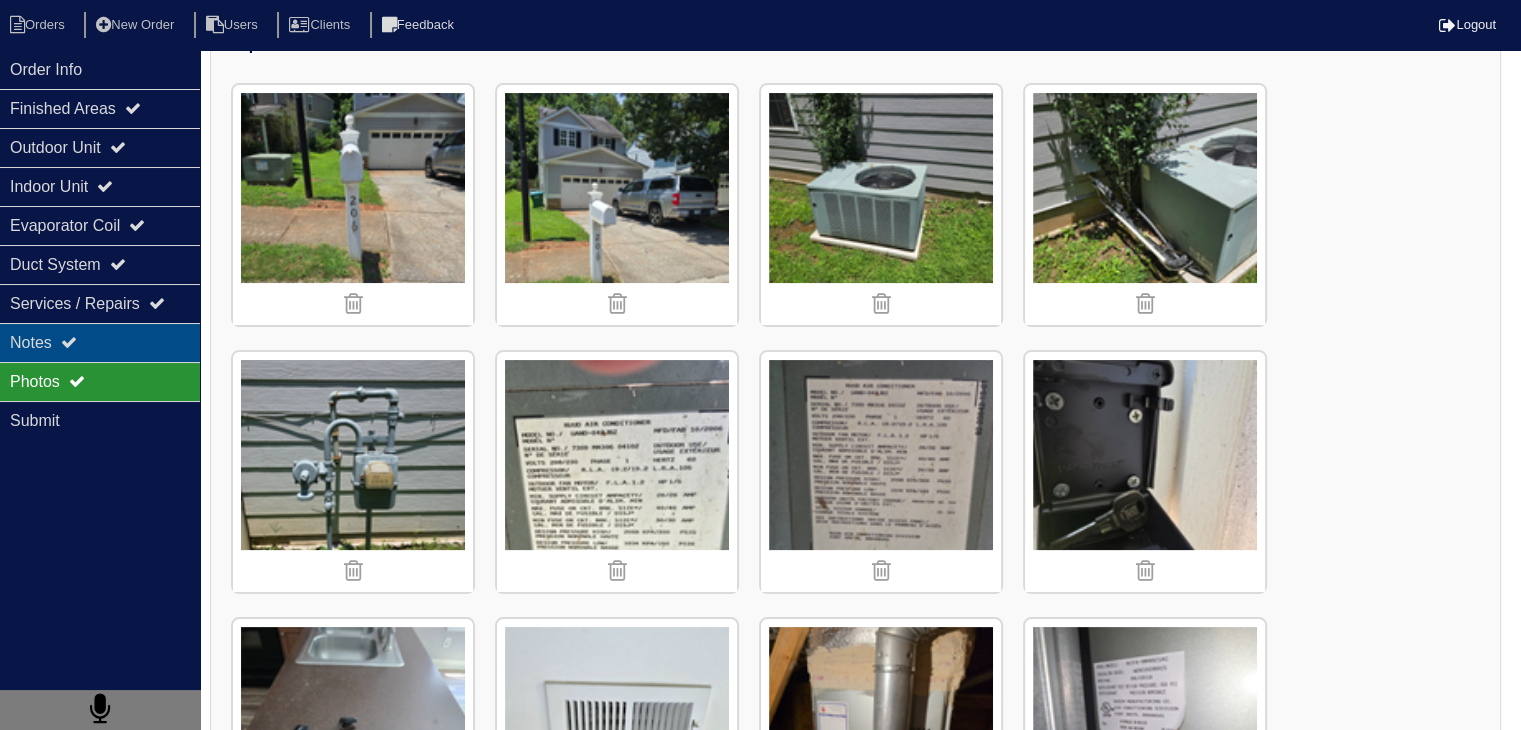 click on "Notes" at bounding box center [100, 342] 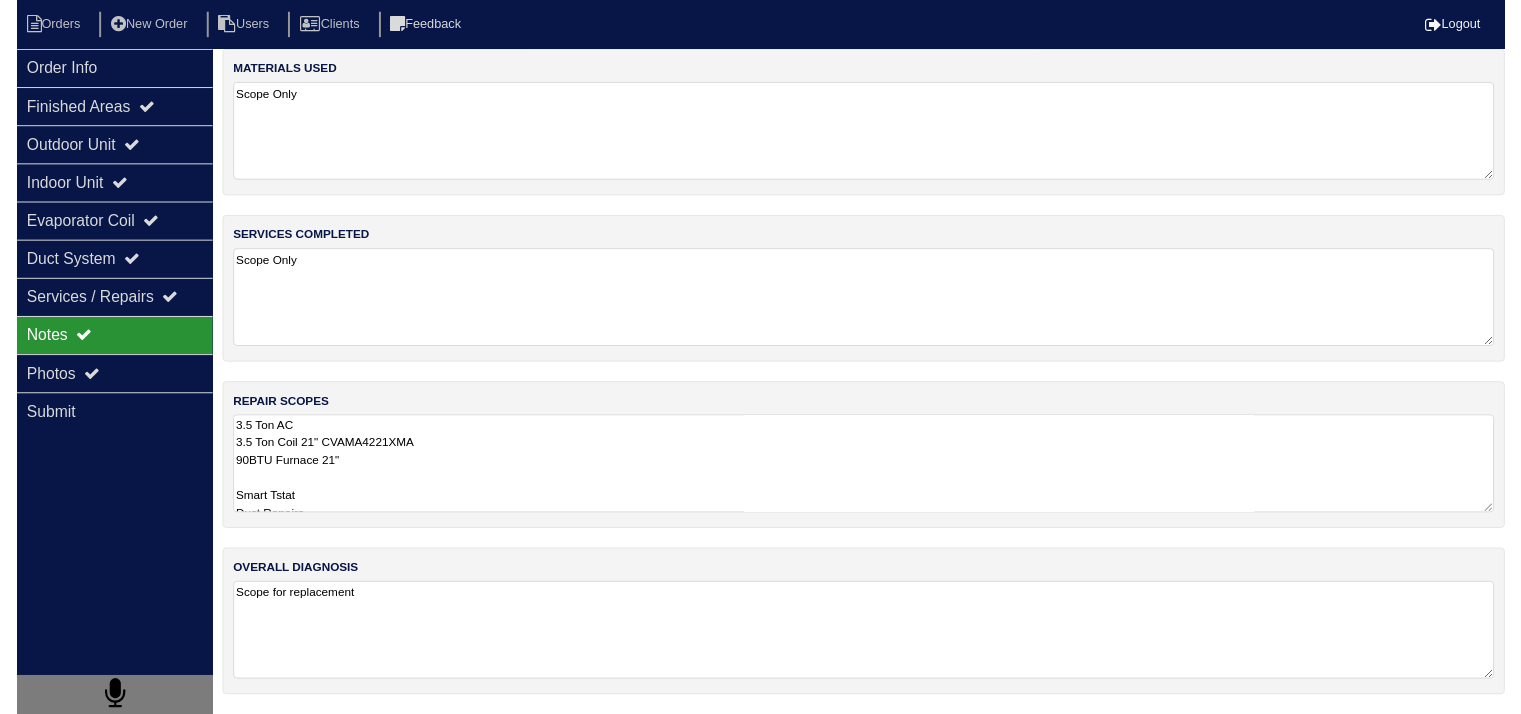 scroll, scrollTop: 25, scrollLeft: 0, axis: vertical 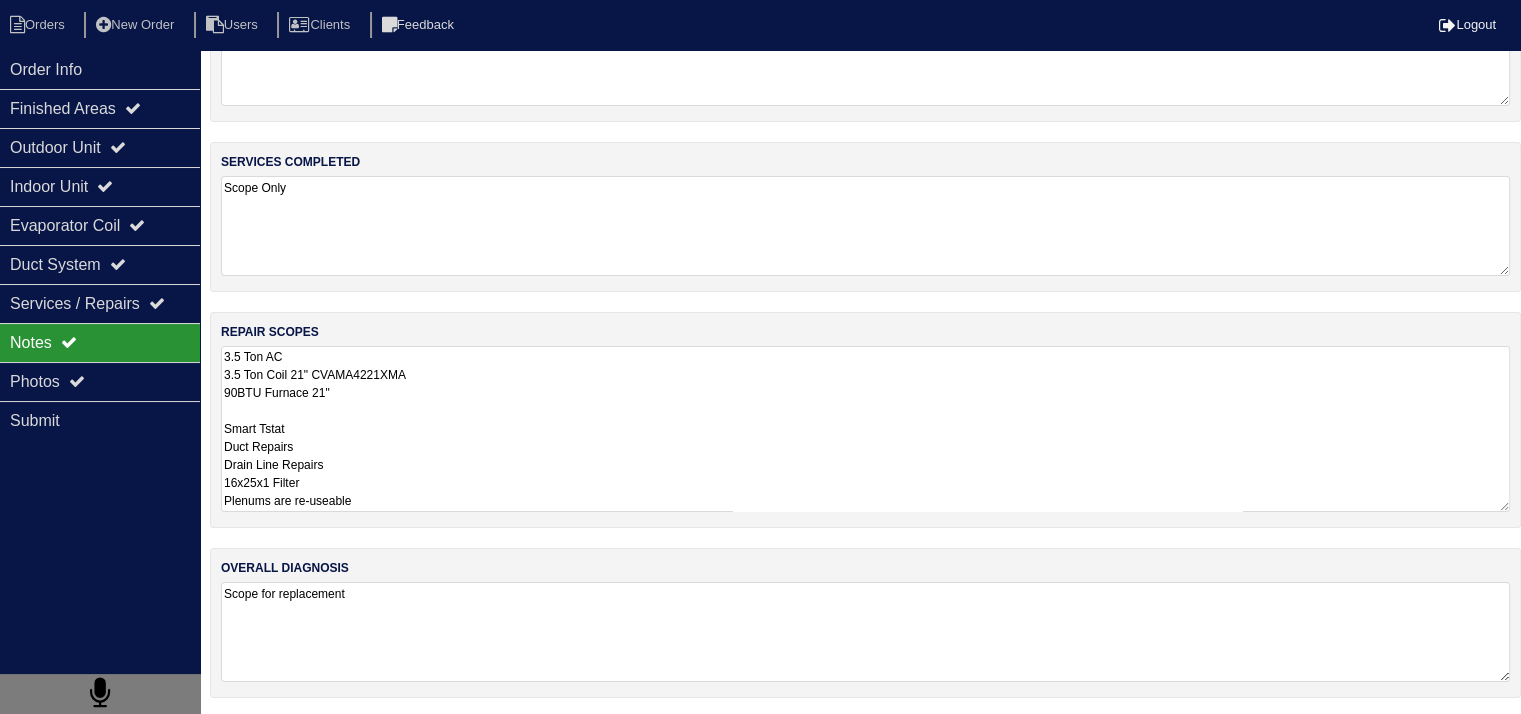 drag, startPoint x: 222, startPoint y: 421, endPoint x: 395, endPoint y: 439, distance: 173.9339 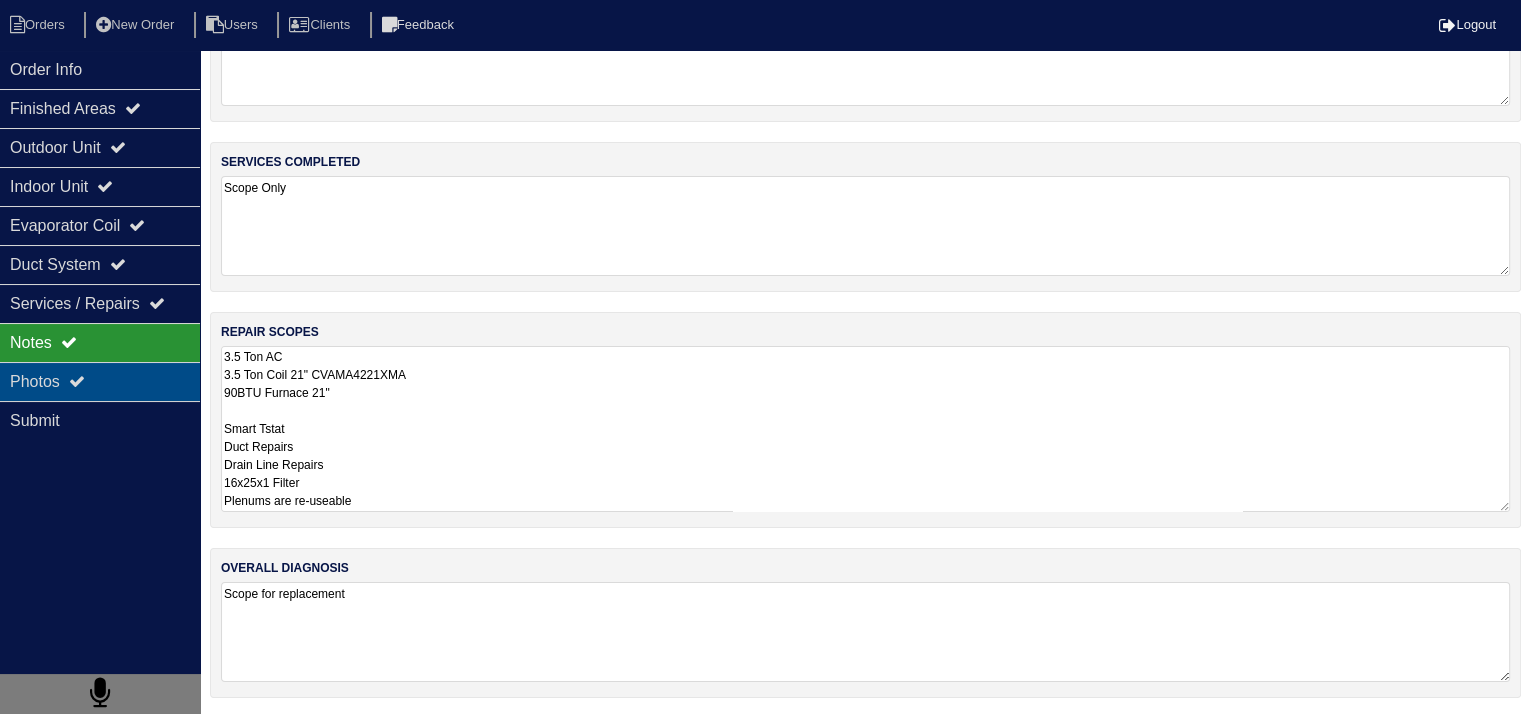 click on "Photos" at bounding box center [100, 381] 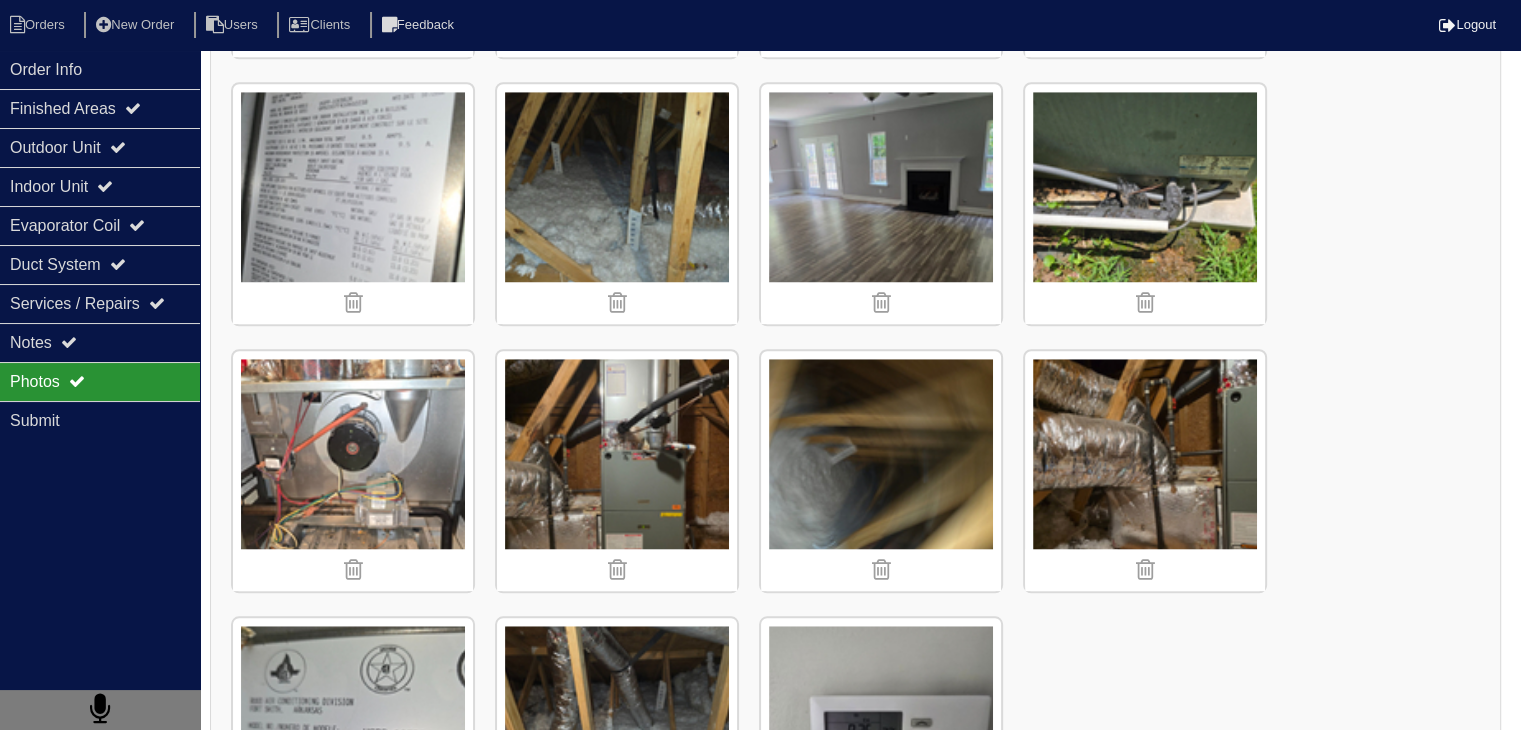 scroll, scrollTop: 1625, scrollLeft: 0, axis: vertical 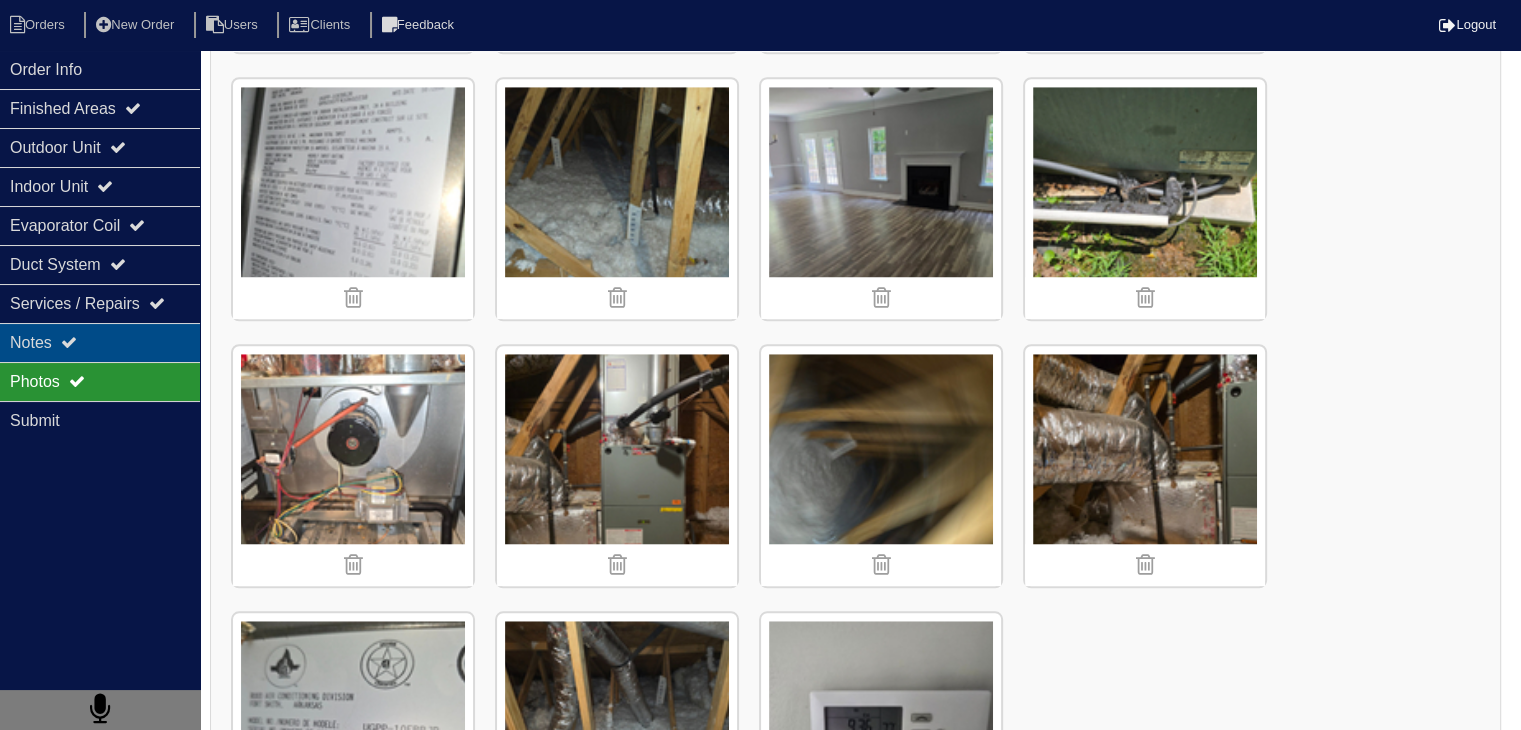 click on "Notes" at bounding box center (100, 342) 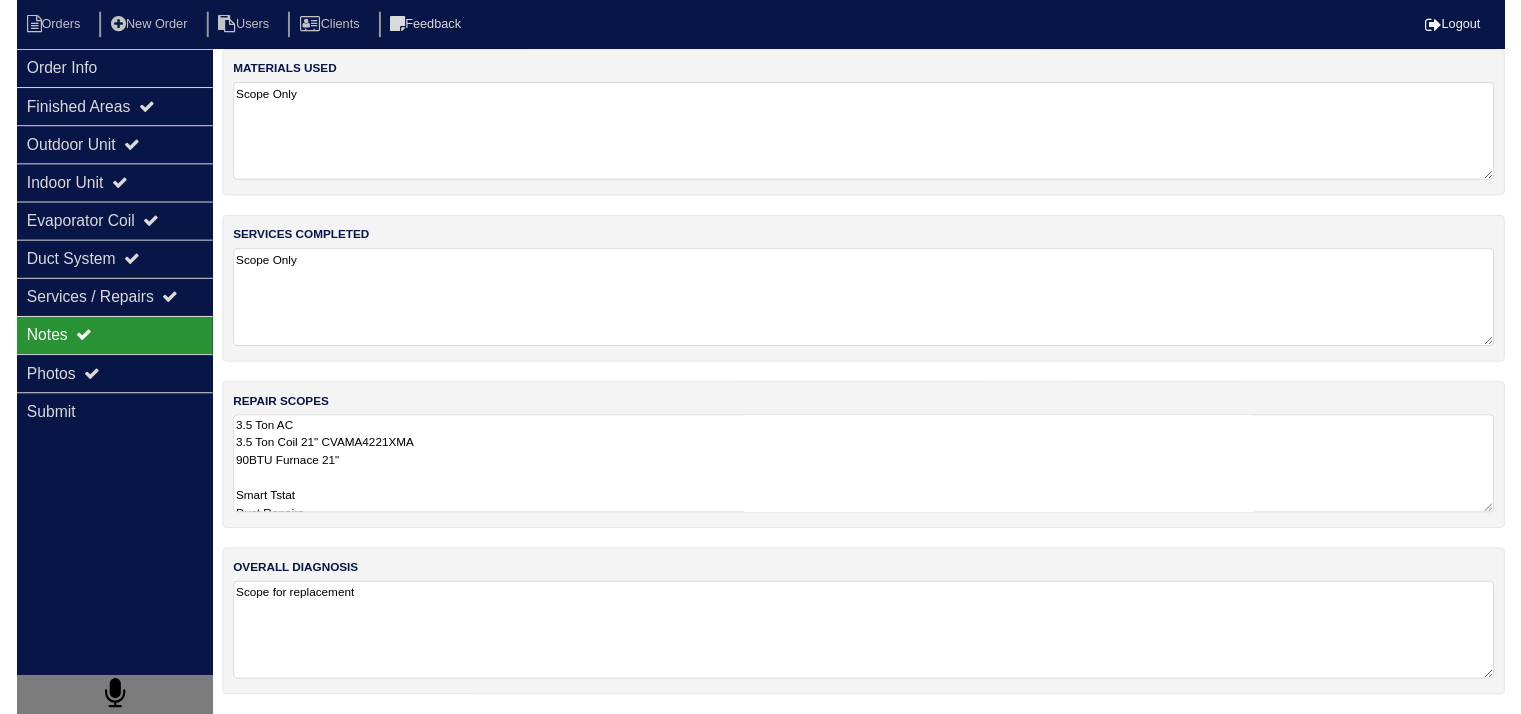 scroll, scrollTop: 25, scrollLeft: 0, axis: vertical 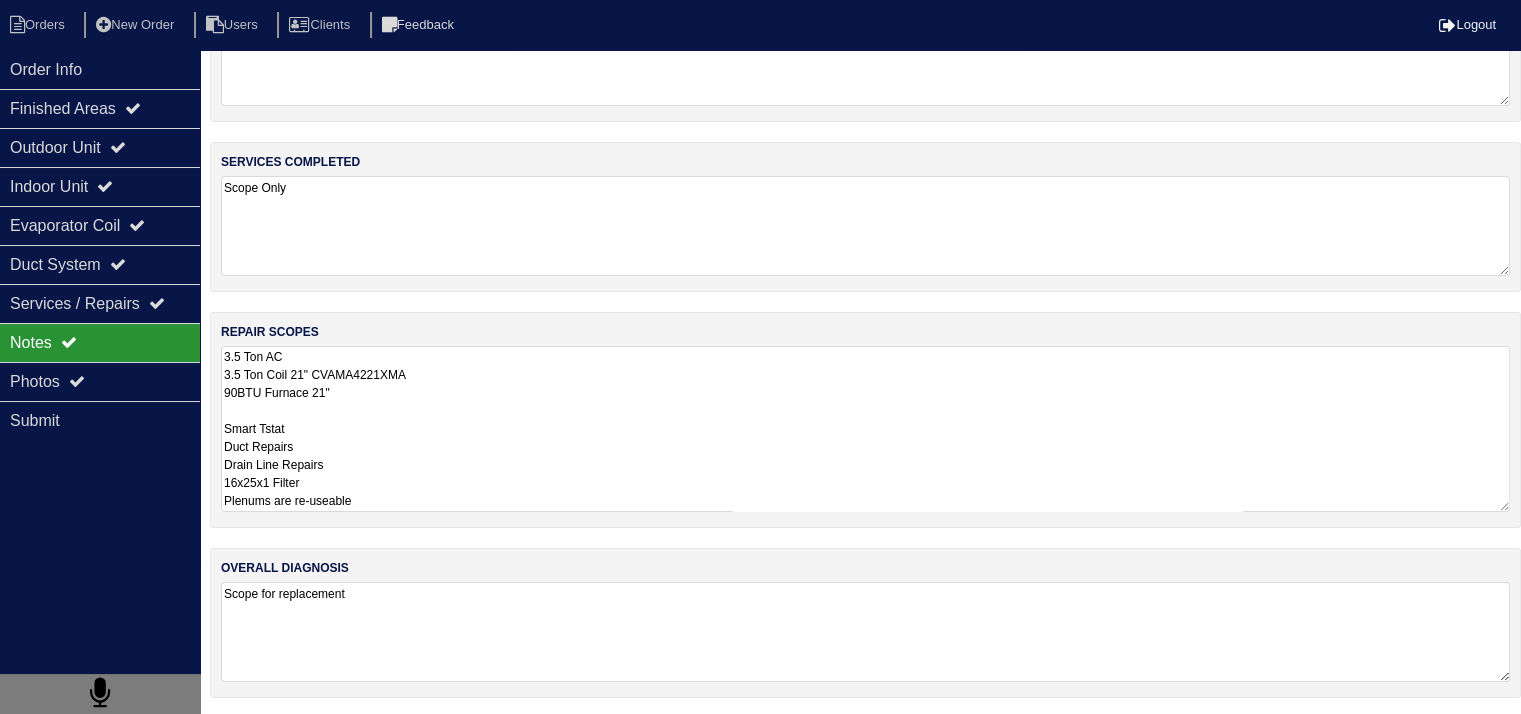 drag, startPoint x: 220, startPoint y: 418, endPoint x: 350, endPoint y: 479, distance: 143.60014 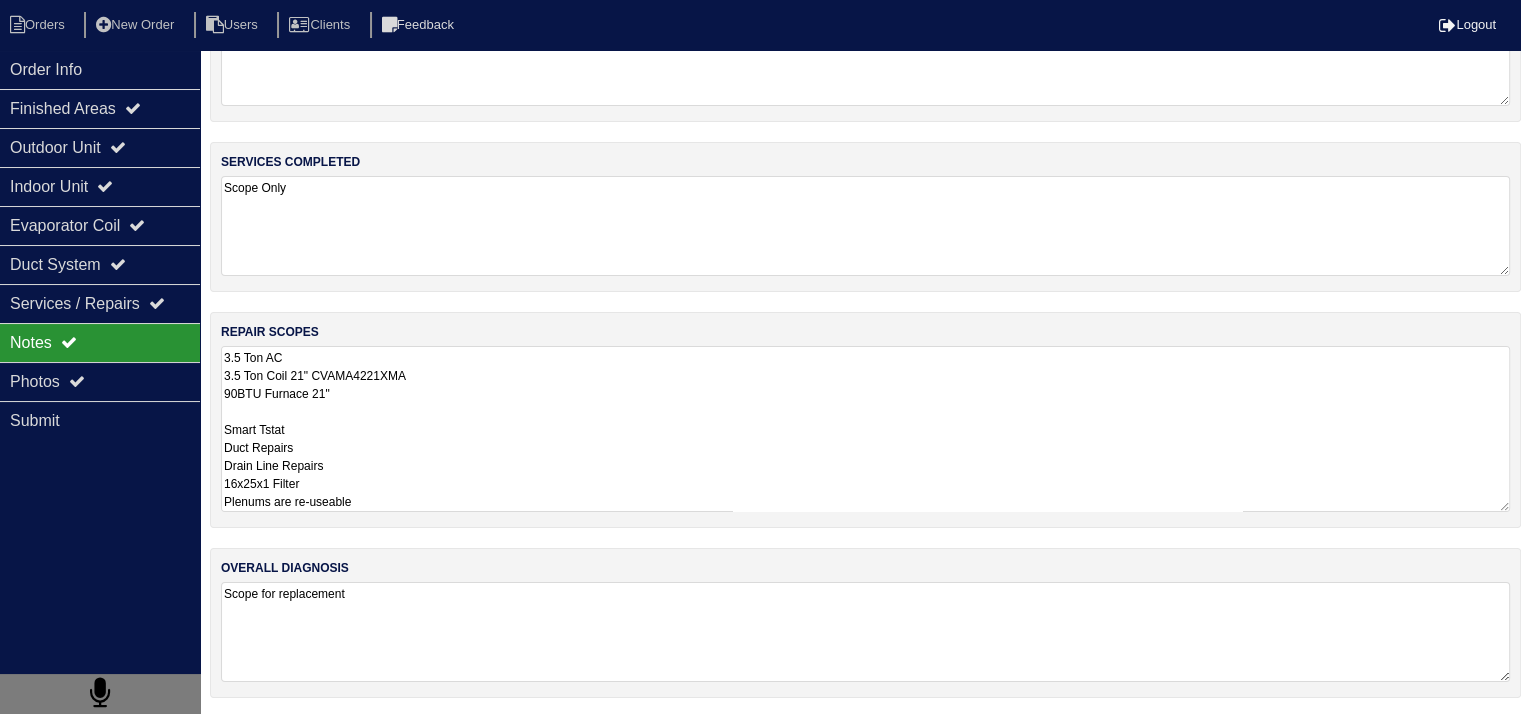 scroll, scrollTop: 1, scrollLeft: 0, axis: vertical 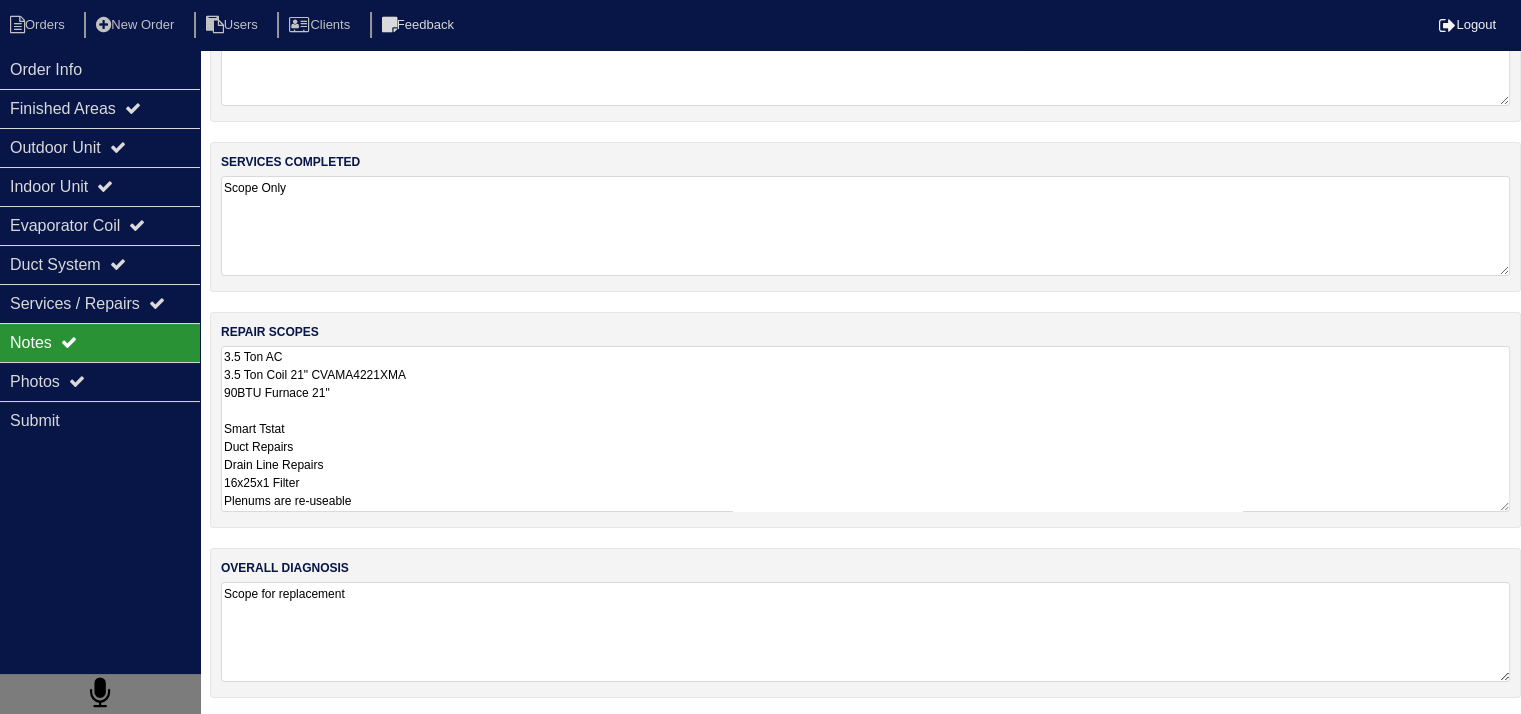 drag, startPoint x: 223, startPoint y: 355, endPoint x: 455, endPoint y: 514, distance: 281.2561 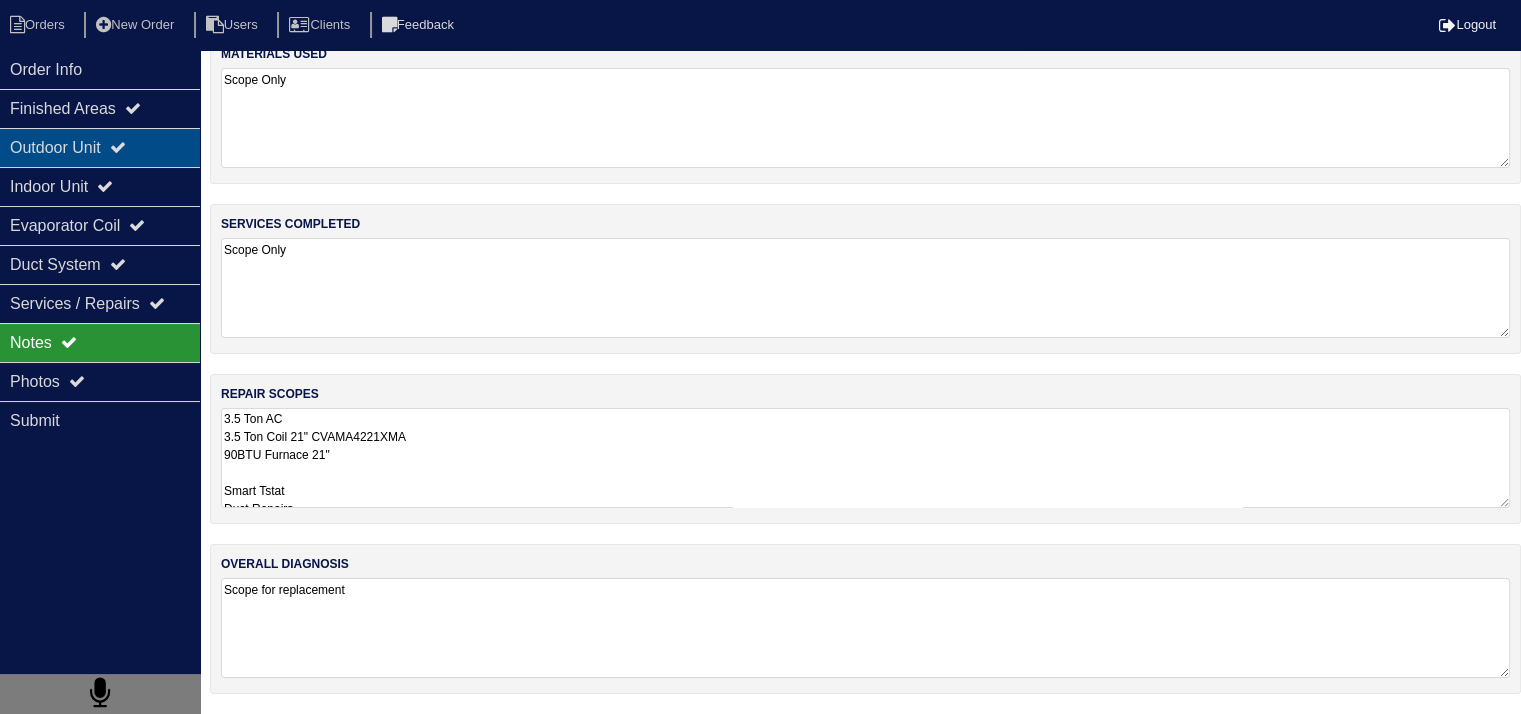 click on "Outdoor Unit" at bounding box center (100, 147) 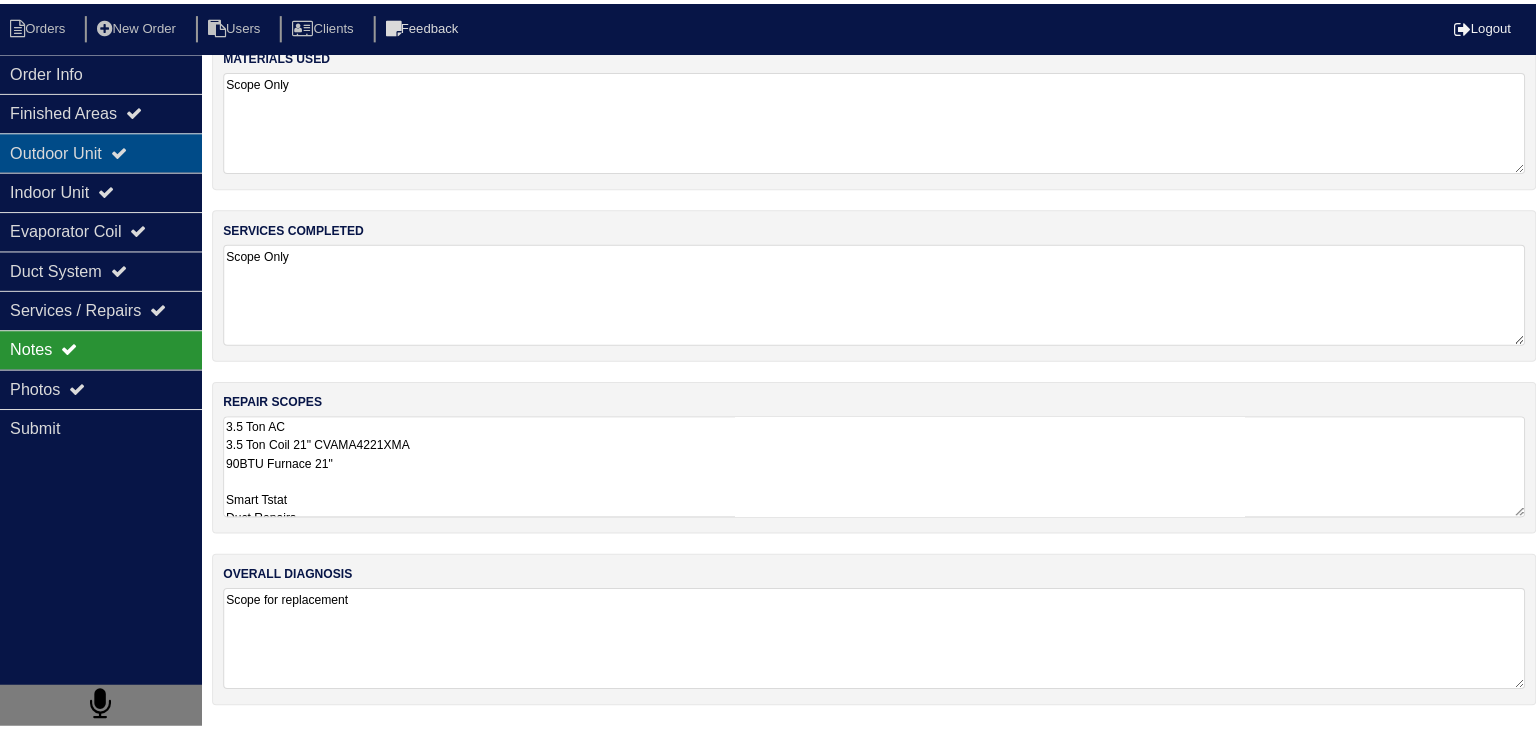scroll, scrollTop: 0, scrollLeft: 0, axis: both 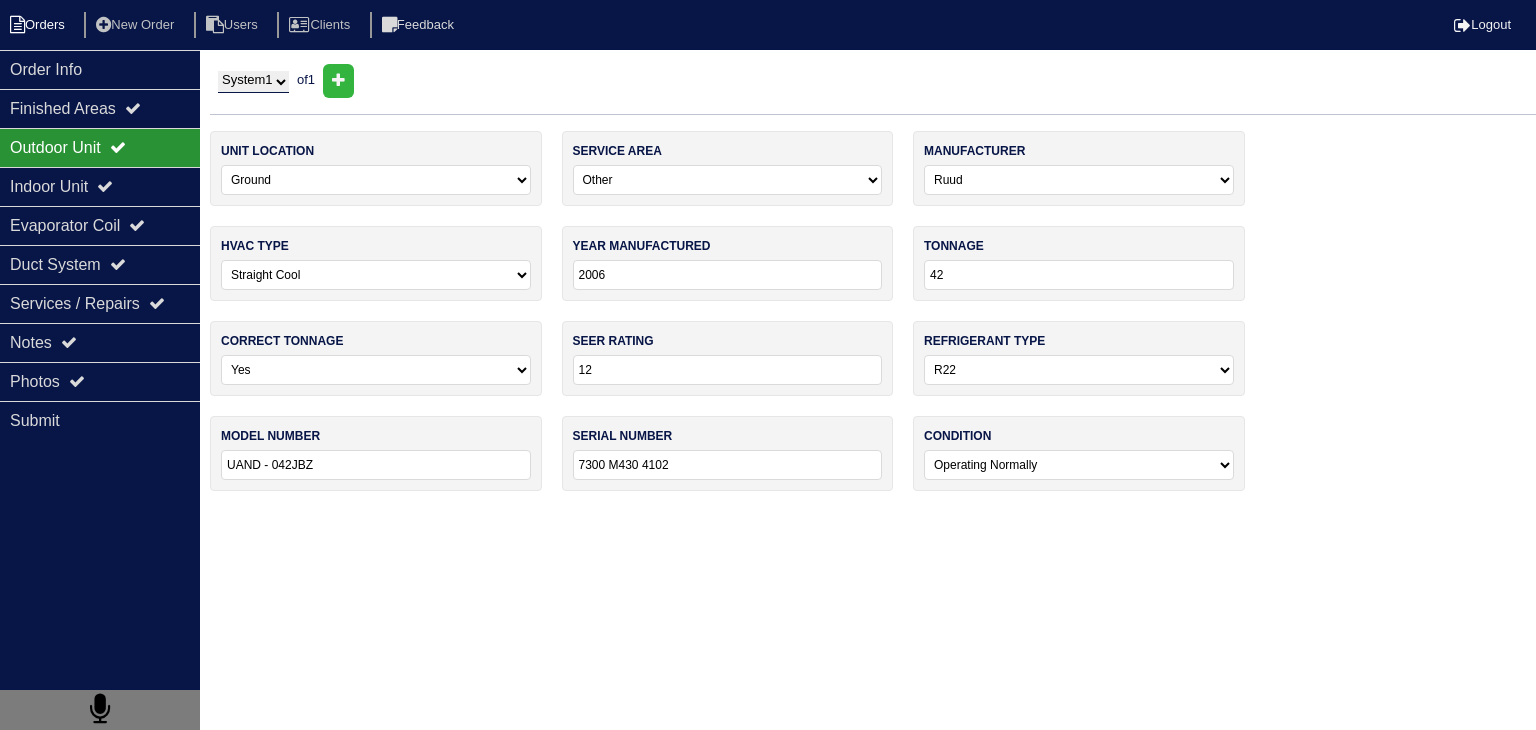click on "Orders" at bounding box center [40, 25] 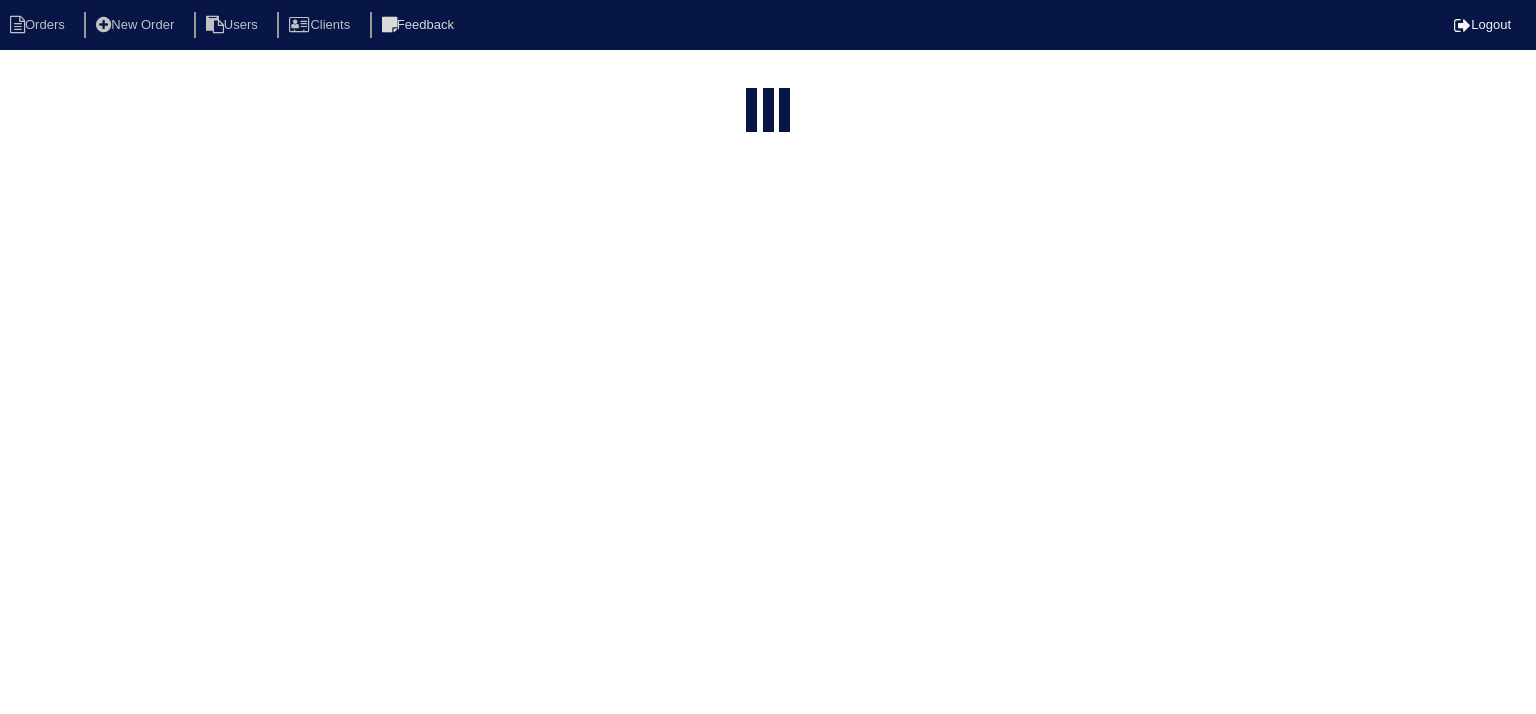 select on "15" 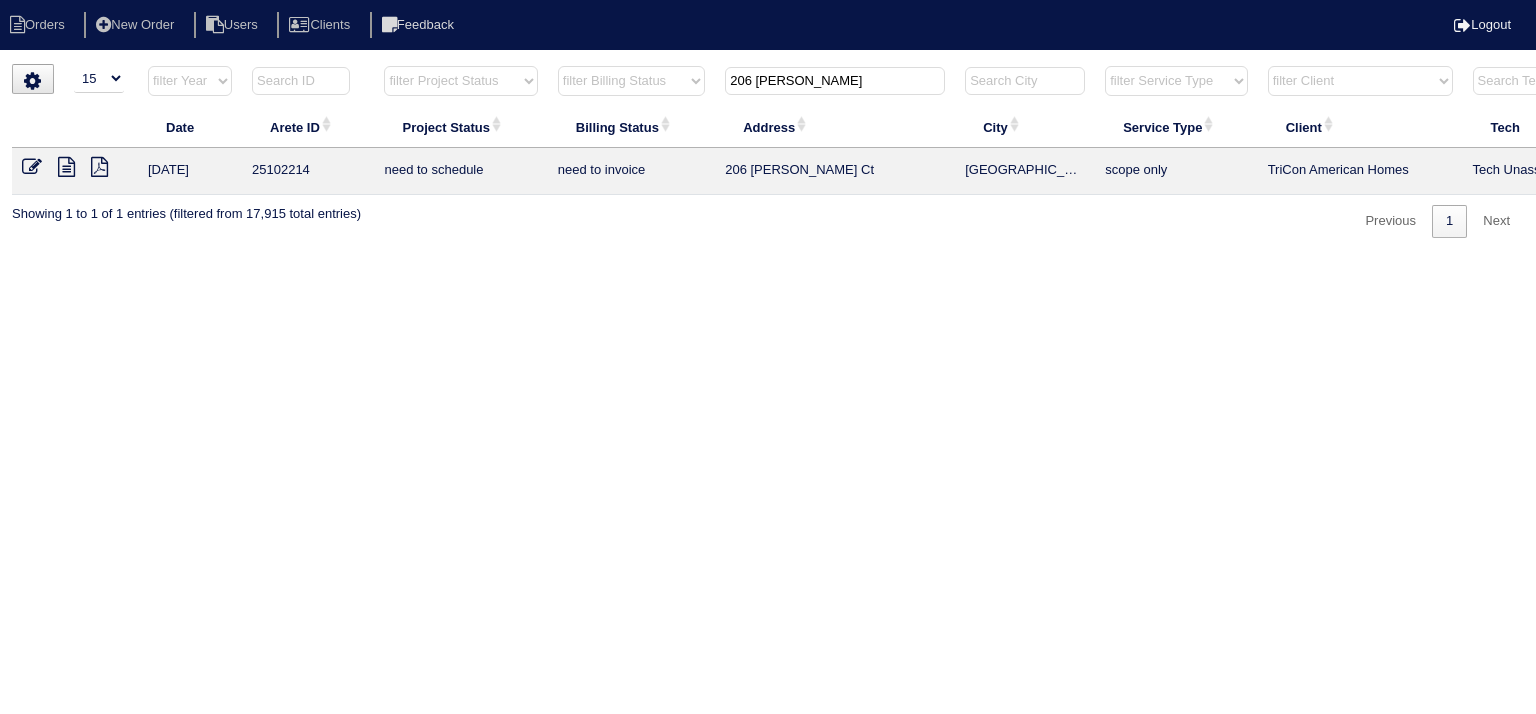 drag, startPoint x: 808, startPoint y: 79, endPoint x: 672, endPoint y: 81, distance: 136.01471 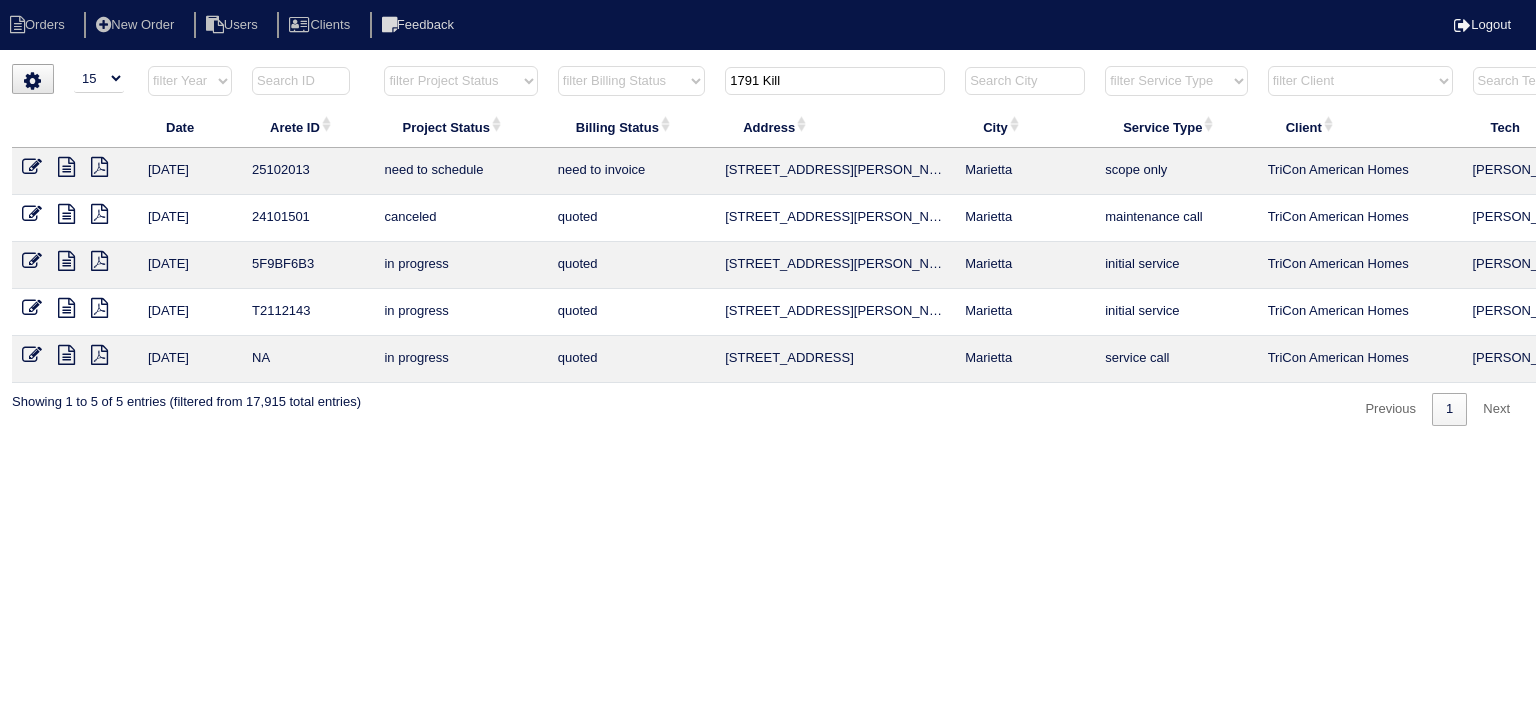 type on "1791 Kill" 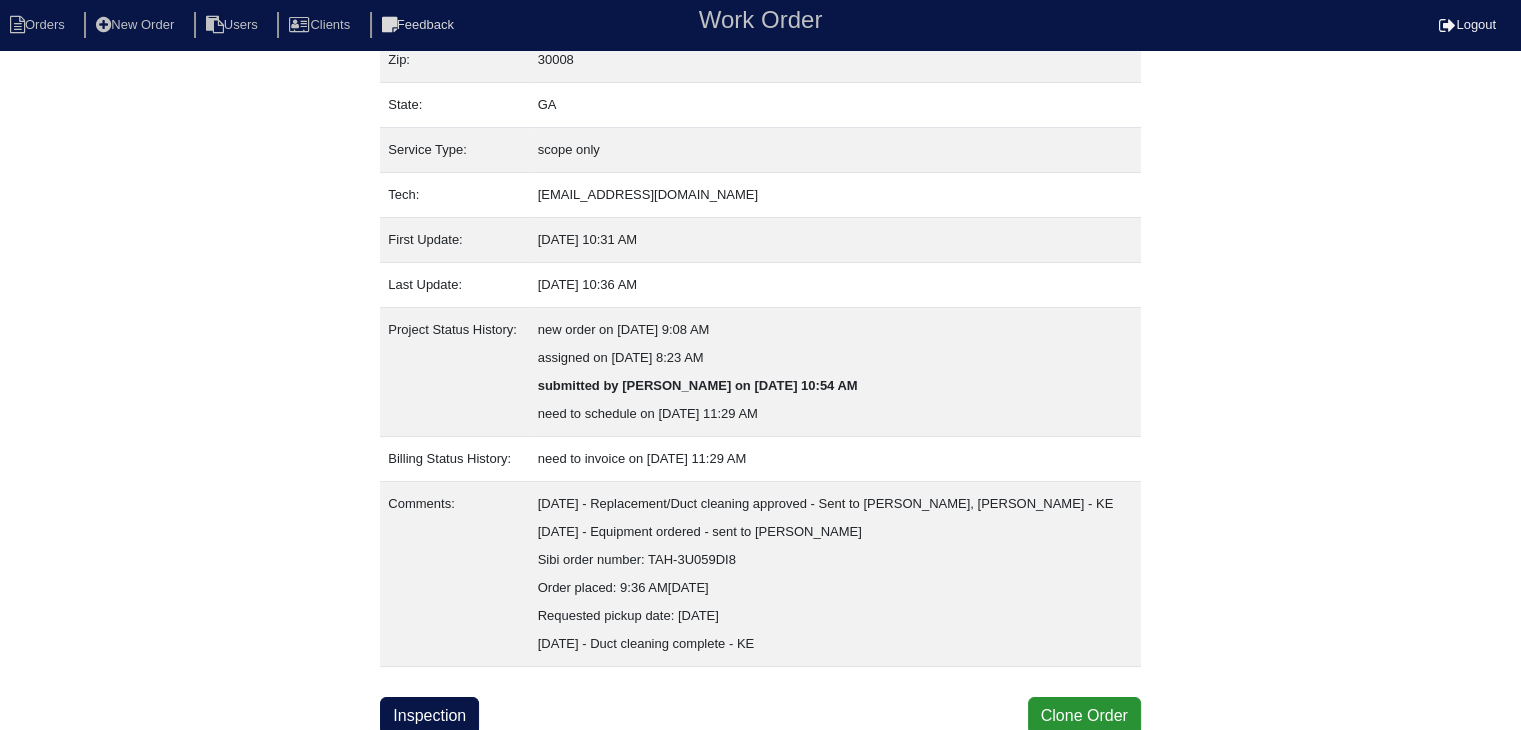 scroll, scrollTop: 208, scrollLeft: 0, axis: vertical 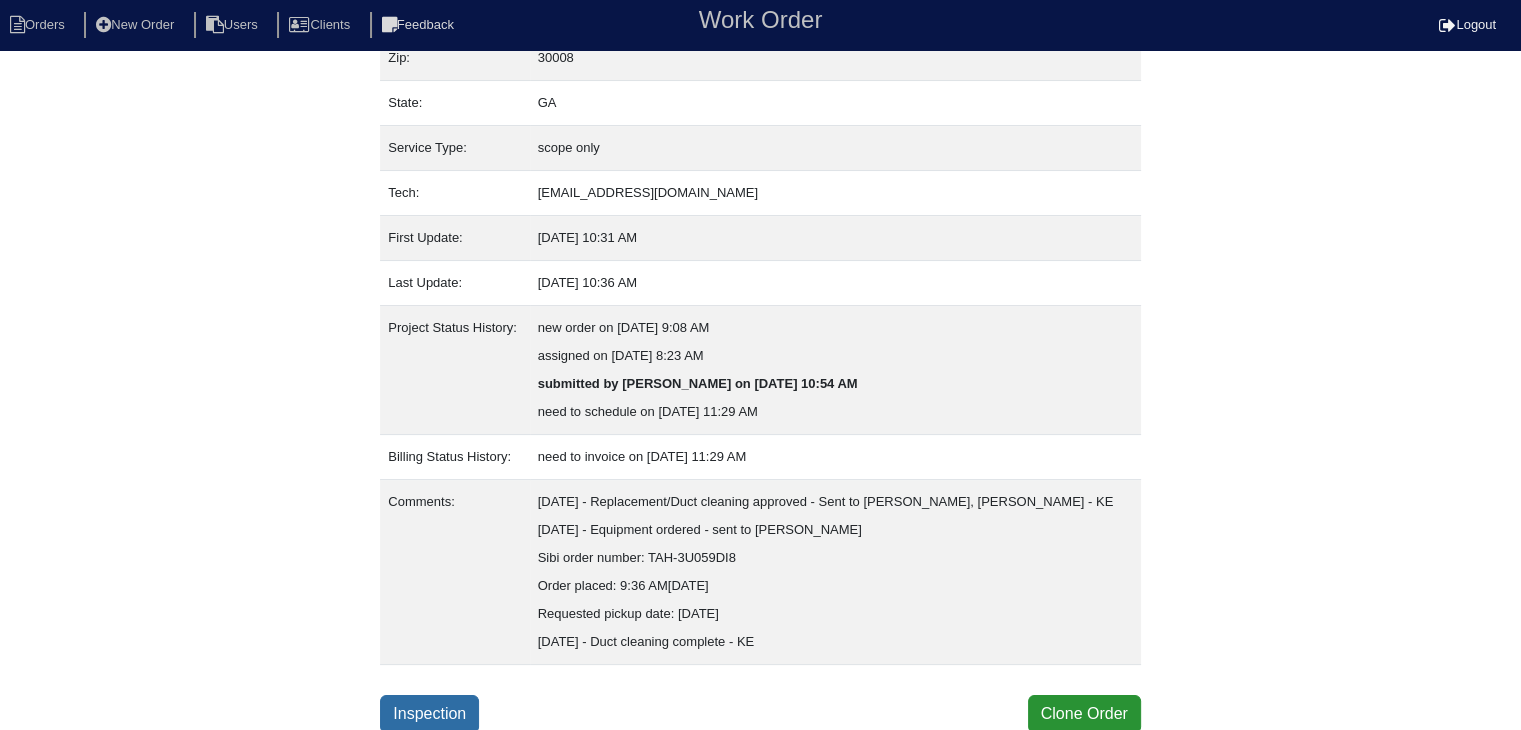click on "Inspection" at bounding box center (429, 714) 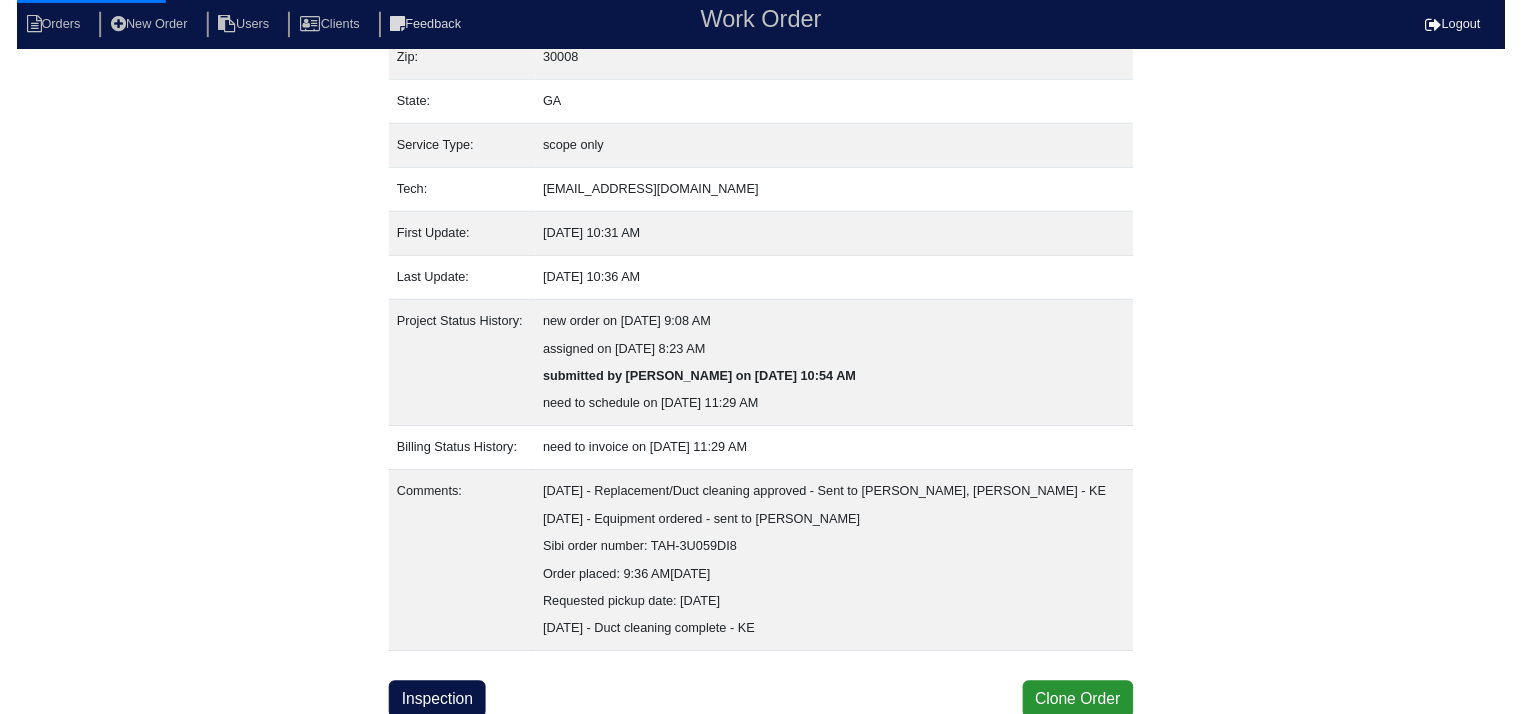 scroll, scrollTop: 0, scrollLeft: 0, axis: both 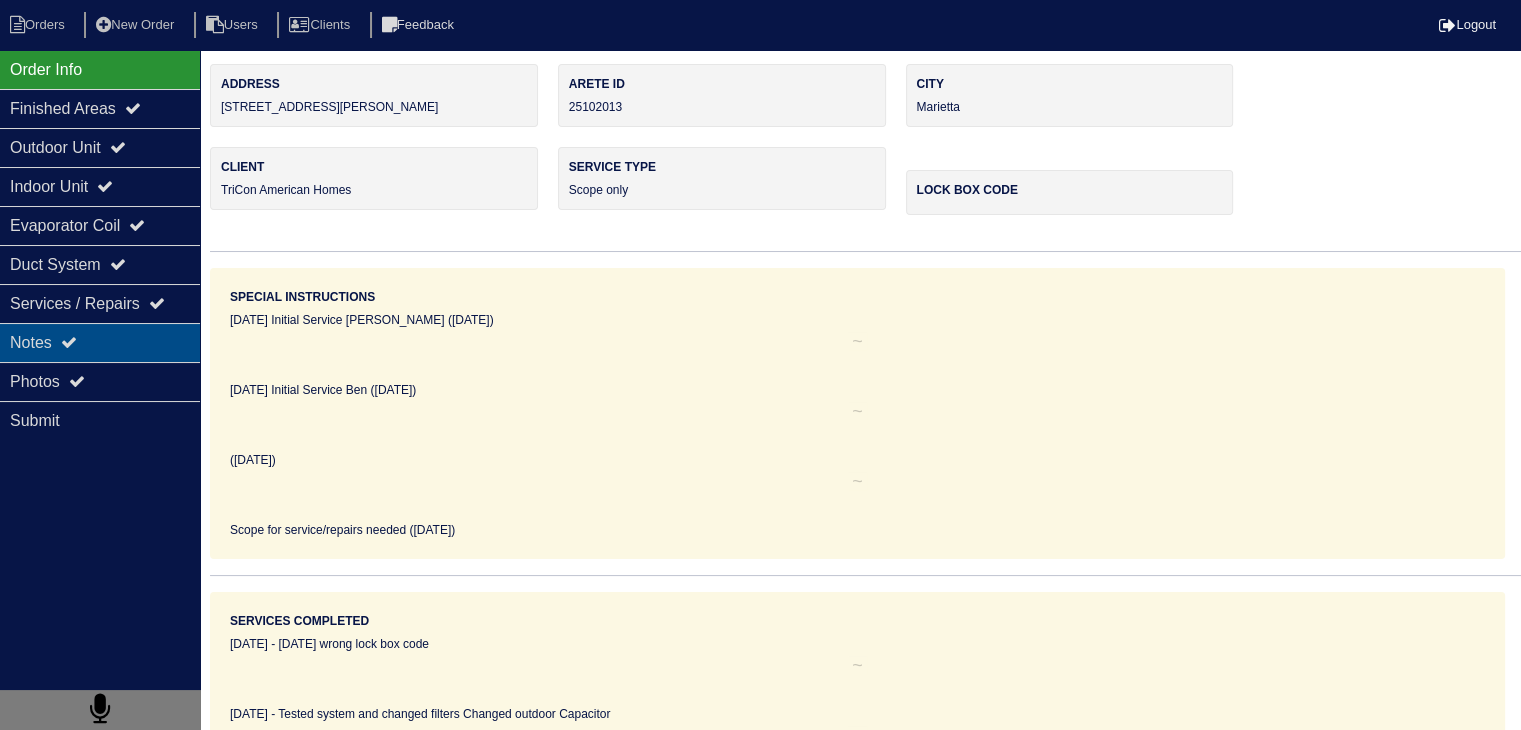 click on "Notes" at bounding box center (100, 342) 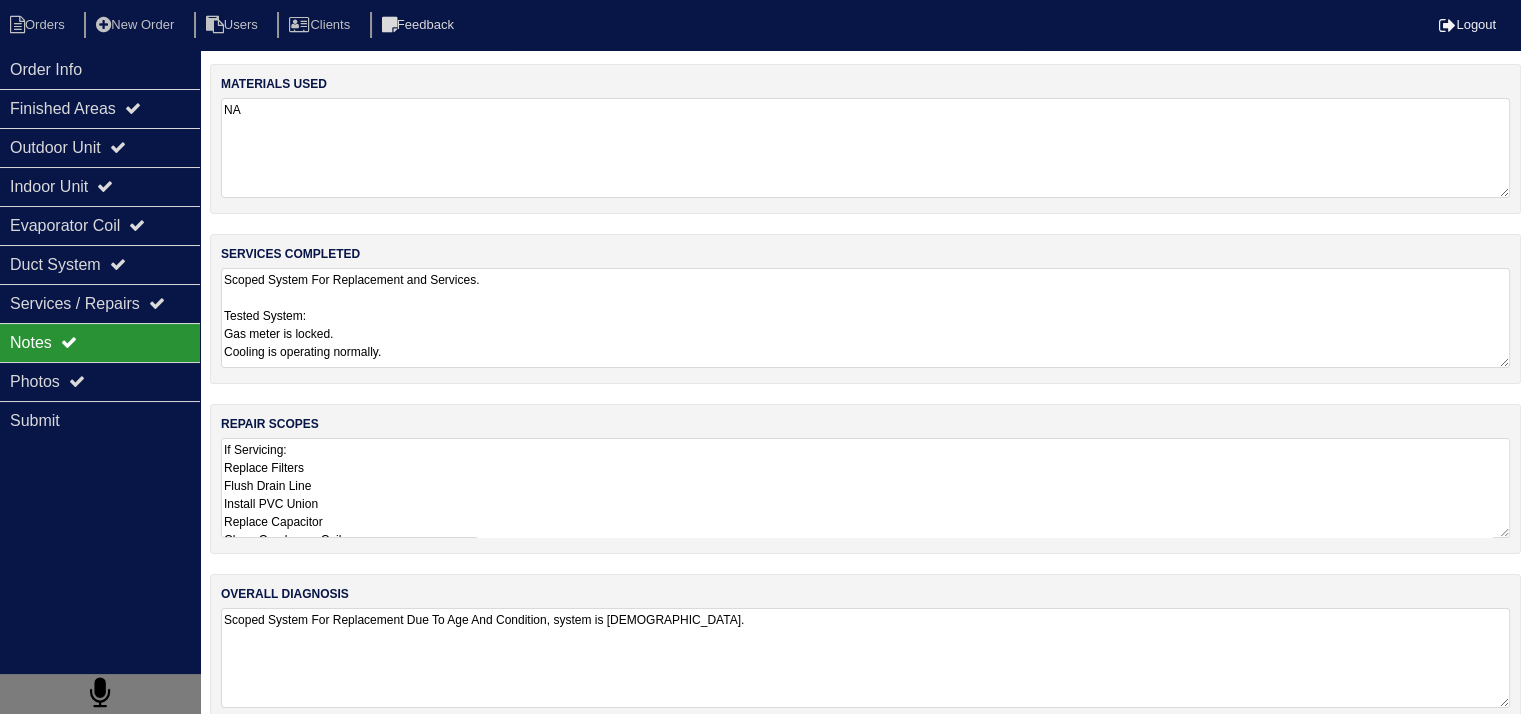 click on "If Servicing:
Replace Filters
Flush Drain Line
Install PVC Union
Replace Capacitor
Clean Condenser Coils
Test System.
If Replacing System:
70,000 17" Furnace
3 Ton 17" Coil Horizontal plenty of stock - rk
3 Ton AC
2- 10" Sticky Collars
1- 12" Sticky Collar
17" Furnace Return Plenum
Pan No Hole
36x36 Pad
Aquaguard Floatswitch
SS2 Floatswitch
2- 16x25 Filters
4" Single Wall 90
P-Trap
3/4 PVC [DEMOGRAPHIC_DATA]
3/4 PVC Cap
3/4 Copper Lineset Insulation
Lineset Cover
6- Foam Blocks" at bounding box center (865, 488) 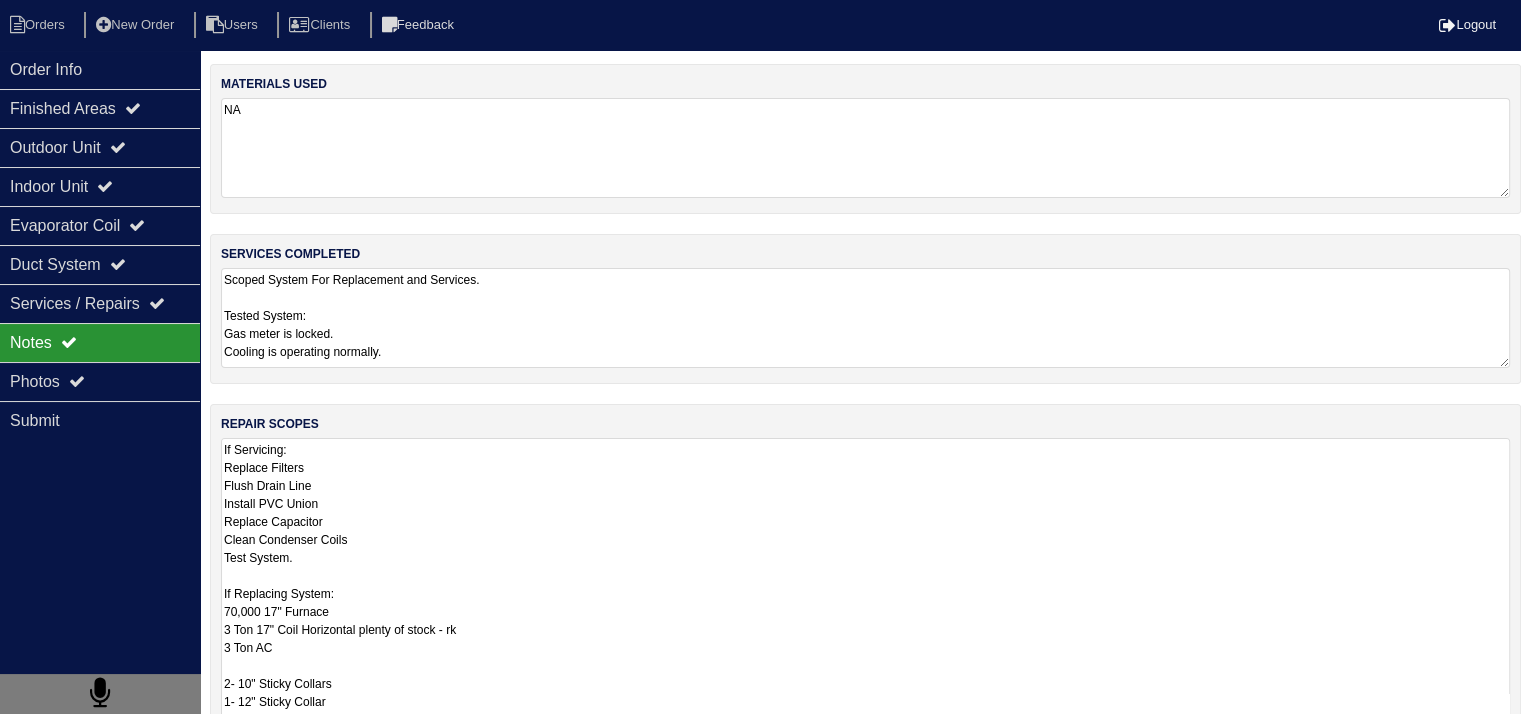 scroll, scrollTop: 1, scrollLeft: 0, axis: vertical 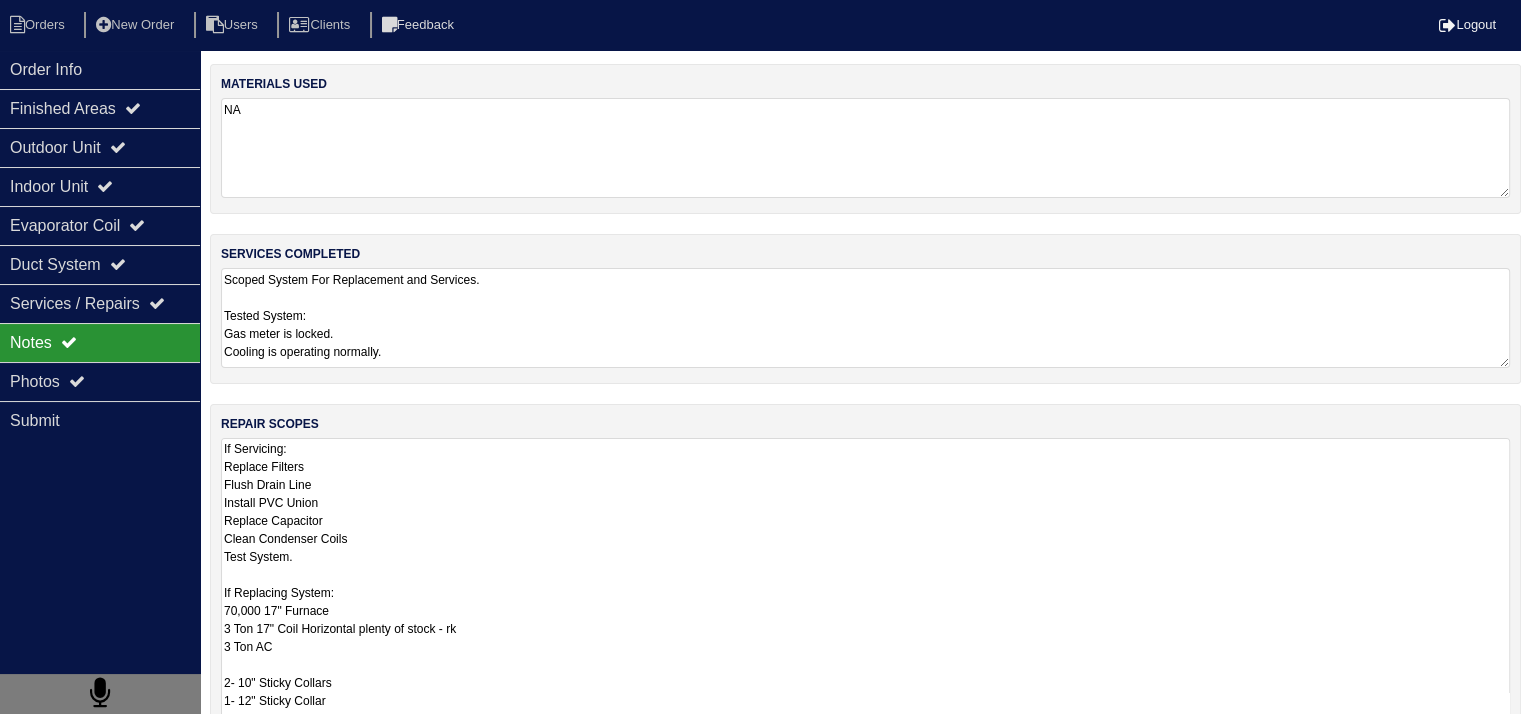 click on "If Servicing:
Replace Filters
Flush Drain Line
Install PVC Union
Replace Capacitor
Clean Condenser Coils
Test System.
If Replacing System:
70,000 17" Furnace
3 Ton 17" Coil Horizontal plenty of stock - rk
3 Ton AC
2- 10" Sticky Collars
1- 12" Sticky Collar
17" Furnace Return Plenum
Pan No Hole
36x36 Pad
Aquaguard Floatswitch
SS2 Floatswitch
2- 16x25 Filters
4" Single Wall 90
P-Trap
3/4 PVC Male
3/4 PVC Cap
3/4 Copper Lineset Insulation
Lineset Cover
6- Foam Blocks" at bounding box center [865, 692] 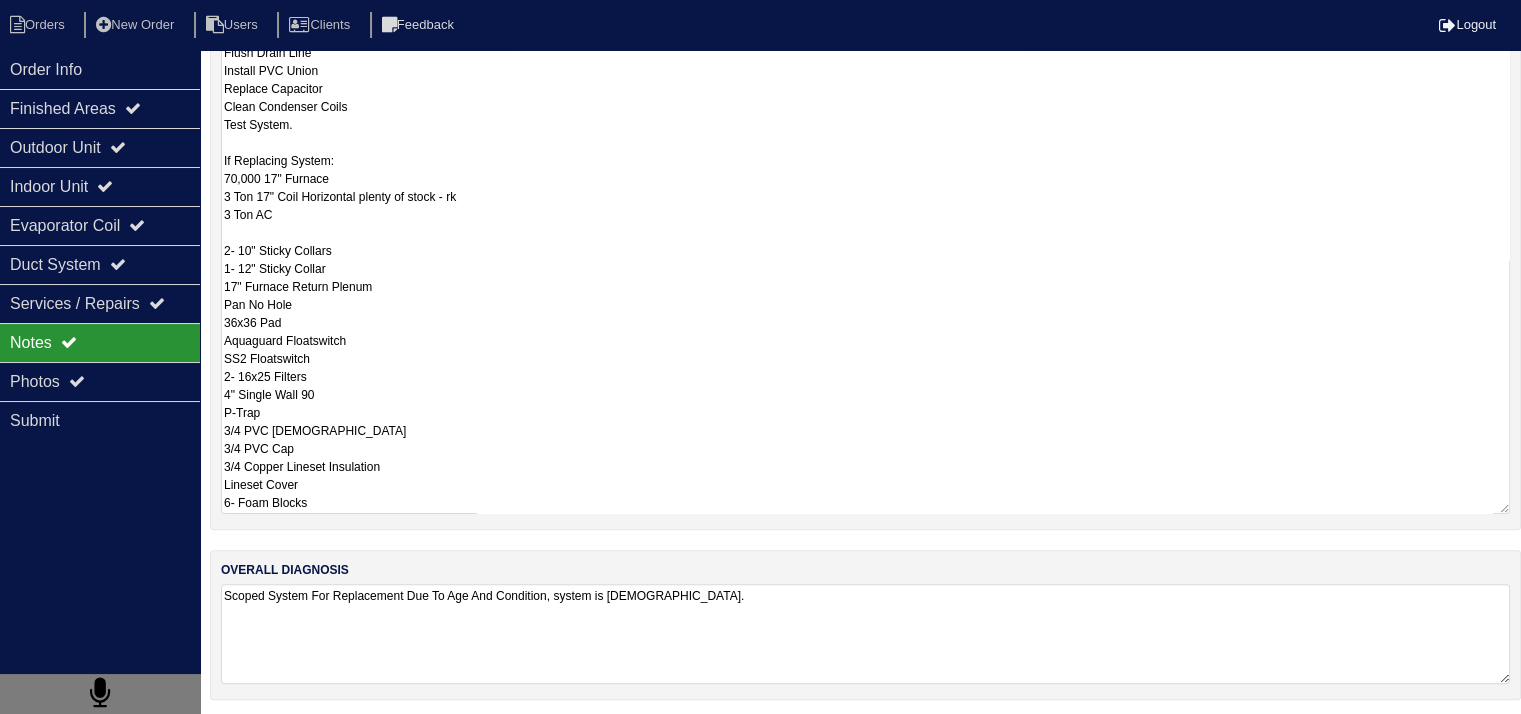 scroll, scrollTop: 433, scrollLeft: 0, axis: vertical 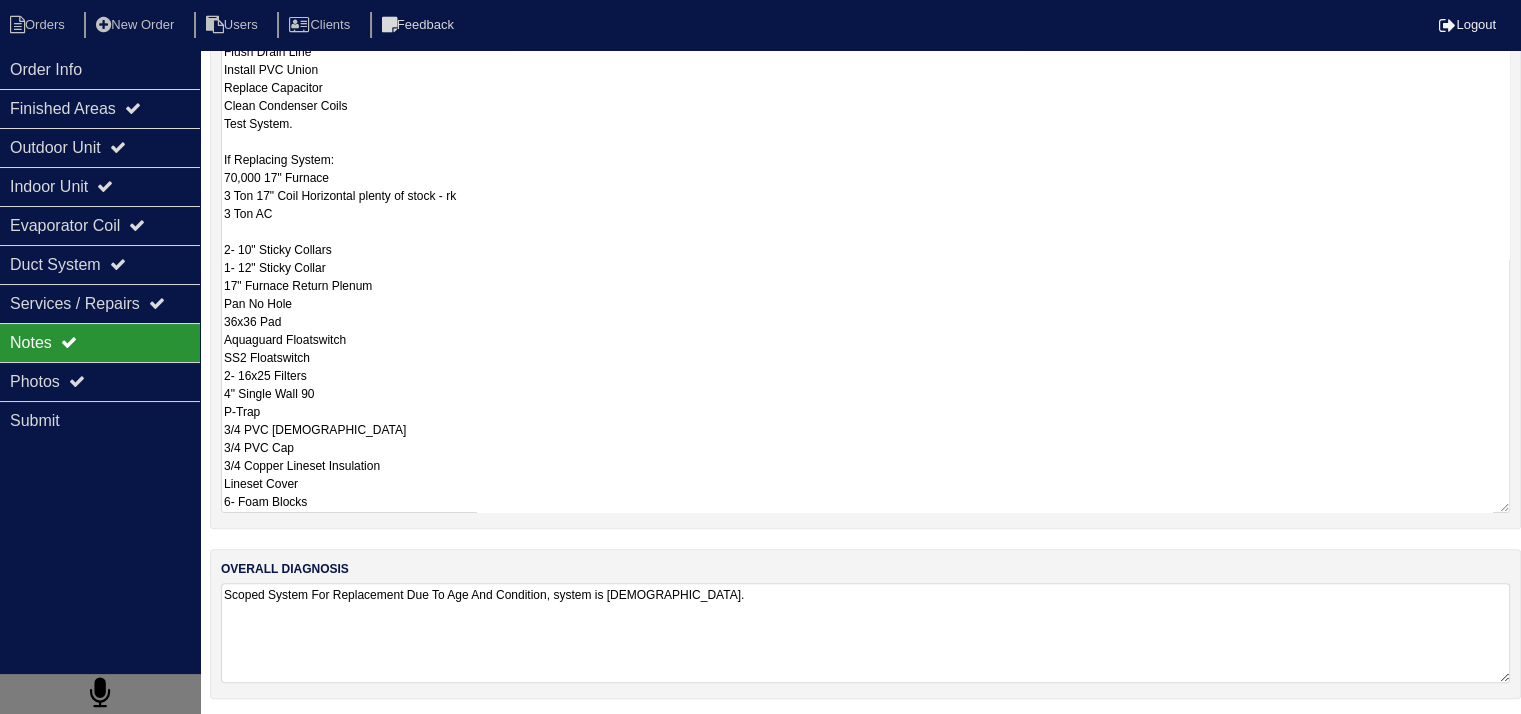 drag, startPoint x: 223, startPoint y: 177, endPoint x: 394, endPoint y: 504, distance: 369.0122 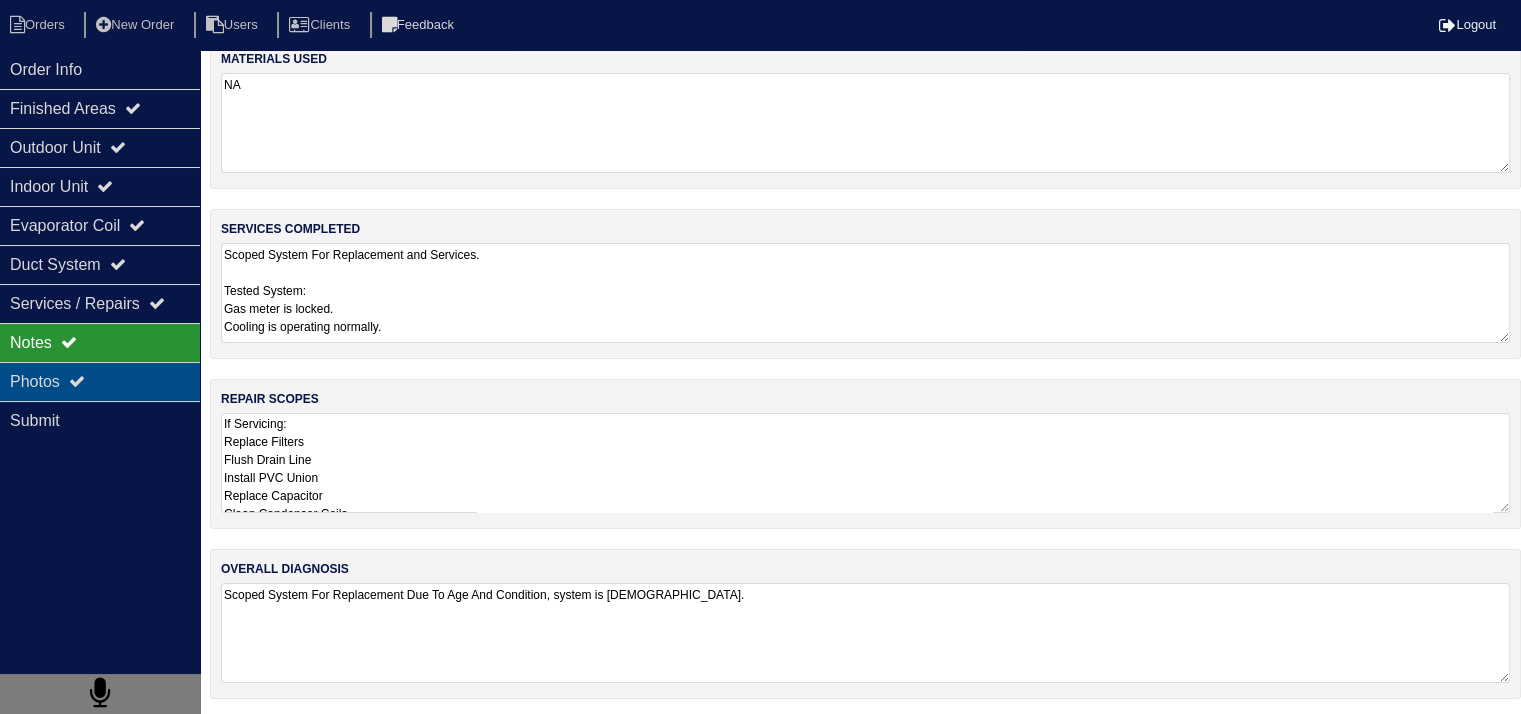 click on "Photos" at bounding box center [100, 381] 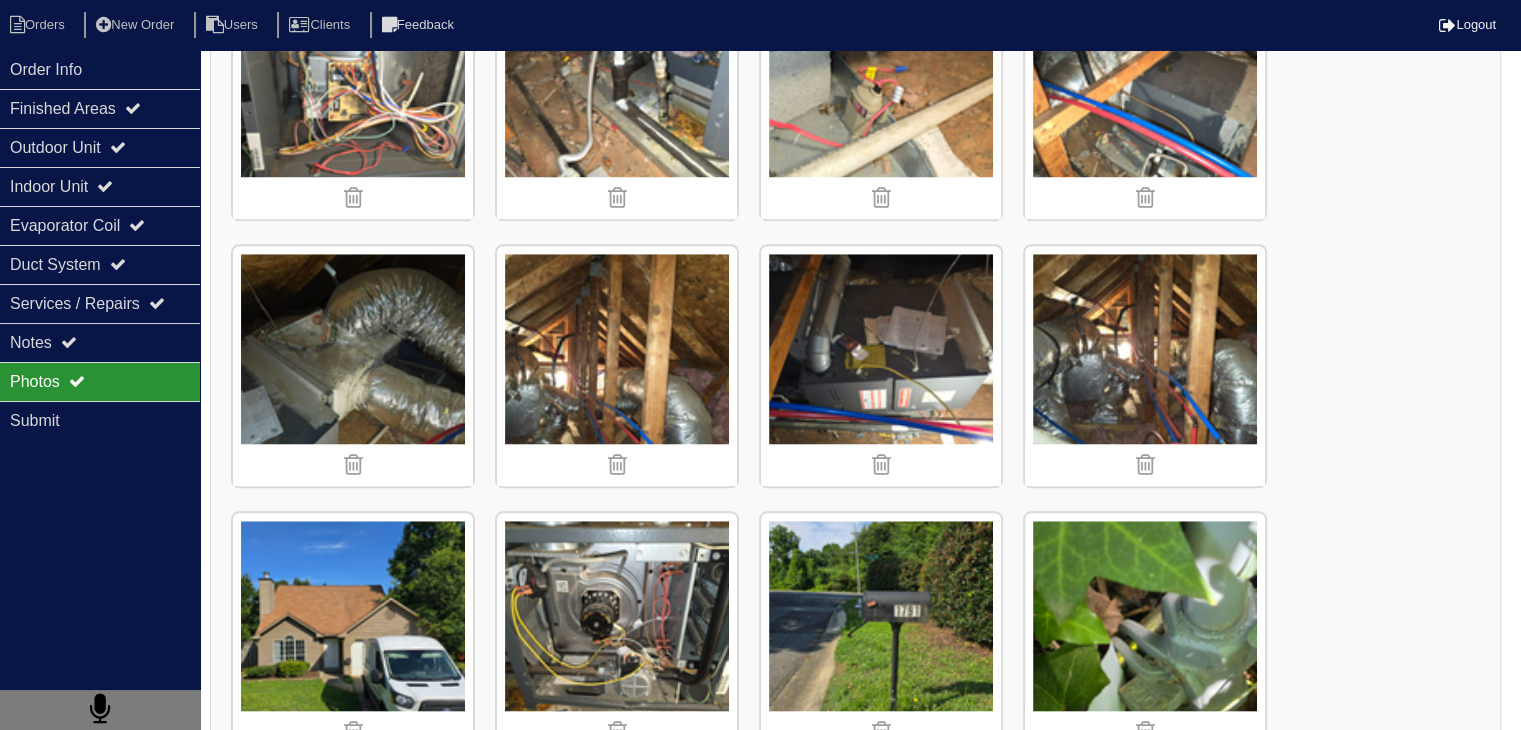 scroll, scrollTop: 2050, scrollLeft: 0, axis: vertical 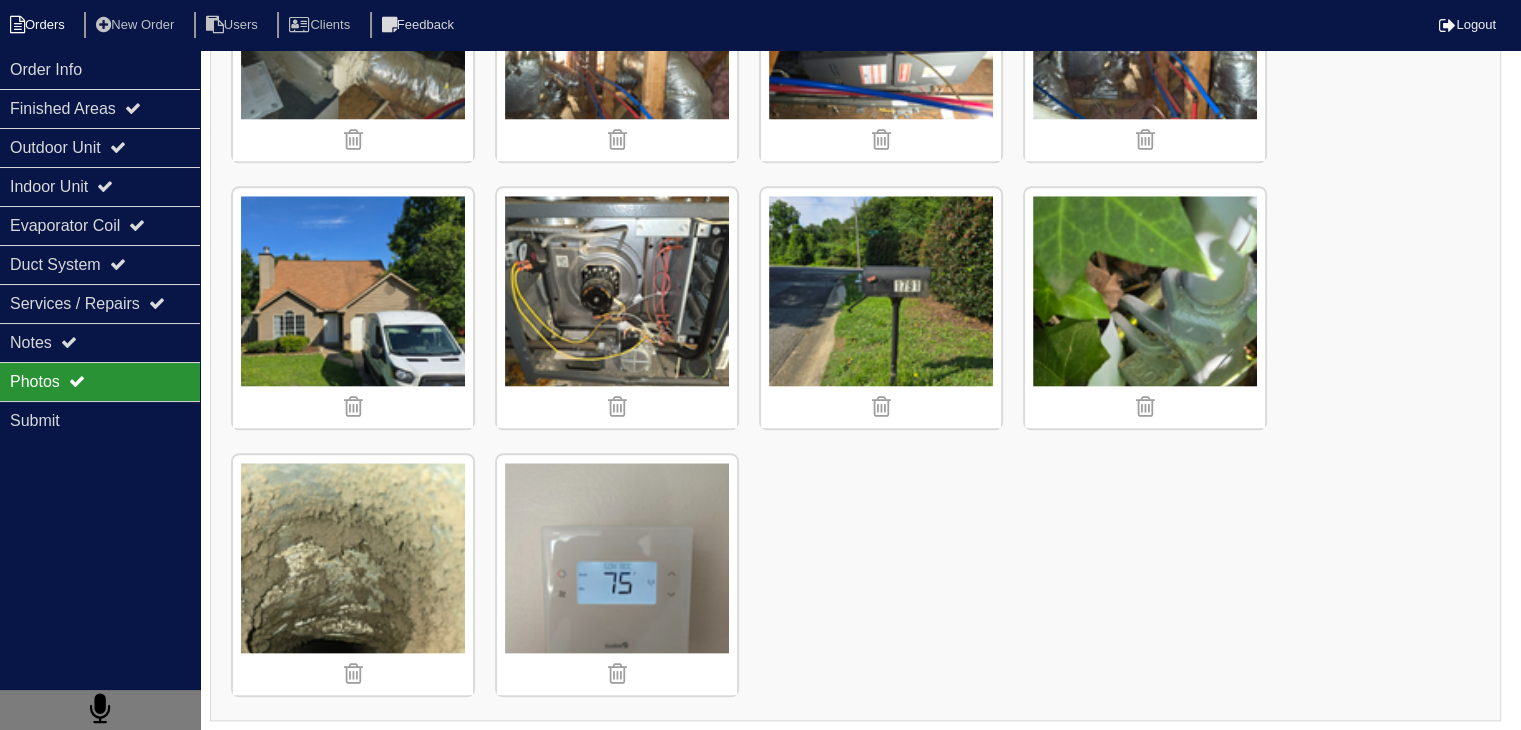 click on "Orders" at bounding box center [40, 25] 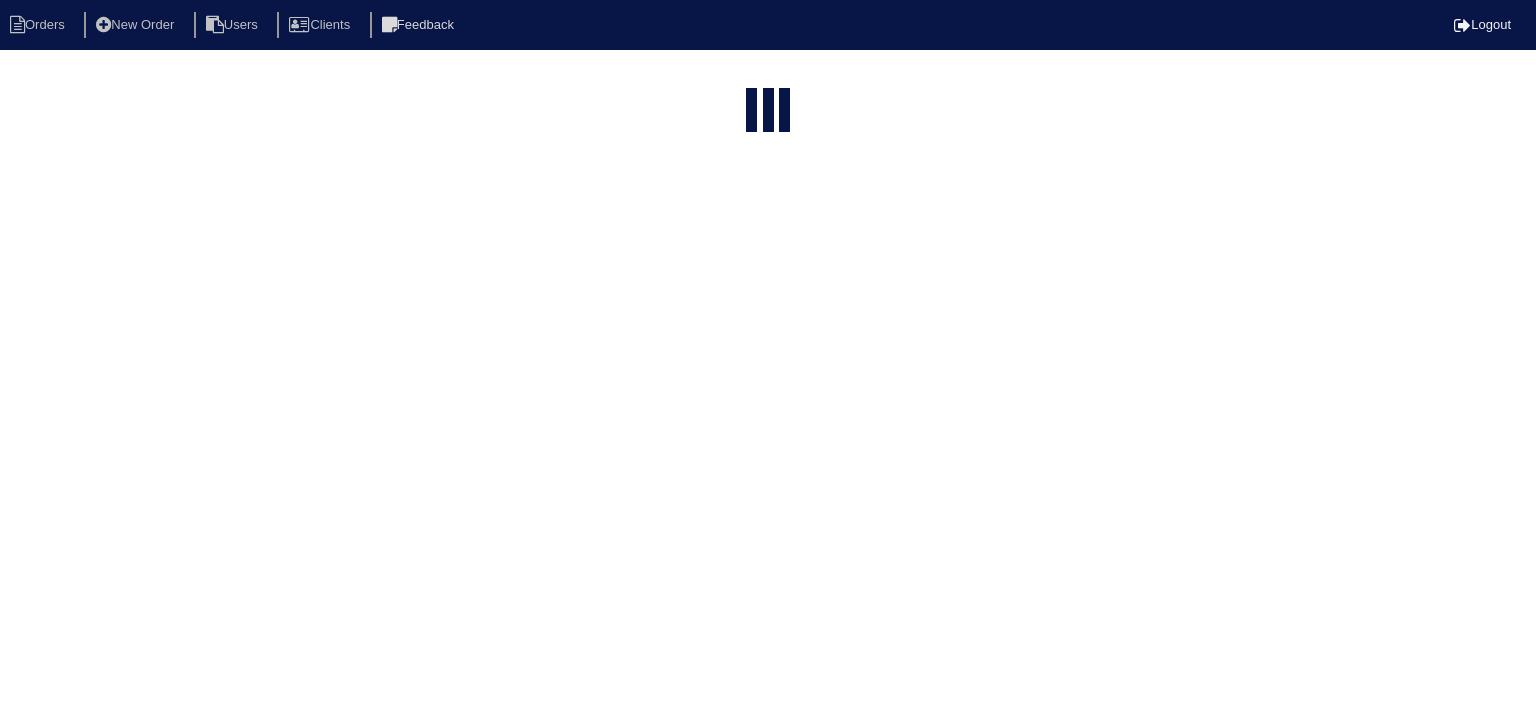 select on "15" 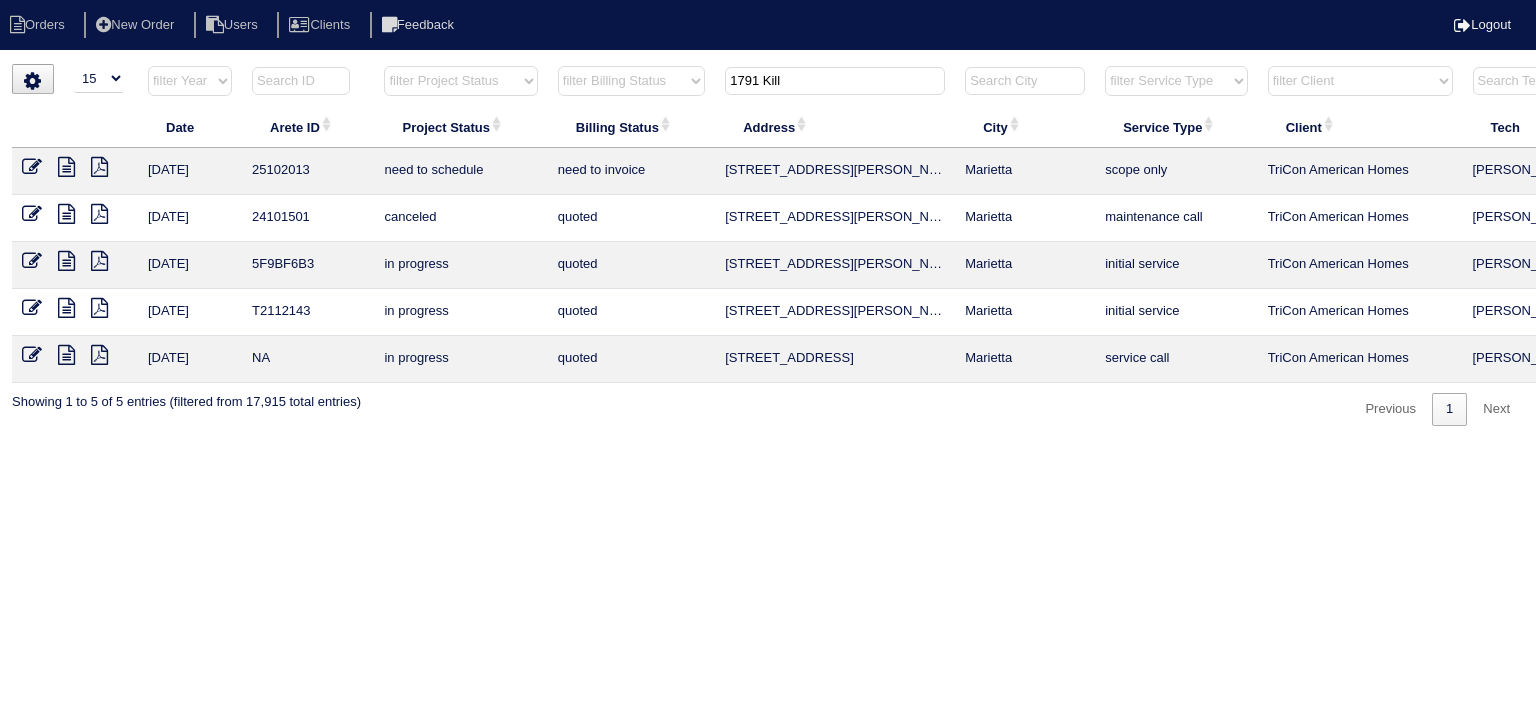 drag, startPoint x: 828, startPoint y: 84, endPoint x: 635, endPoint y: 77, distance: 193.1269 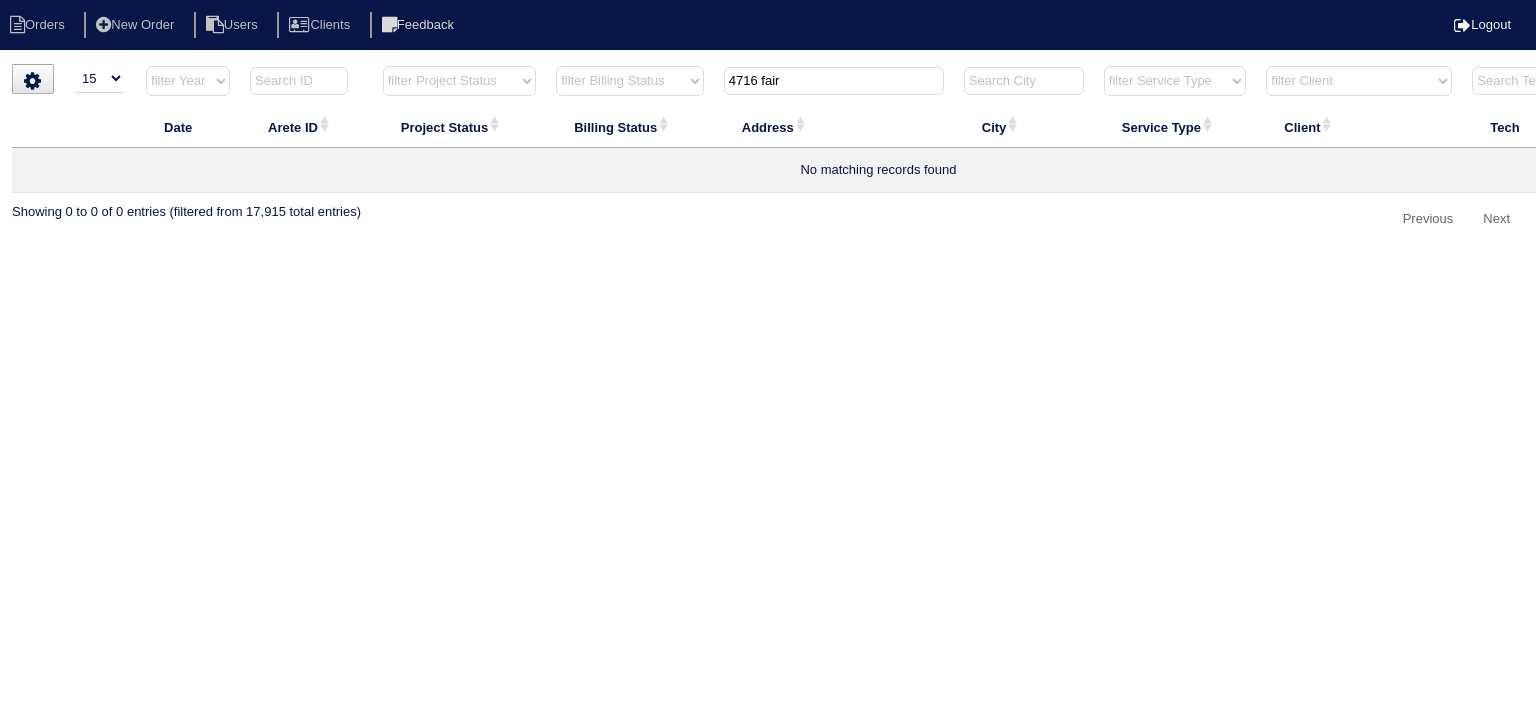 drag, startPoint x: 766, startPoint y: 77, endPoint x: 886, endPoint y: 81, distance: 120.06665 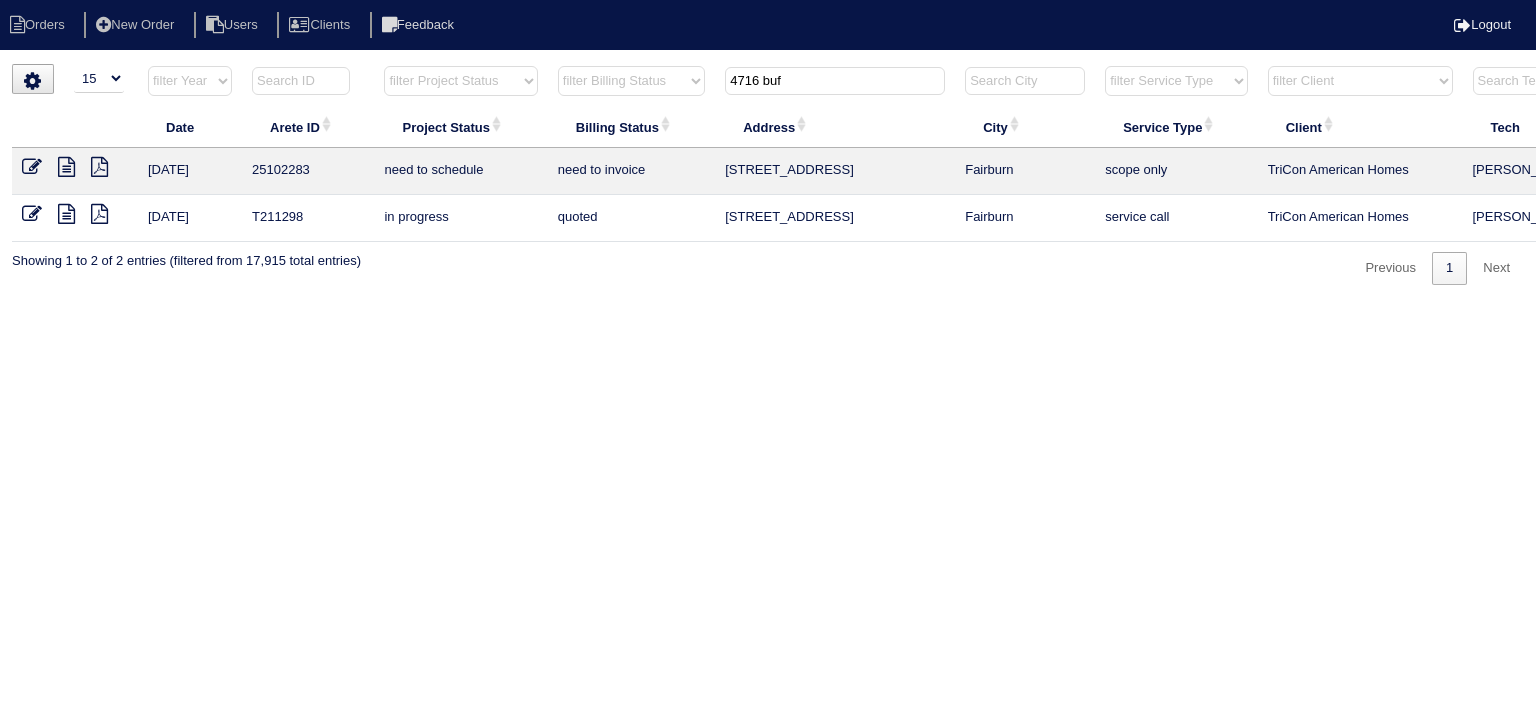 type on "4716 buf" 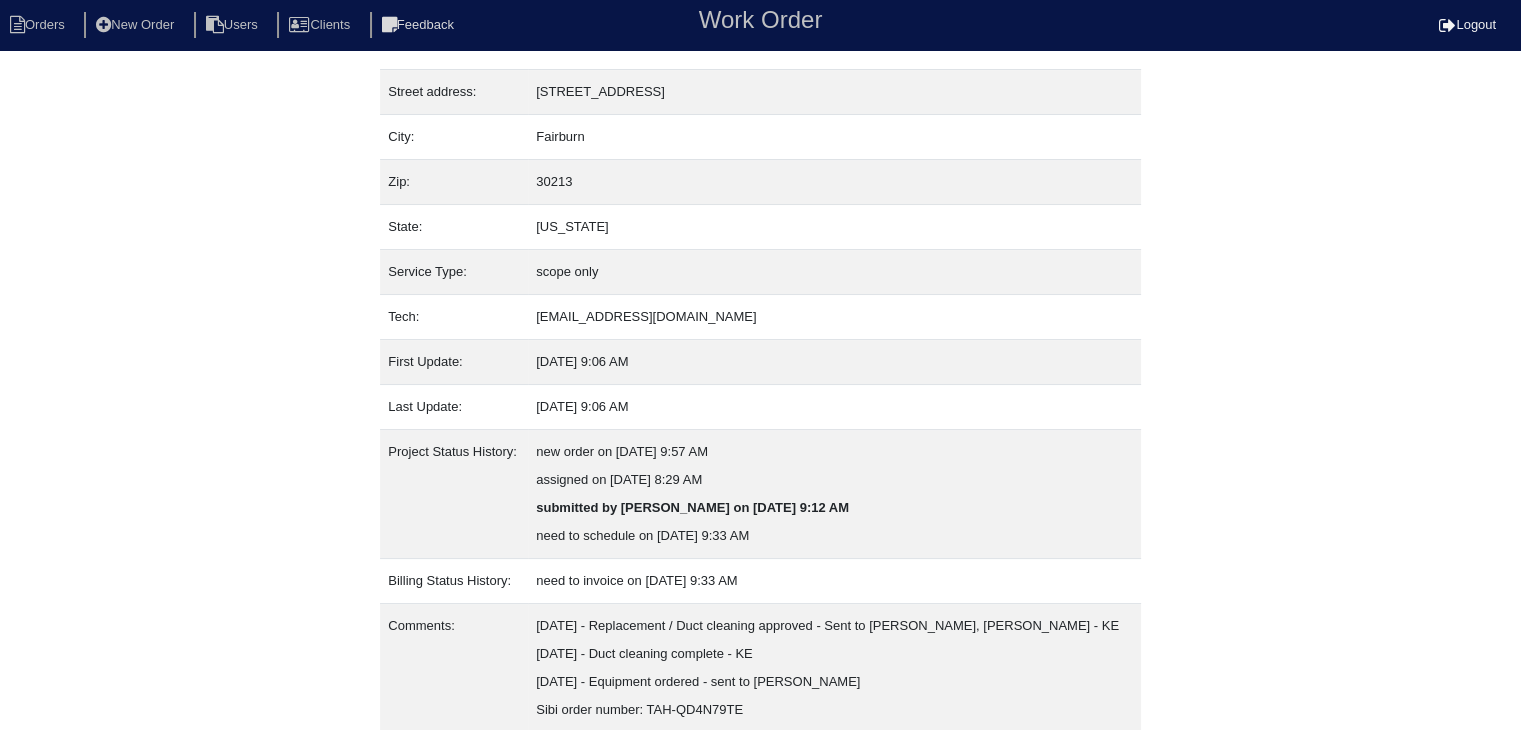 scroll, scrollTop: 208, scrollLeft: 0, axis: vertical 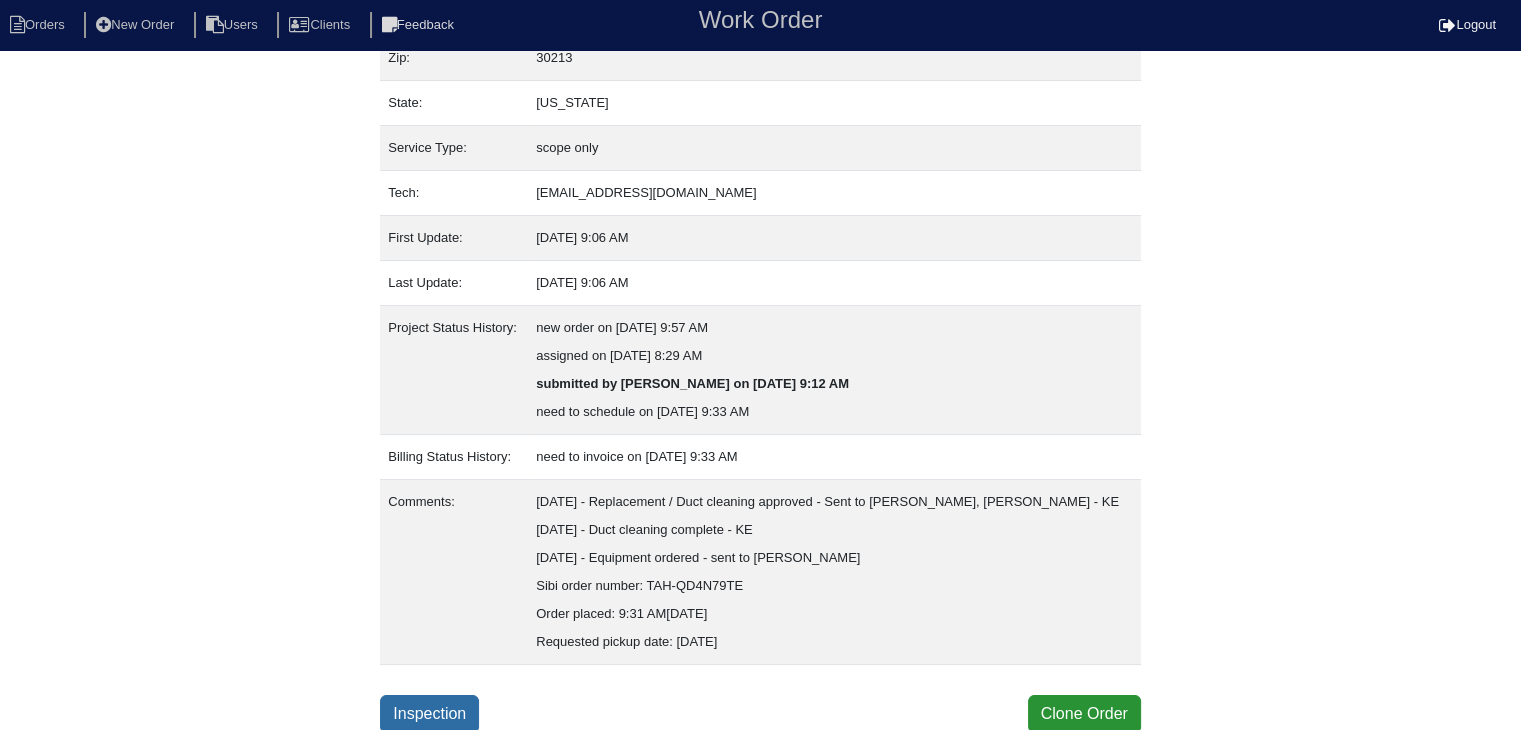 click on "Inspection" at bounding box center [429, 714] 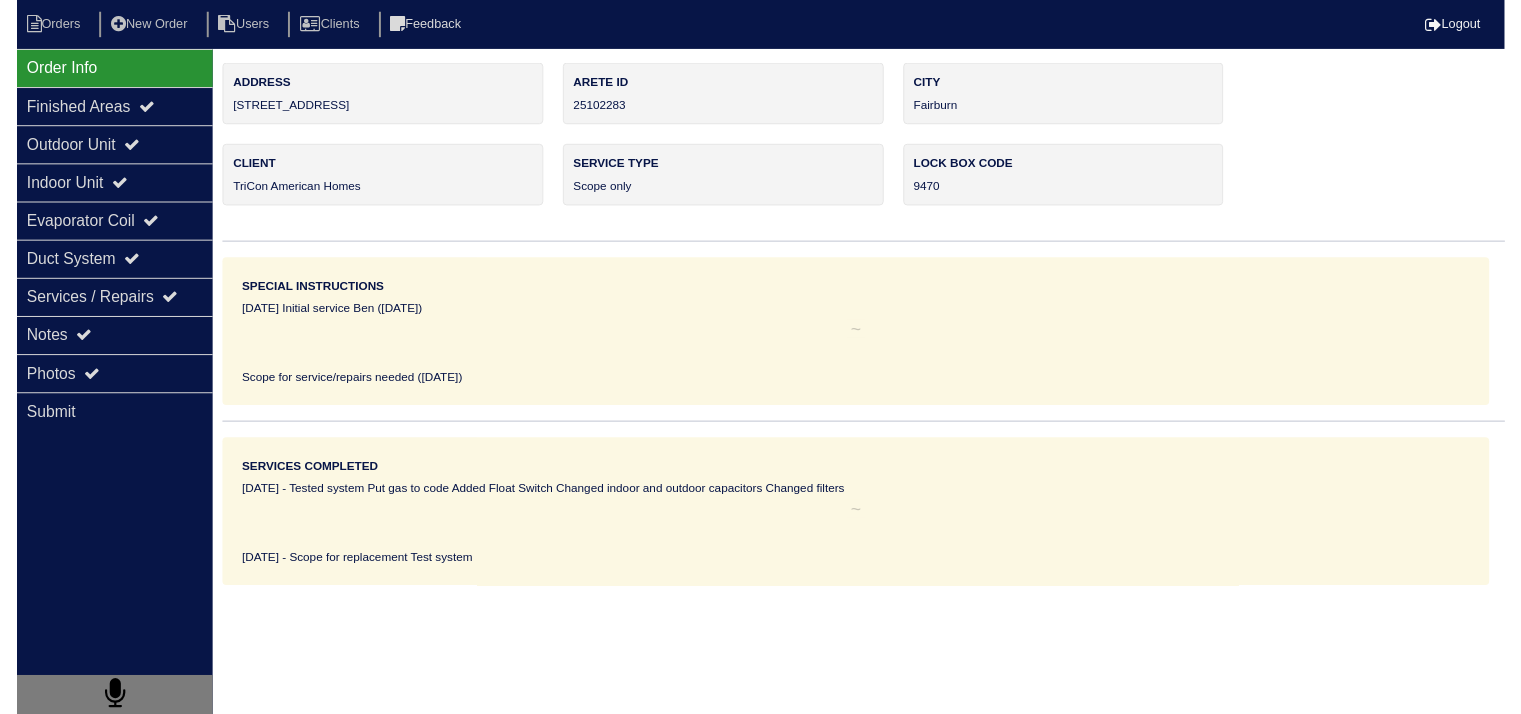 scroll, scrollTop: 0, scrollLeft: 0, axis: both 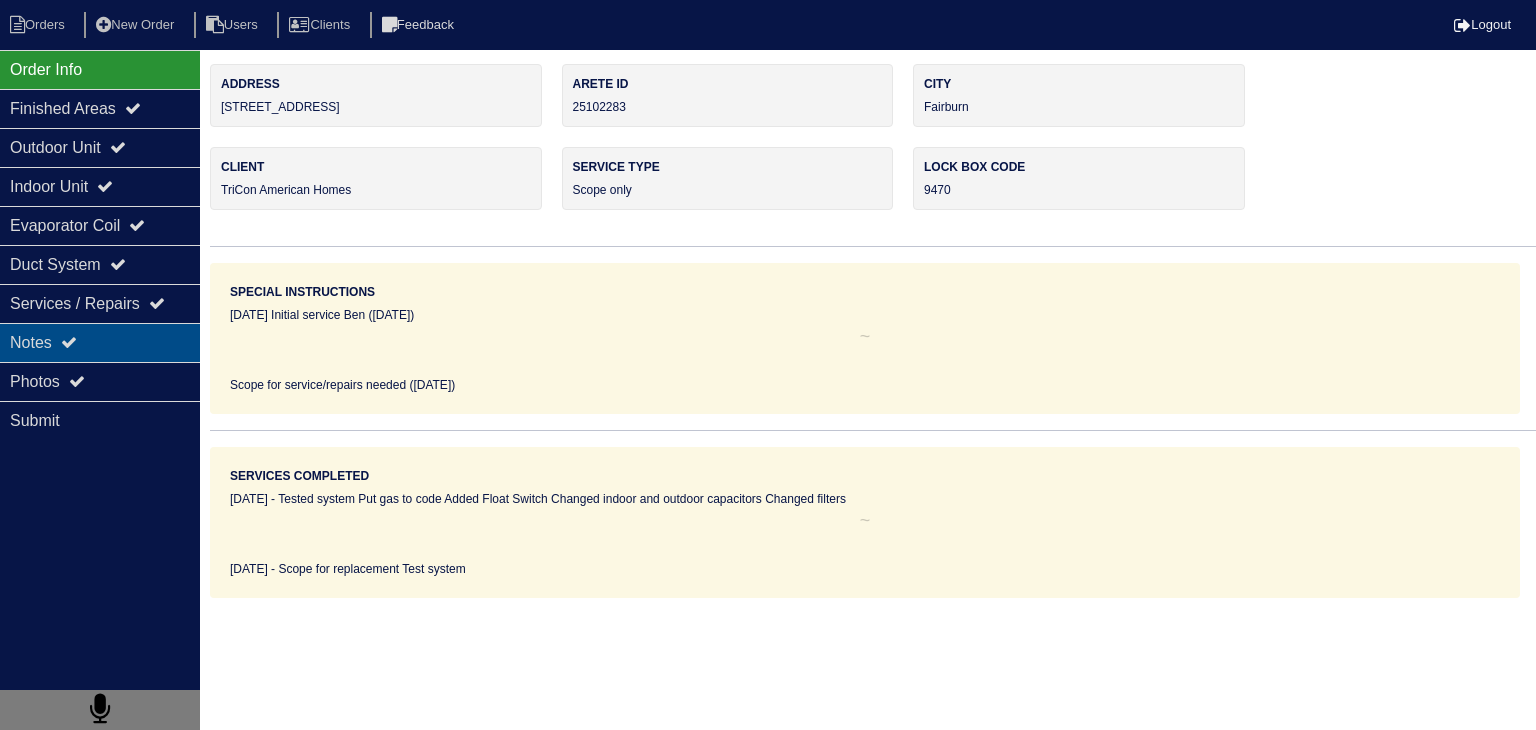 click on "Notes" at bounding box center [100, 342] 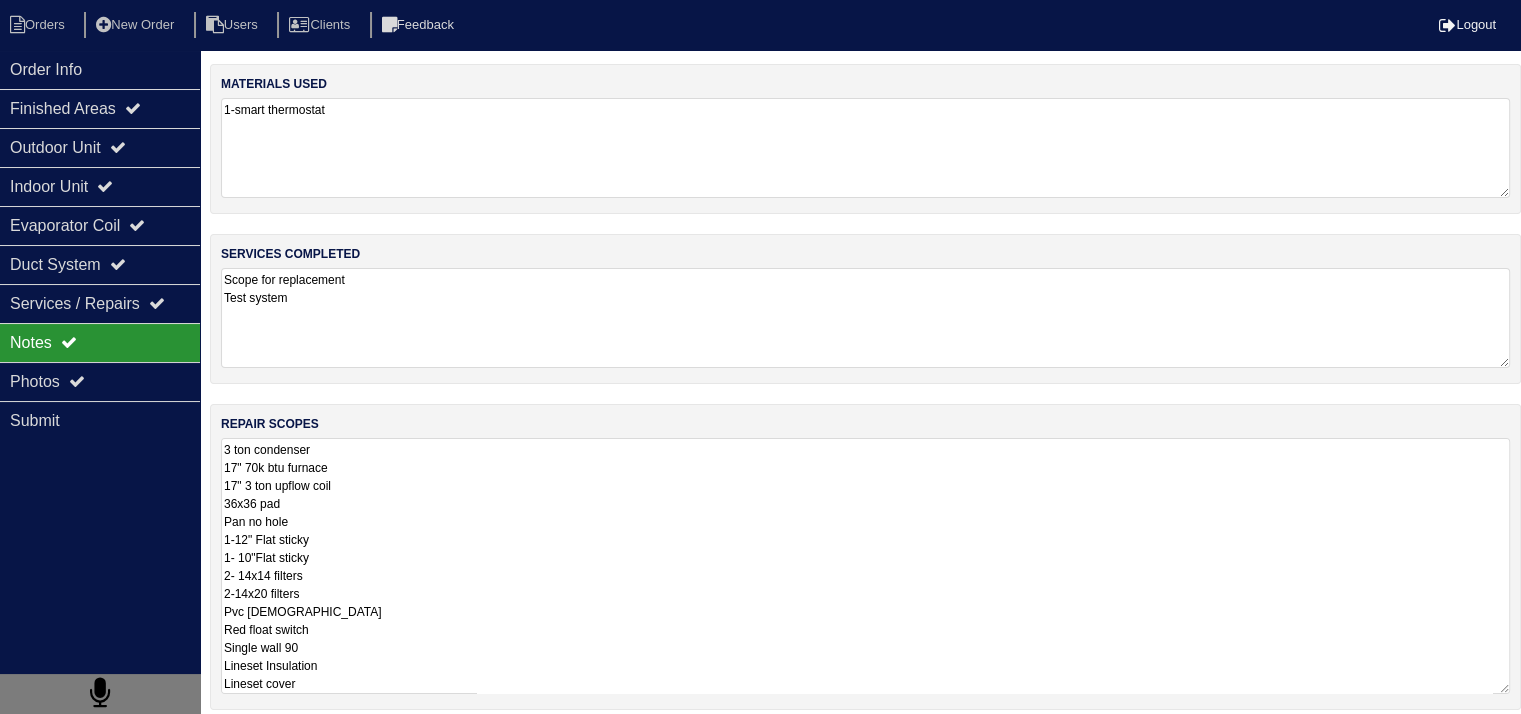 scroll, scrollTop: 1, scrollLeft: 0, axis: vertical 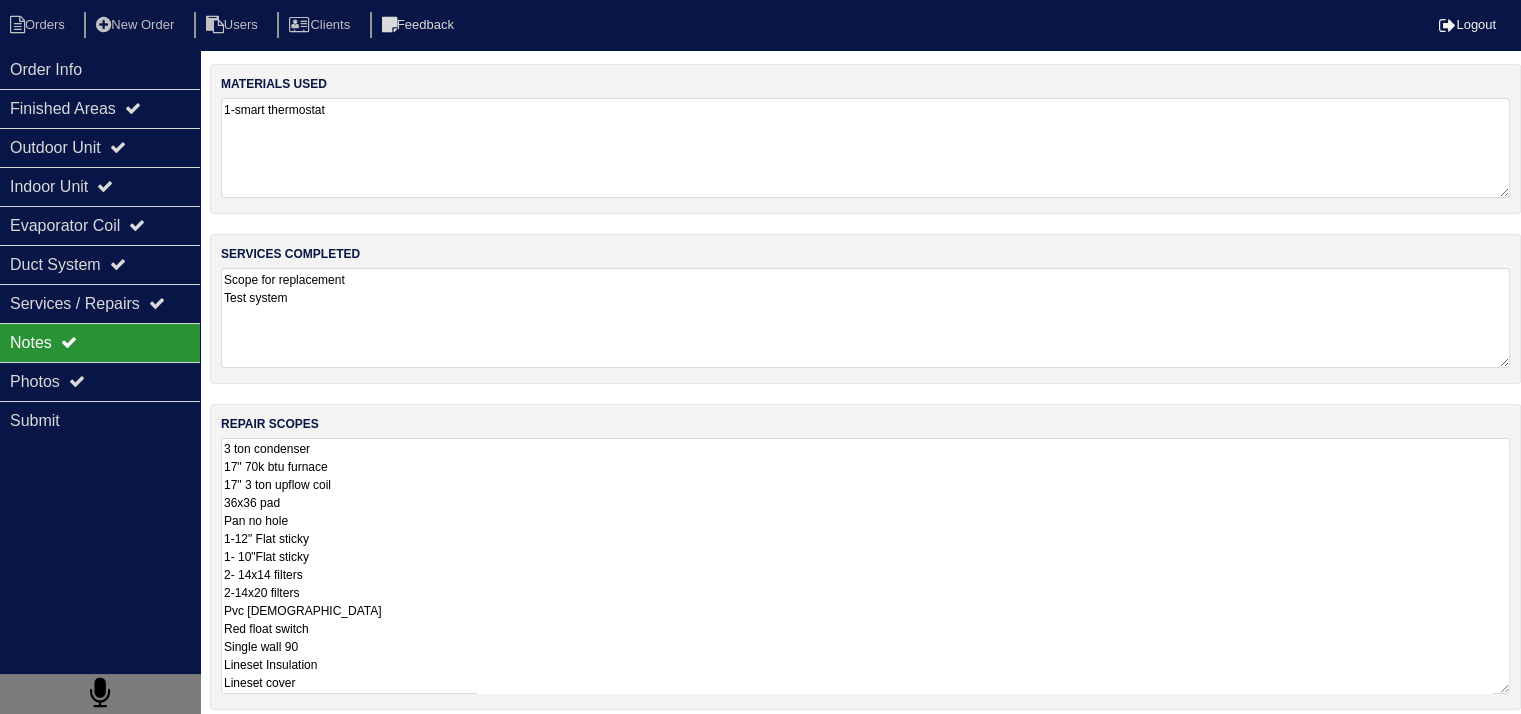 drag, startPoint x: 225, startPoint y: 450, endPoint x: 436, endPoint y: 689, distance: 318.81342 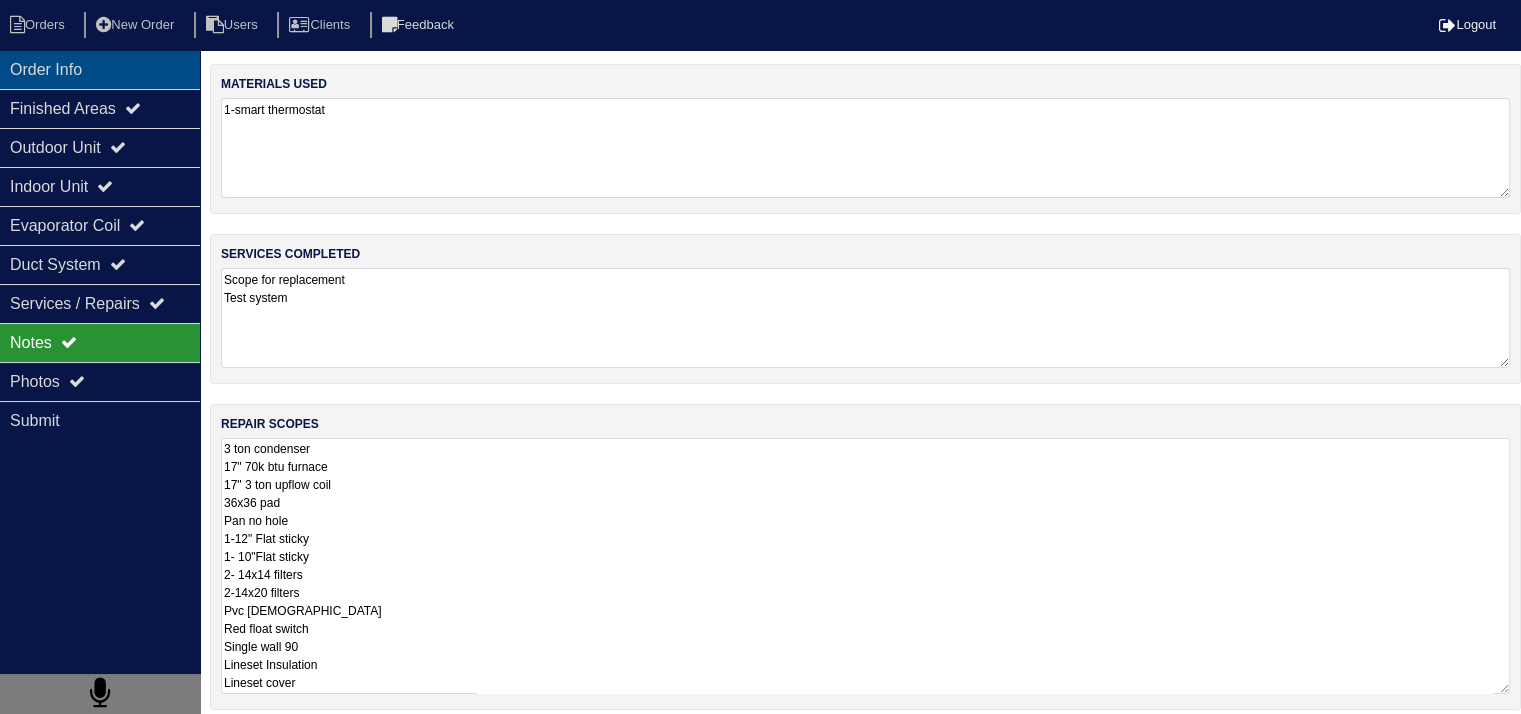 click on "Order Info" at bounding box center [100, 69] 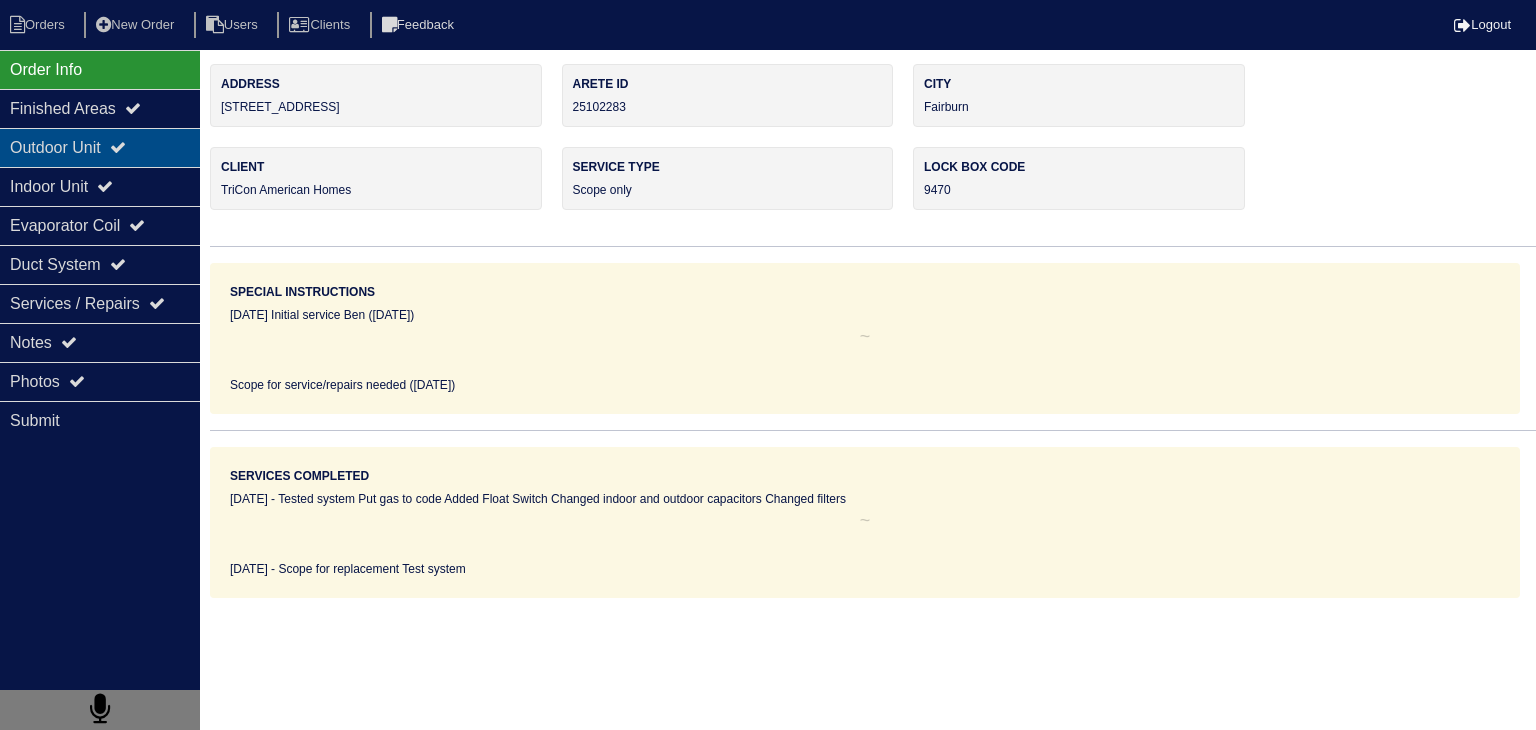 click on "Outdoor Unit" at bounding box center (100, 147) 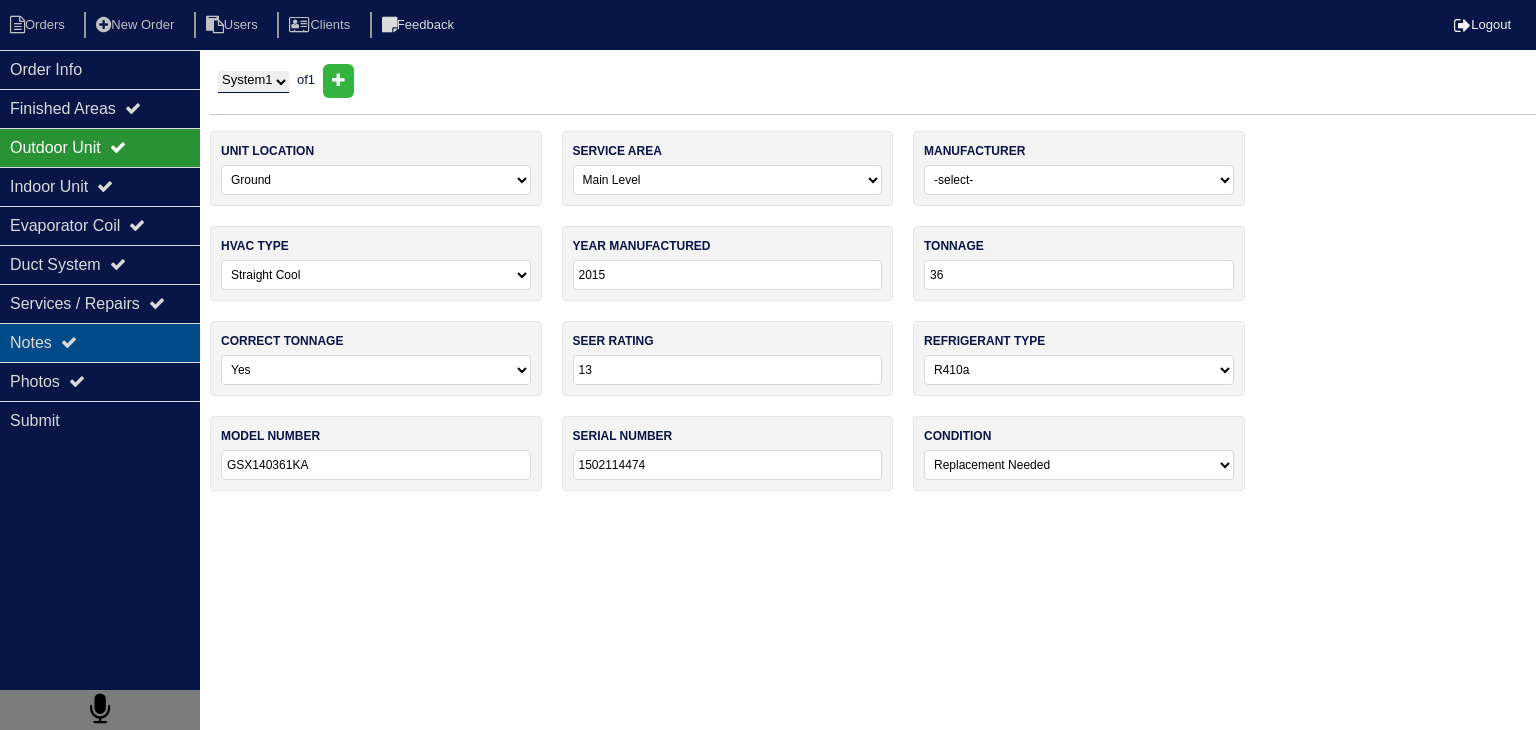 click on "Notes" at bounding box center (100, 342) 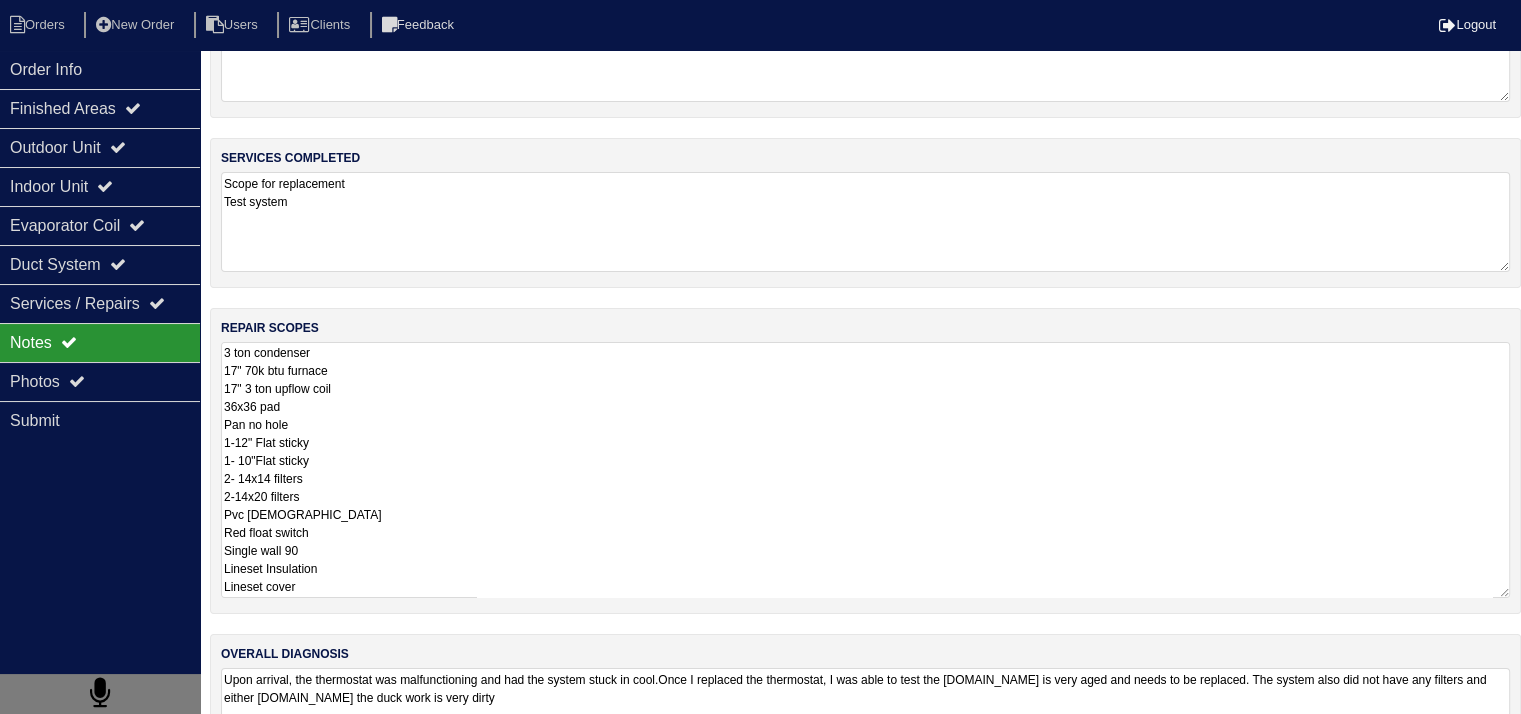 drag, startPoint x: 224, startPoint y: 449, endPoint x: 379, endPoint y: 702, distance: 296.70523 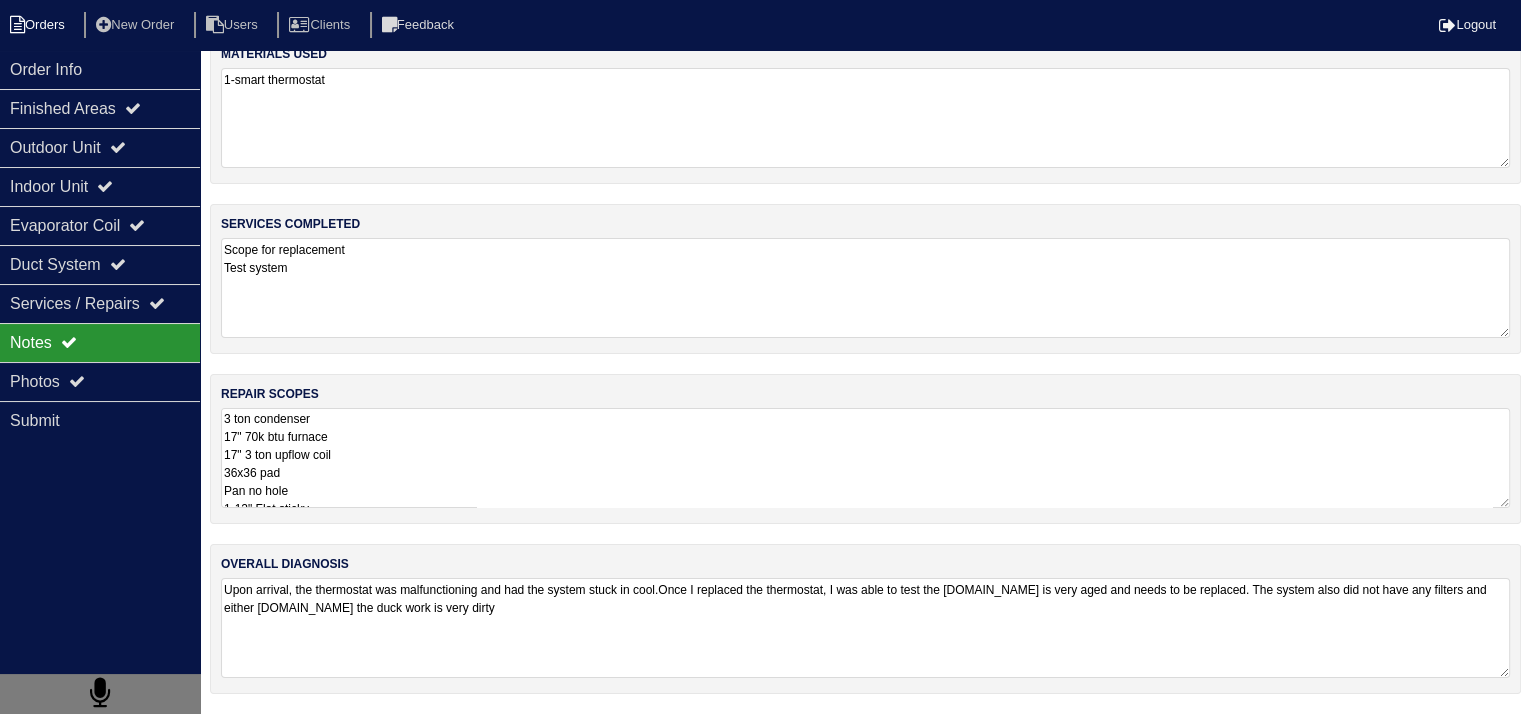 click on "Orders" at bounding box center (40, 25) 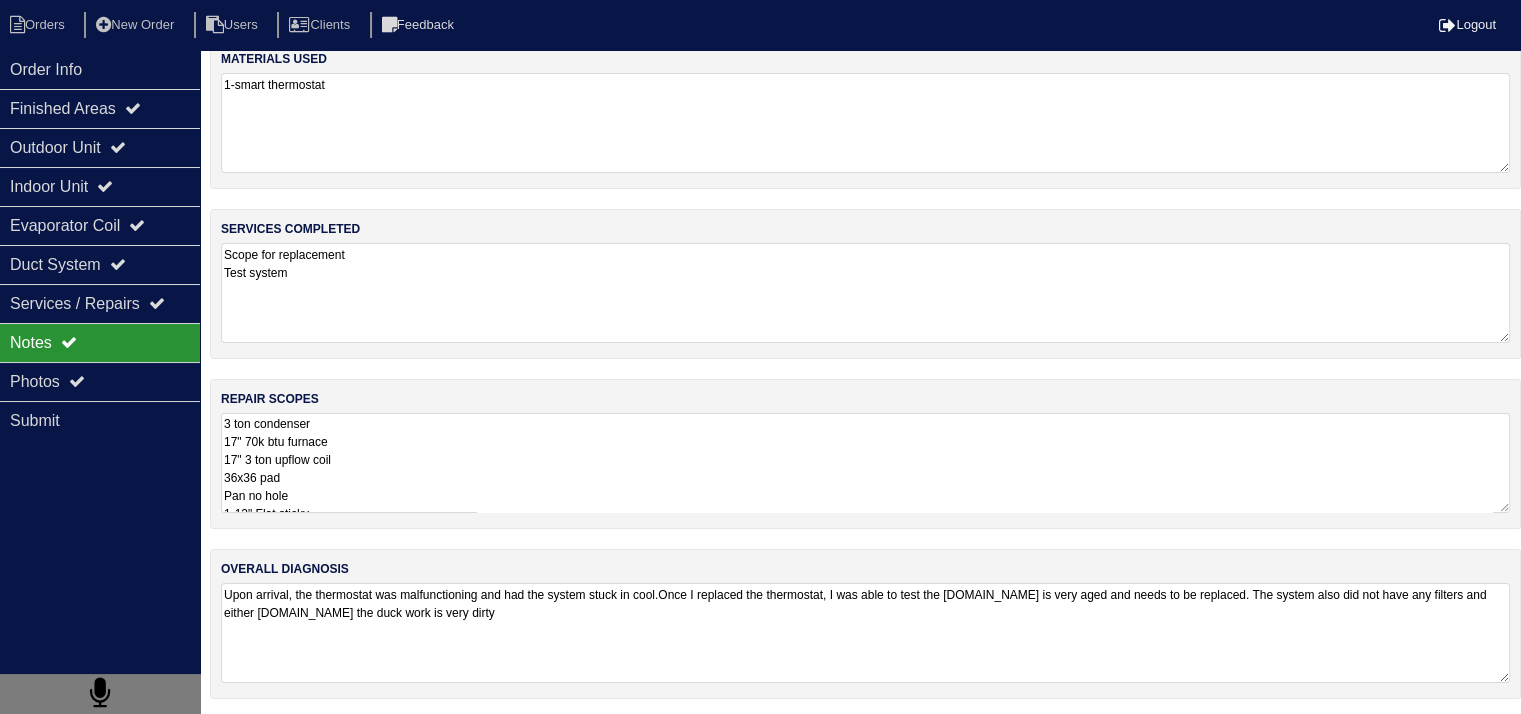 select on "15" 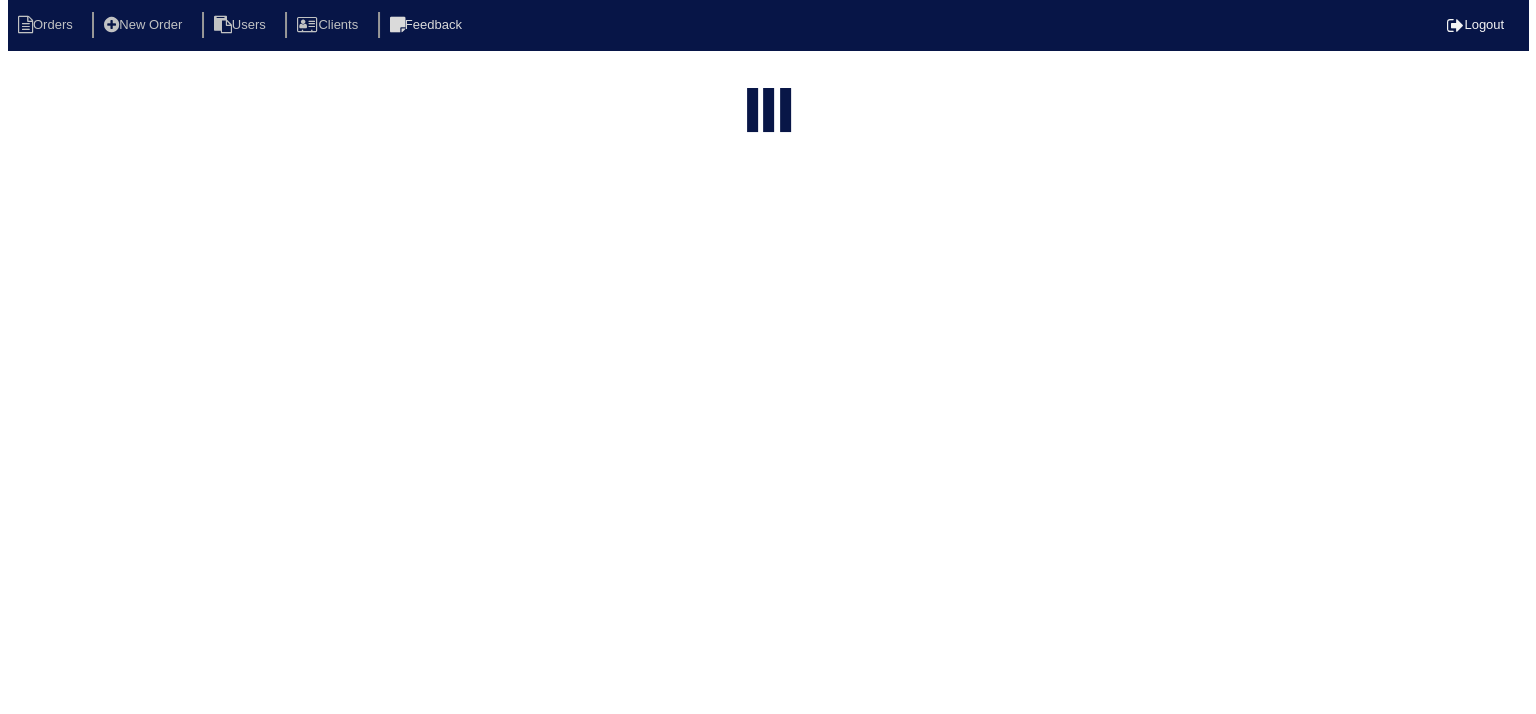 scroll, scrollTop: 0, scrollLeft: 0, axis: both 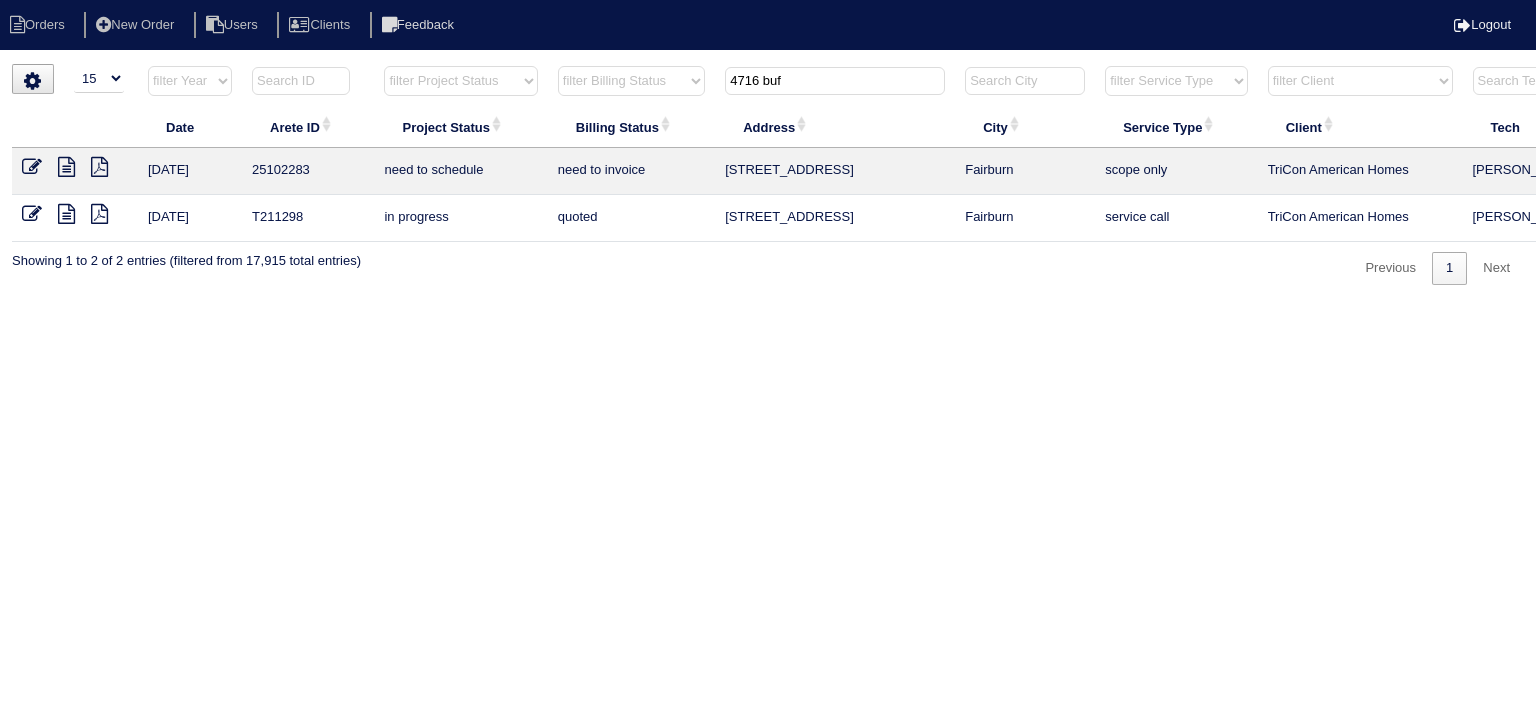 drag, startPoint x: 805, startPoint y: 76, endPoint x: 706, endPoint y: 76, distance: 99 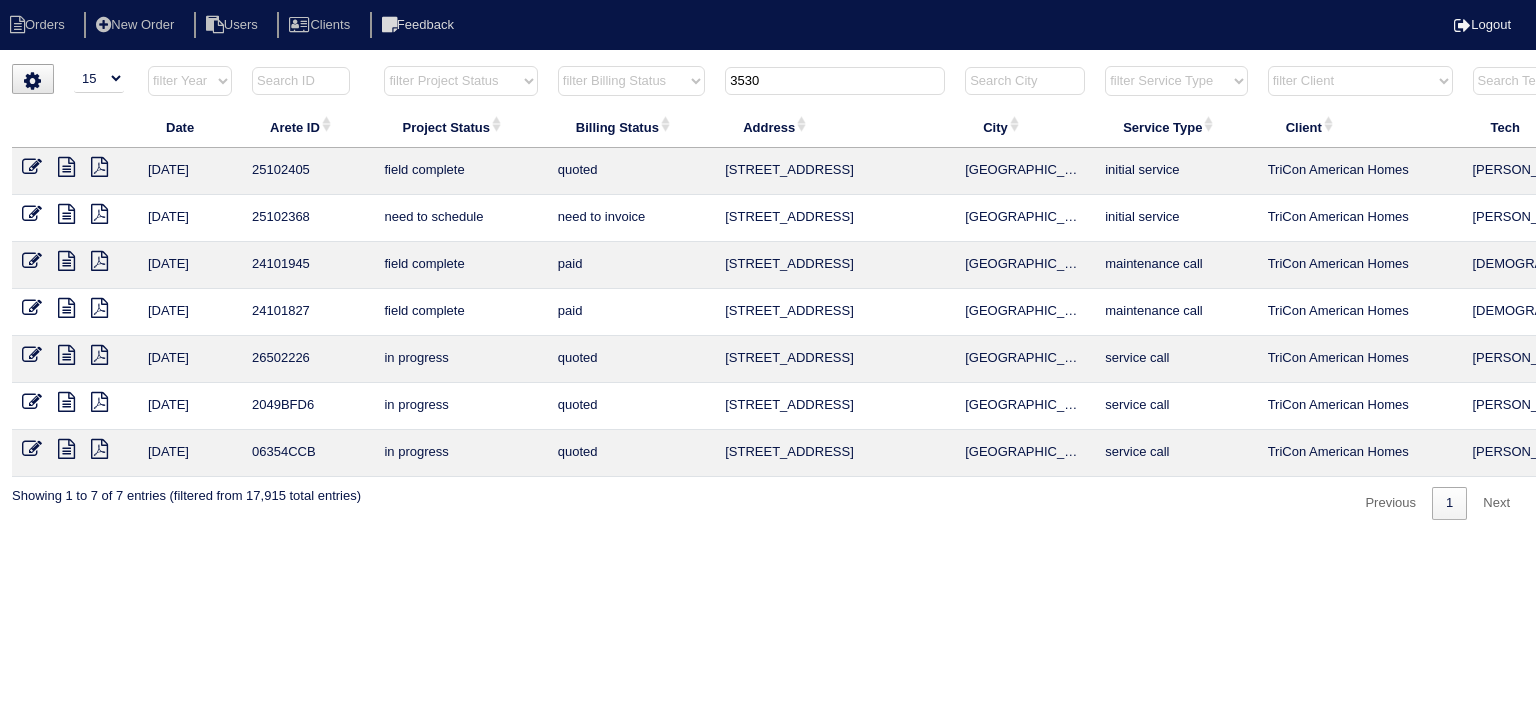 type on "3530" 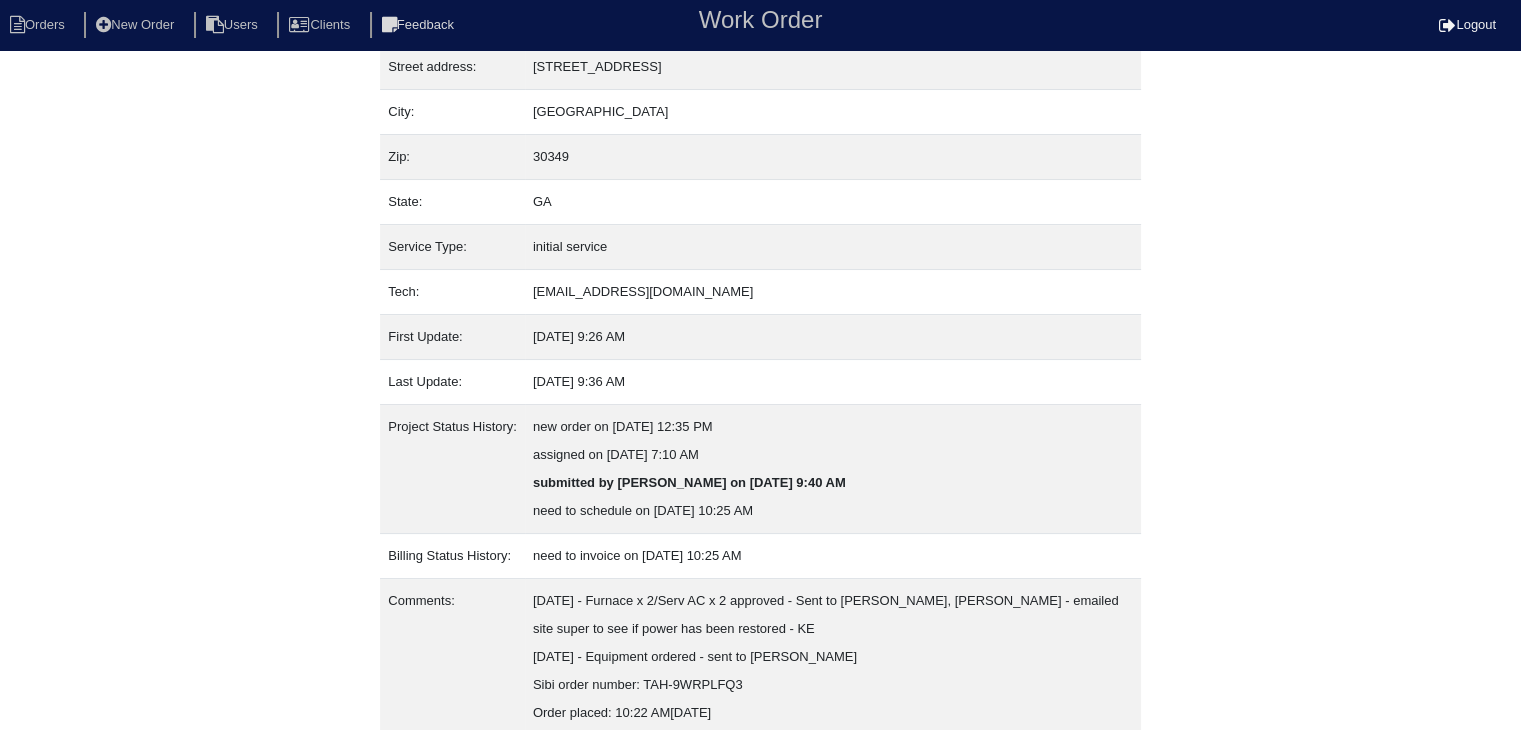 scroll, scrollTop: 208, scrollLeft: 0, axis: vertical 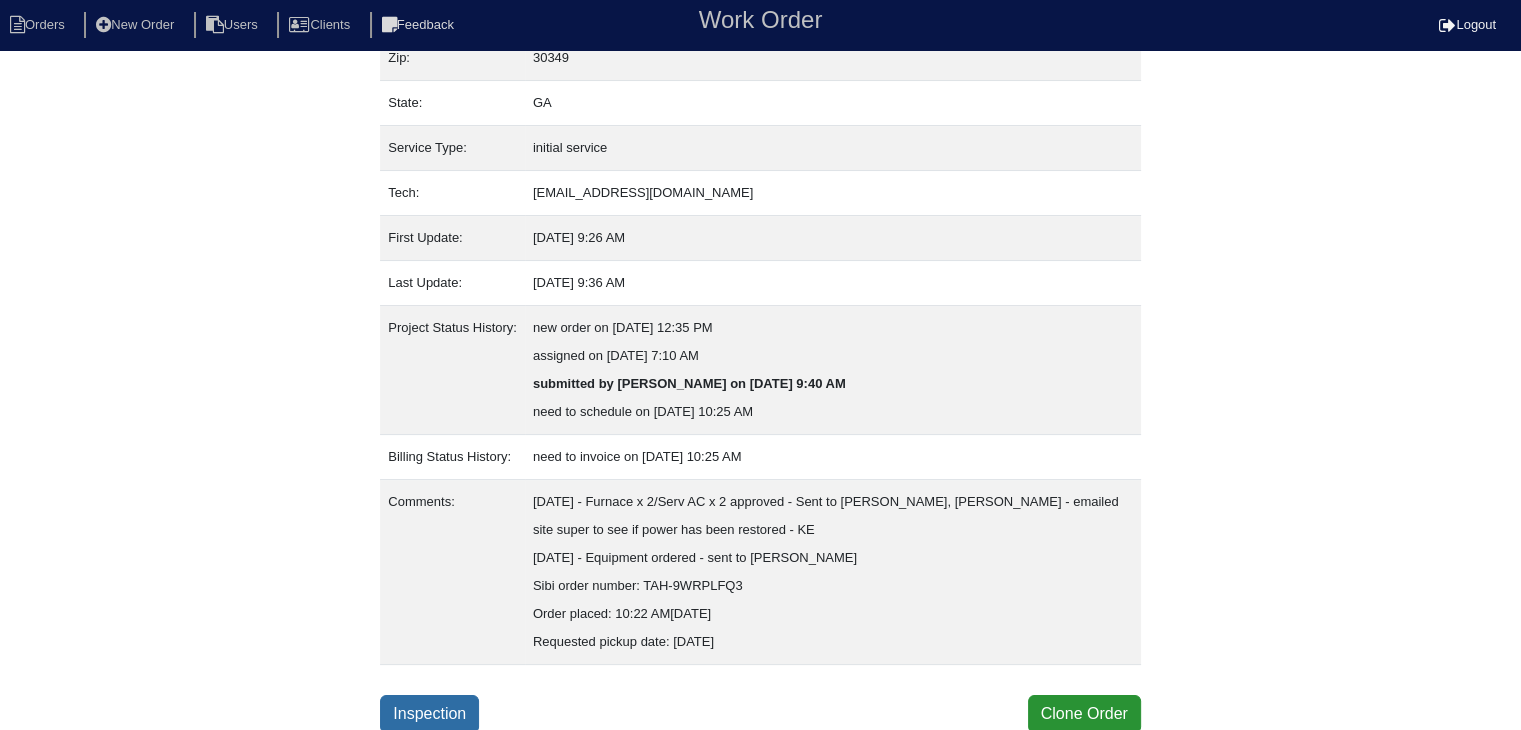 click on "Inspection" at bounding box center [429, 714] 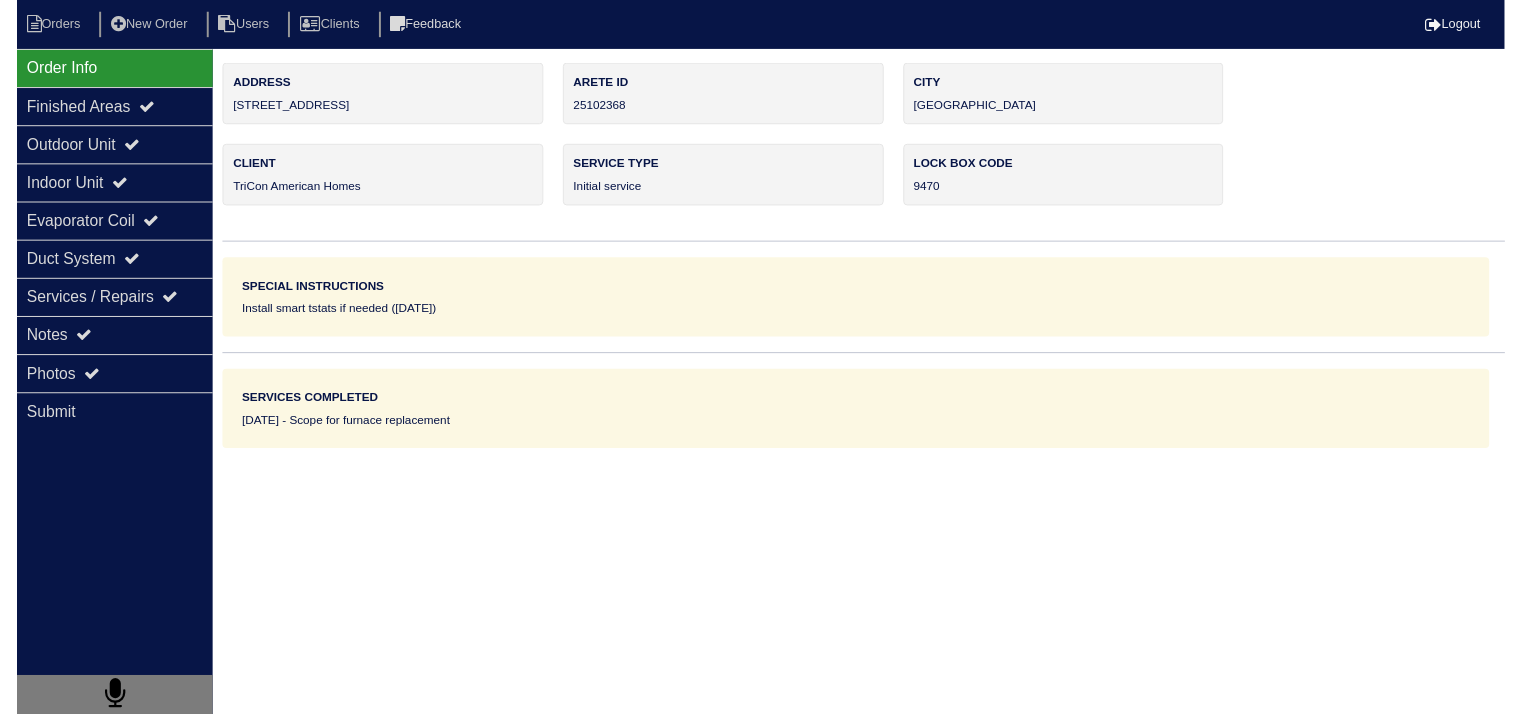 scroll, scrollTop: 0, scrollLeft: 0, axis: both 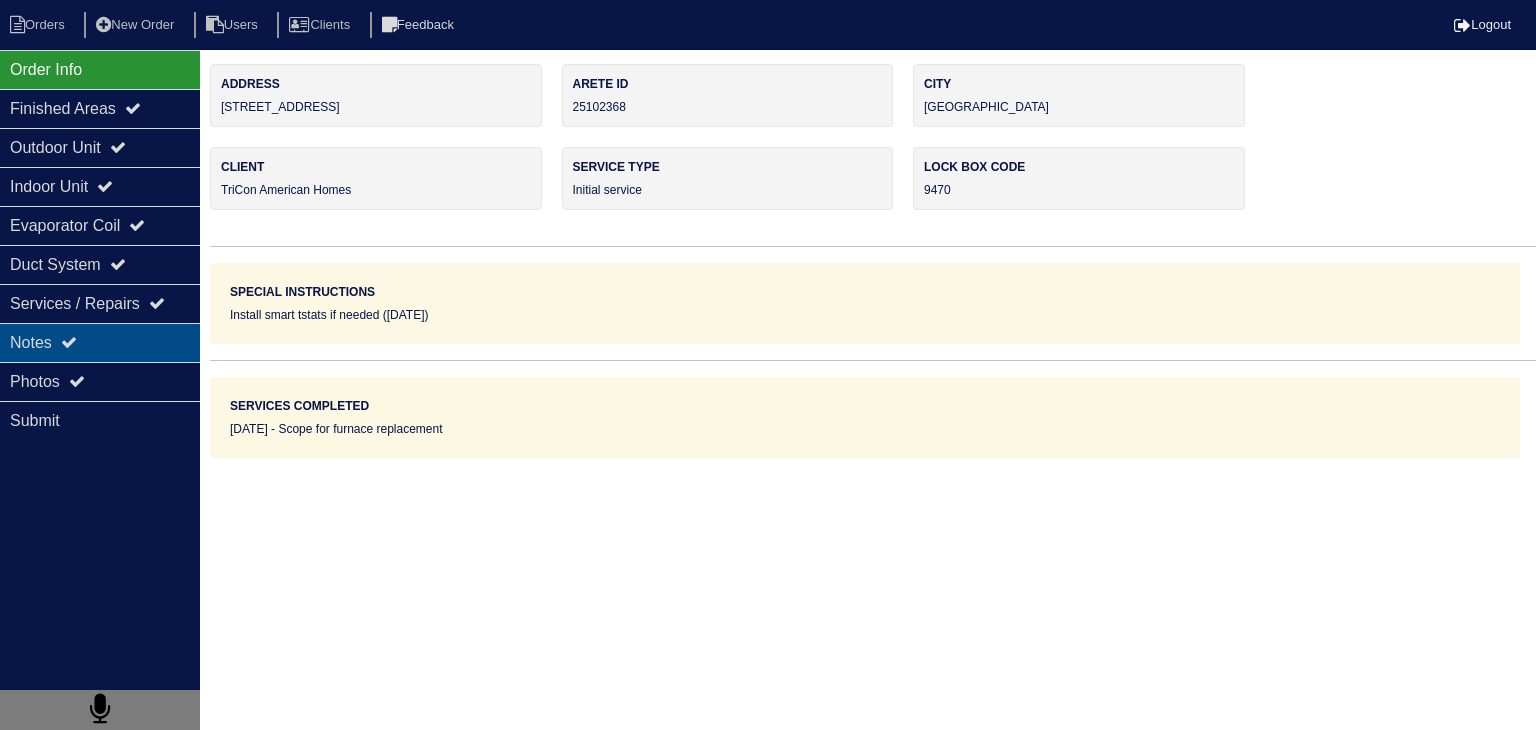 click on "Notes" at bounding box center [100, 342] 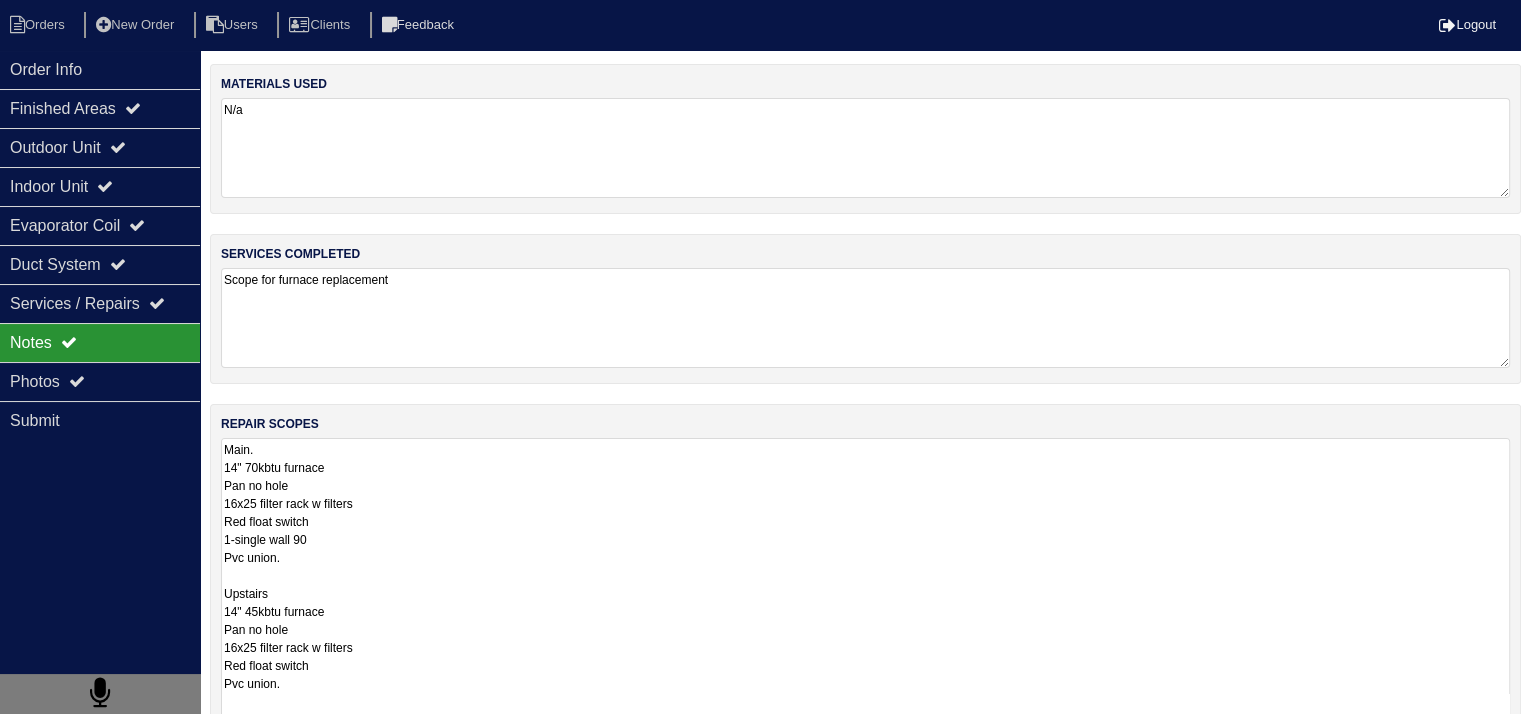 click on "Main.
14" 70kbtu furnace
Pan no hole
16x25 filter rack w filters
Red float switch
1-single wall 90
Pvc union.
Upstairs
14" 45kbtu furnace
Pan no hole
16x25 filter rack w filters
Red float switch
Pvc union.
Services.
Add union
Blow out drain
Test both systems" at bounding box center [865, 611] 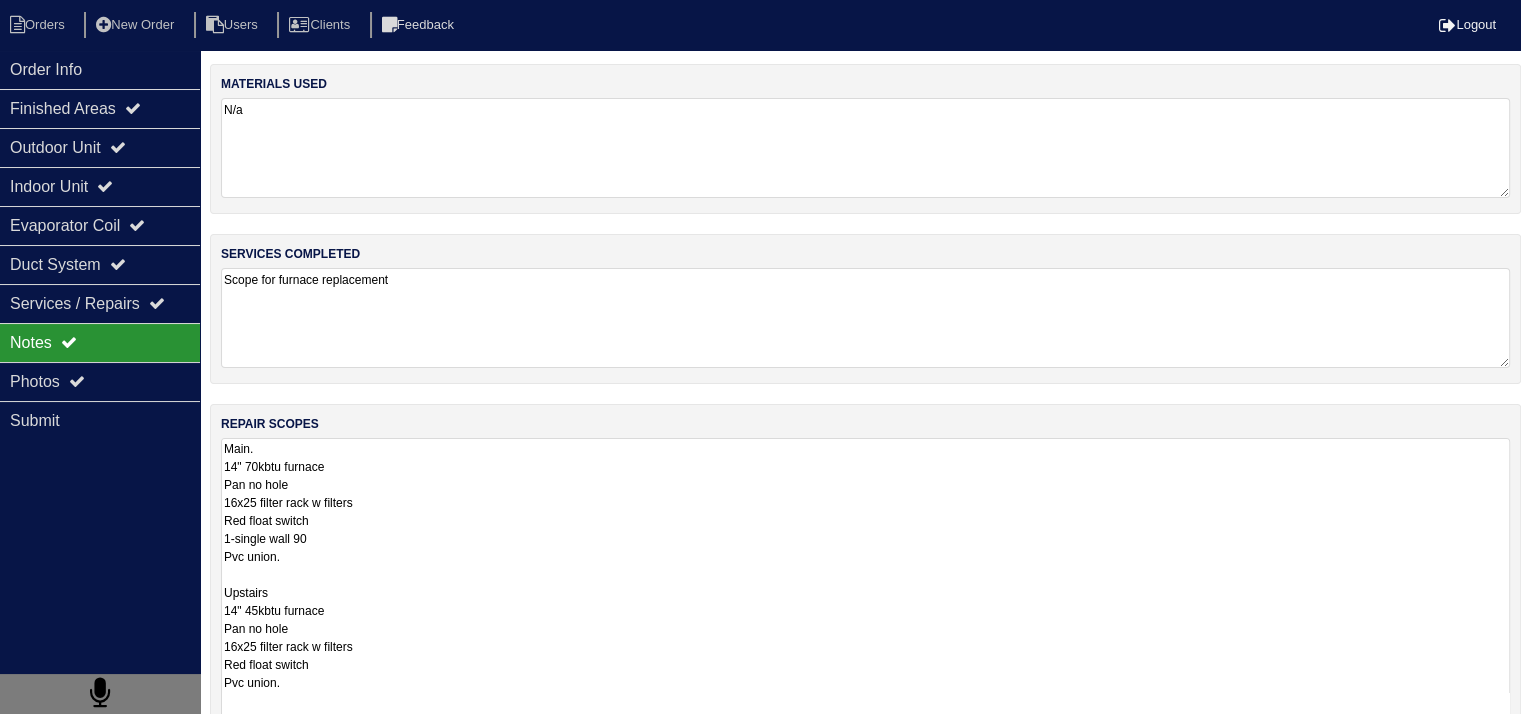 click on "Main.
14" 70kbtu furnace
Pan no hole
16x25 filter rack w filters
Red float switch
1-single wall 90
Pvc union.
Upstairs
14" 45kbtu furnace
Pan no hole
16x25 filter rack w filters
Red float switch
Pvc union.
Services.
Add union
Blow out drain
Test both systems" at bounding box center (865, 611) 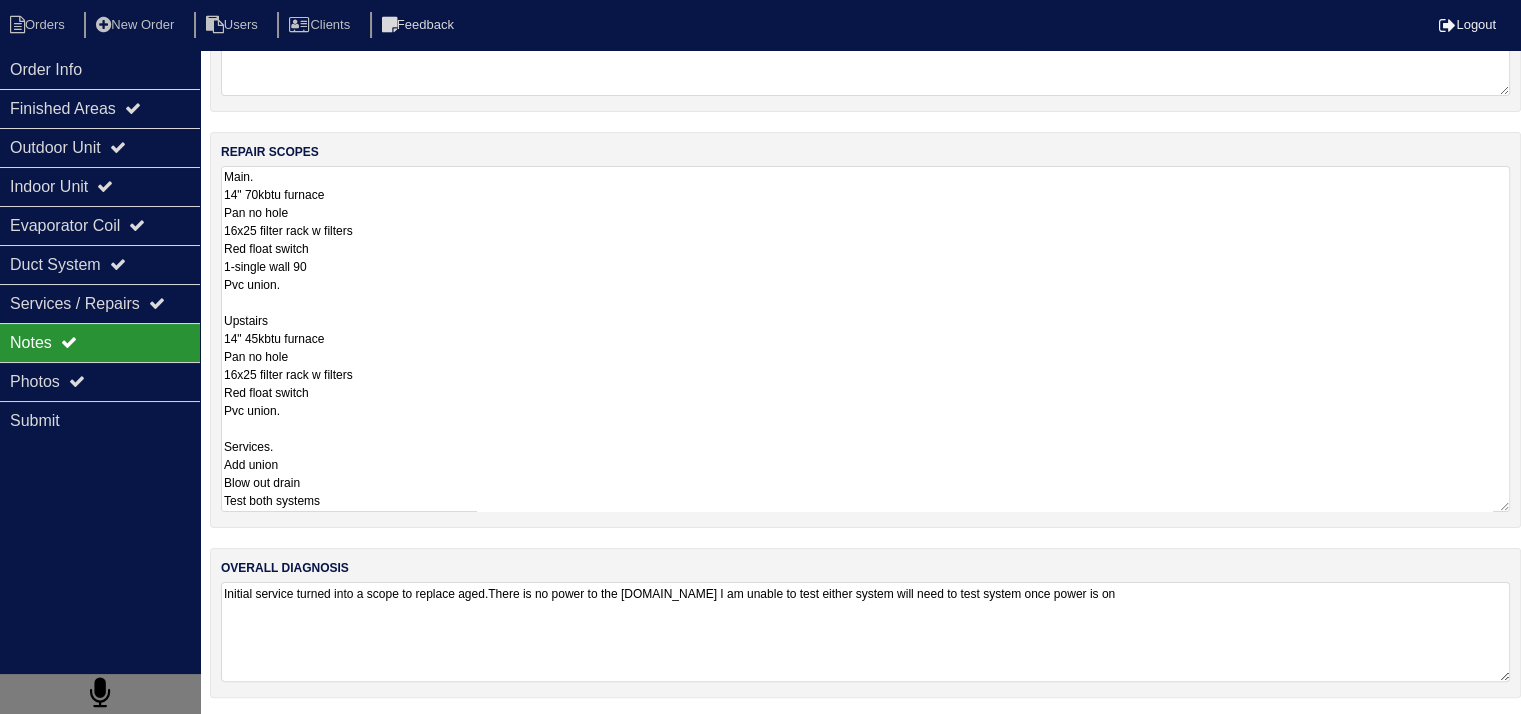 scroll, scrollTop: 0, scrollLeft: 0, axis: both 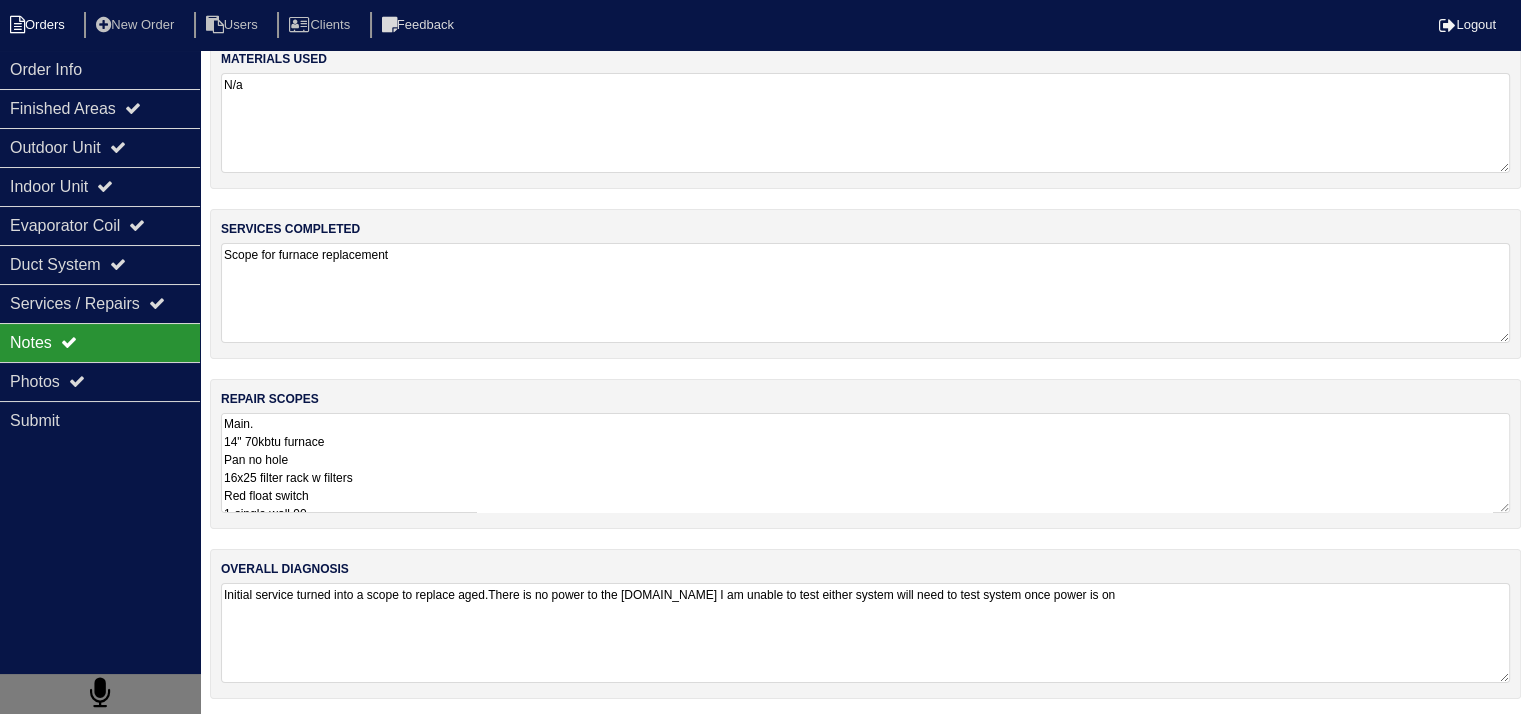 click on "Orders" at bounding box center (40, 25) 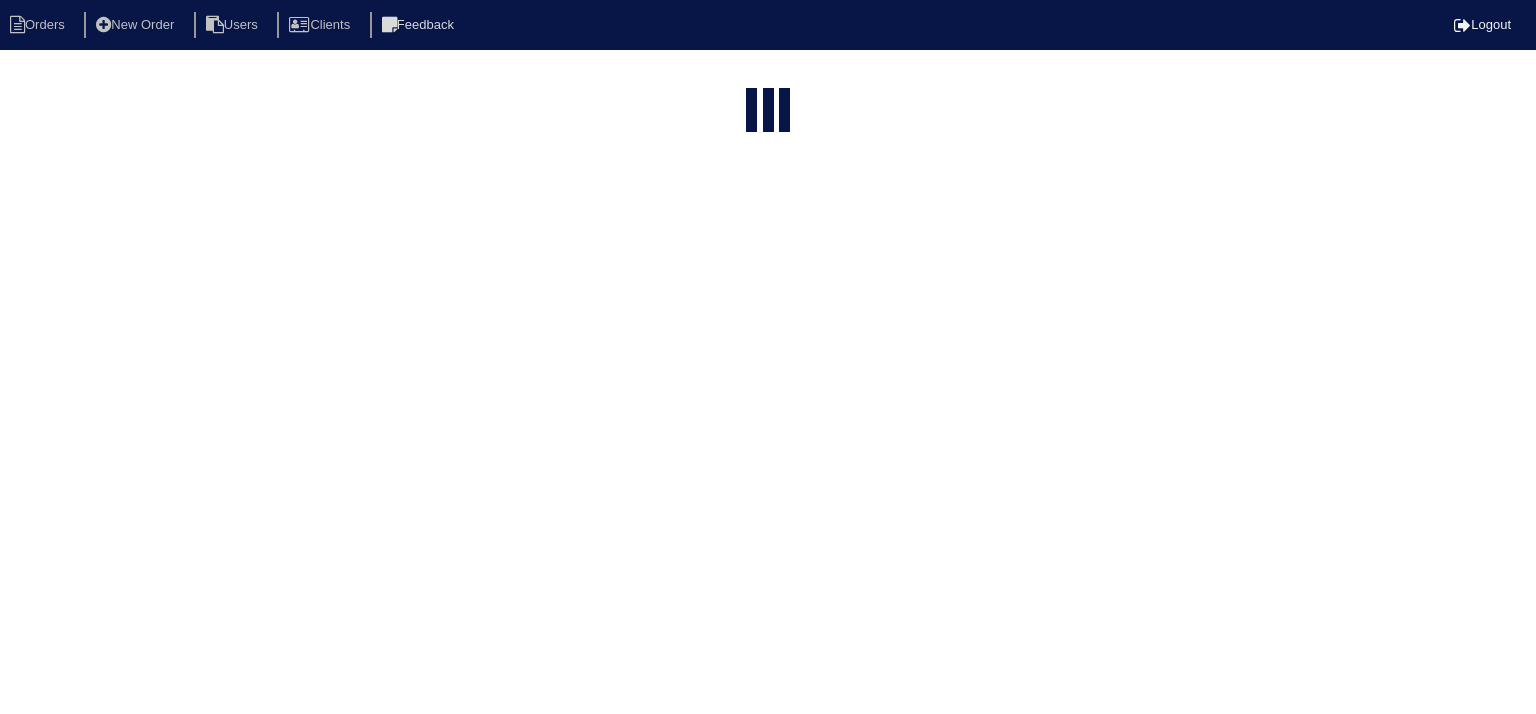 select on "15" 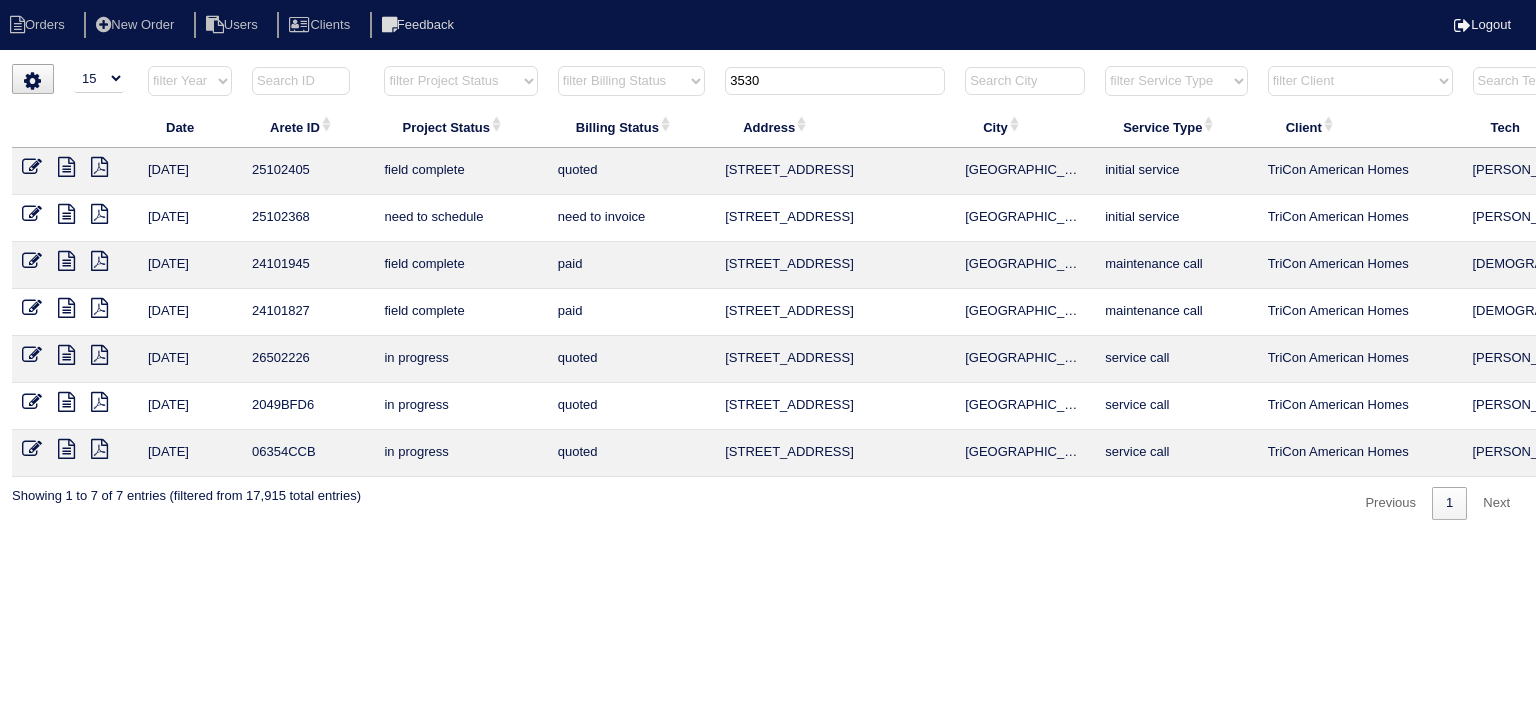 drag, startPoint x: 804, startPoint y: 80, endPoint x: 561, endPoint y: 70, distance: 243.20567 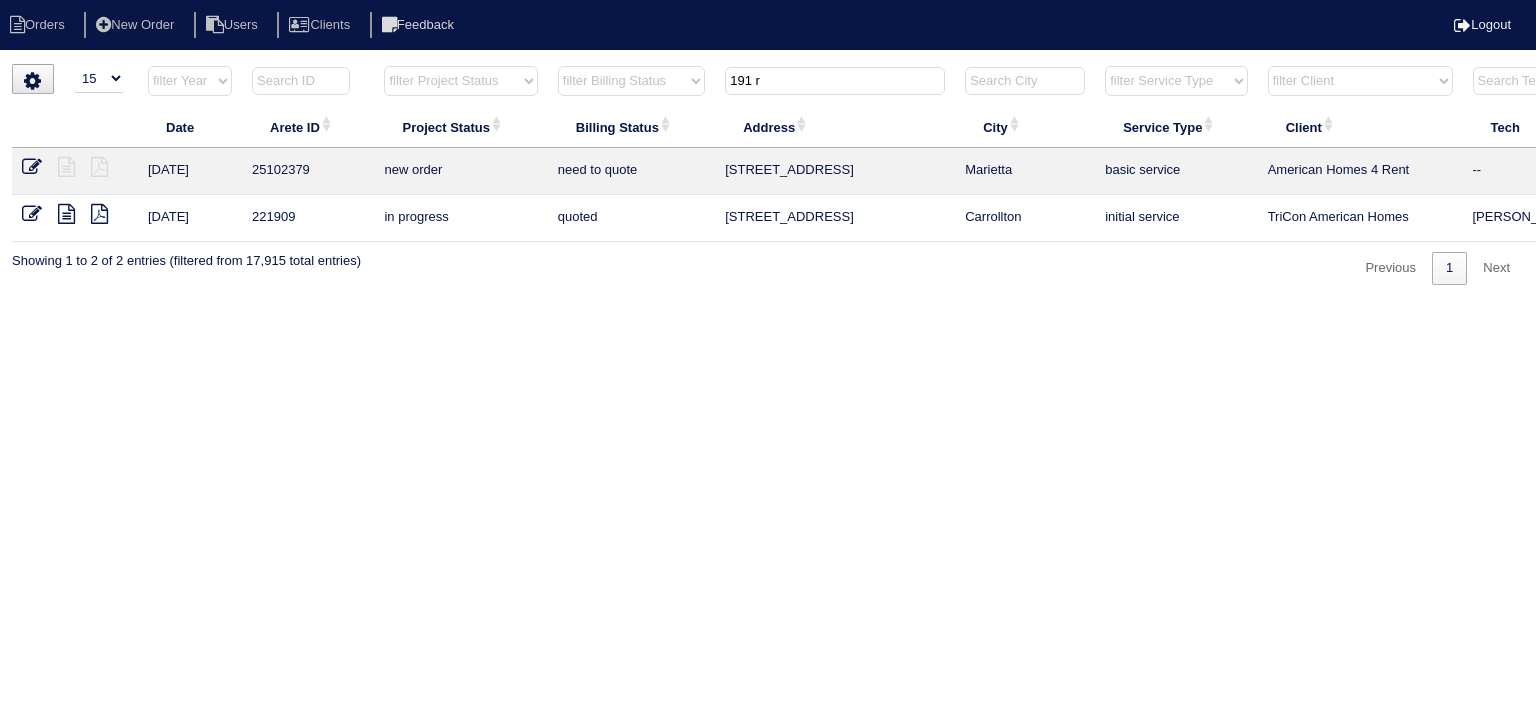 drag, startPoint x: 776, startPoint y: 80, endPoint x: 671, endPoint y: 79, distance: 105.00476 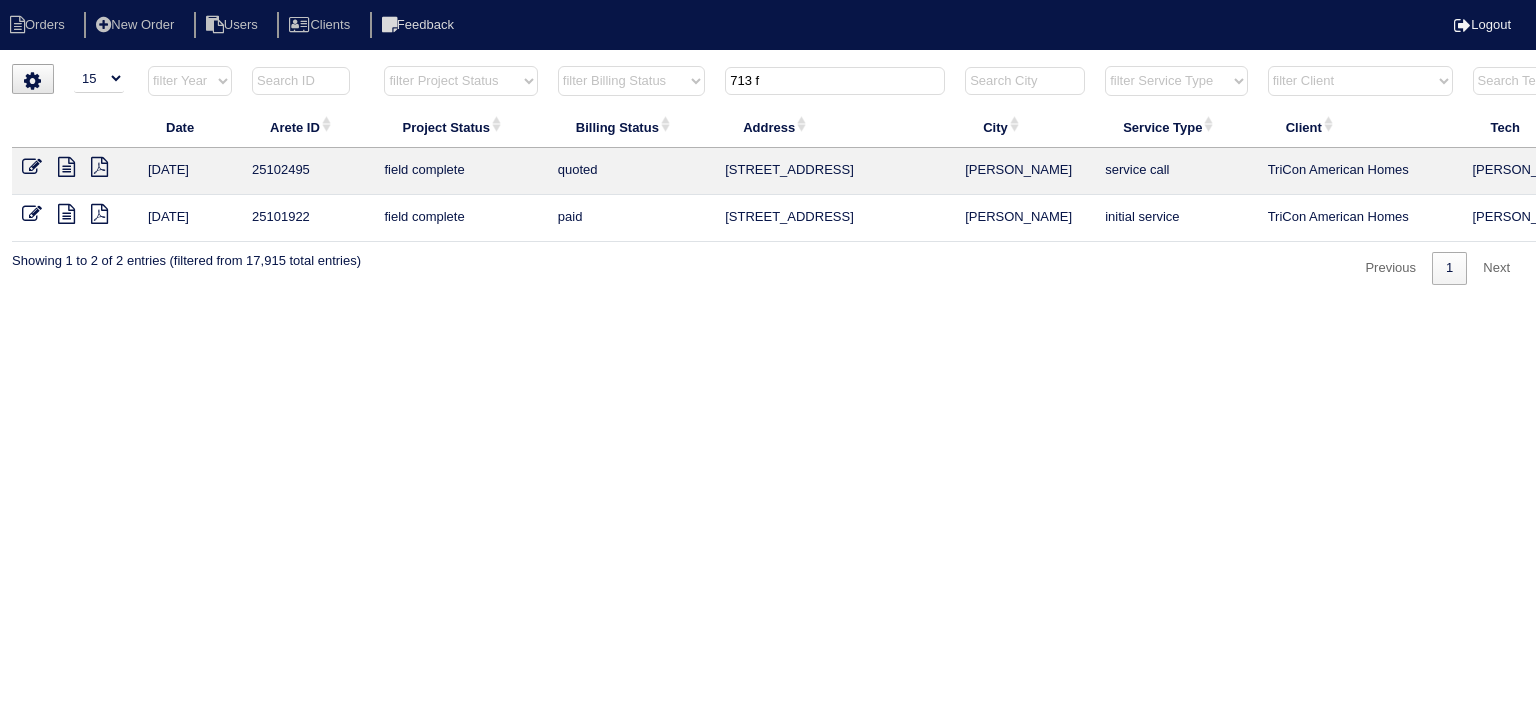 type on "713 f" 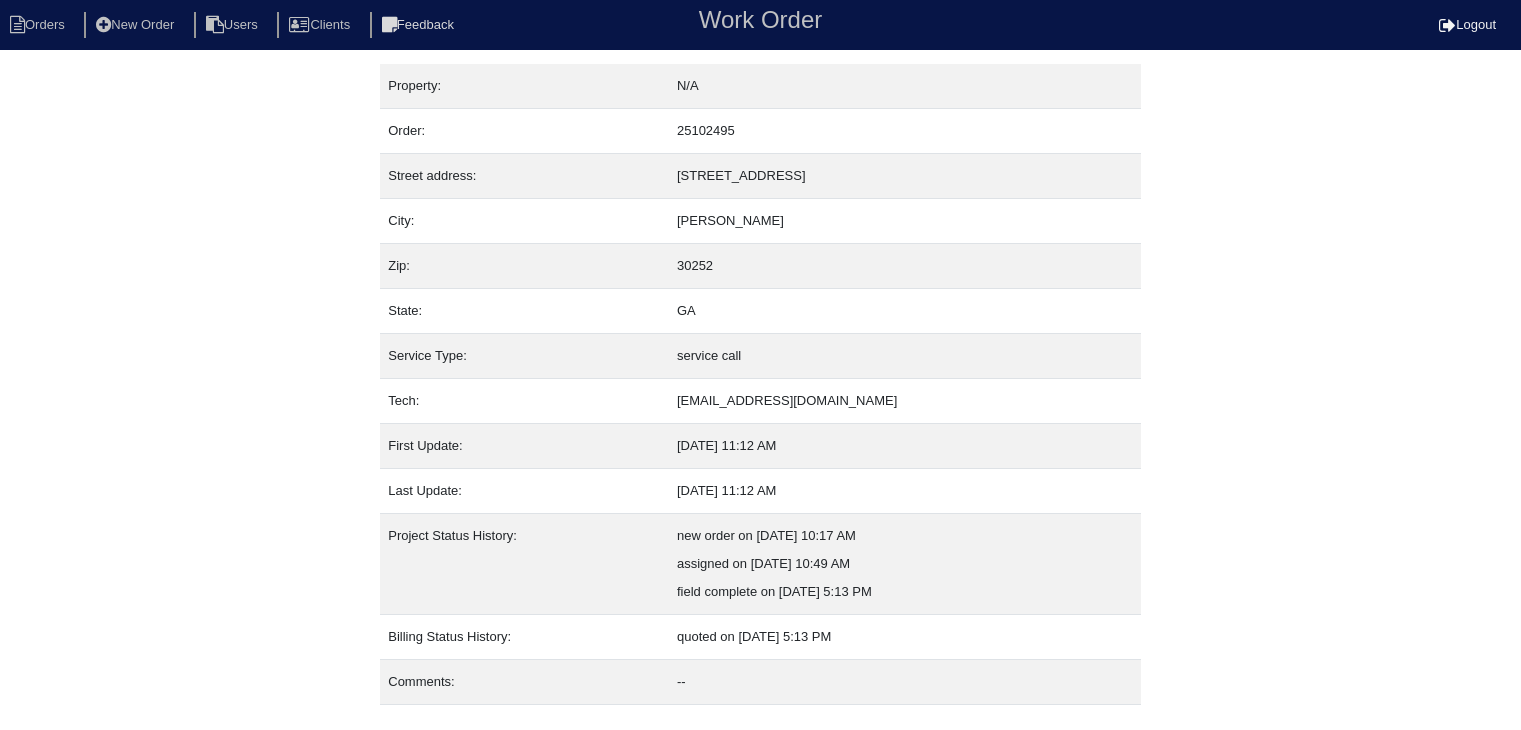 scroll, scrollTop: 40, scrollLeft: 0, axis: vertical 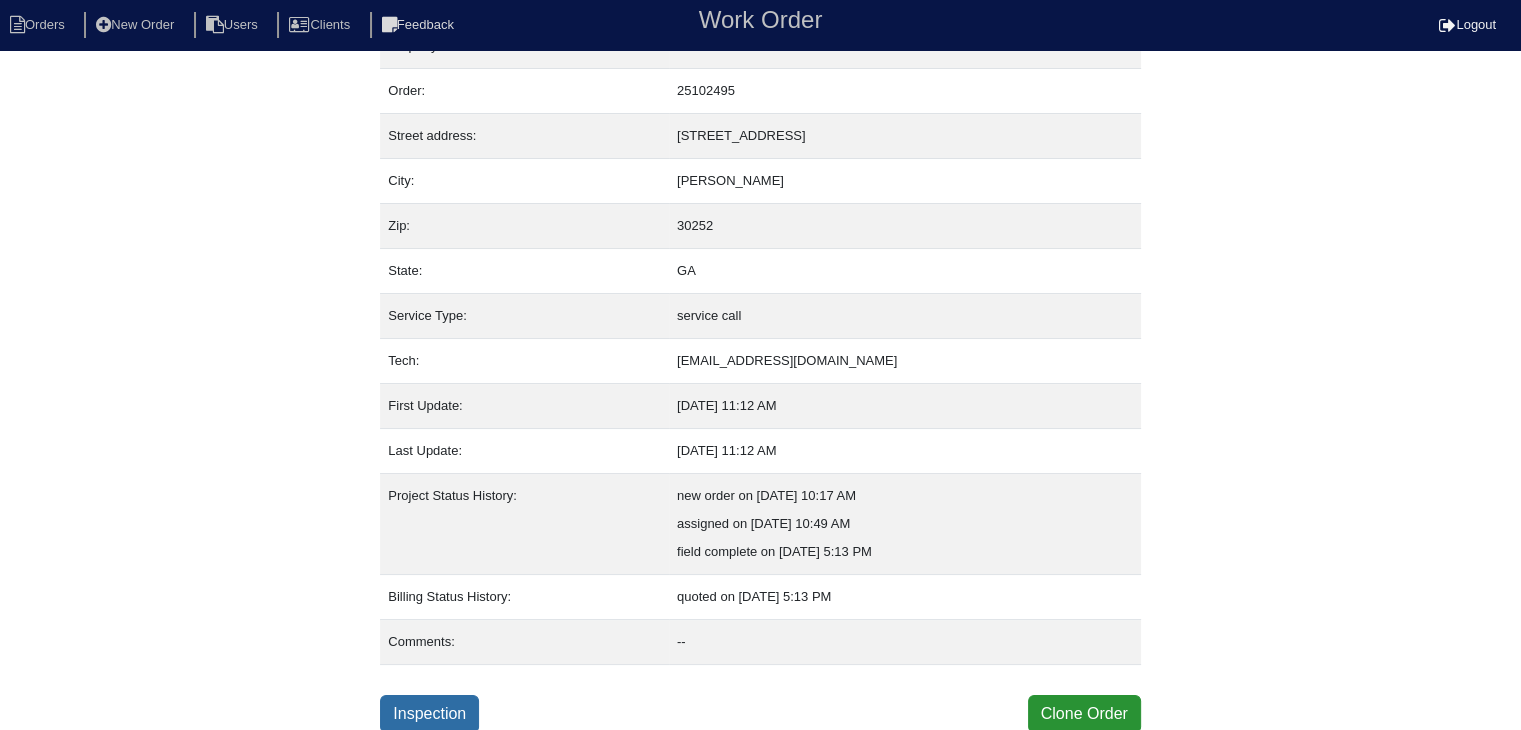 click on "Inspection" at bounding box center [429, 714] 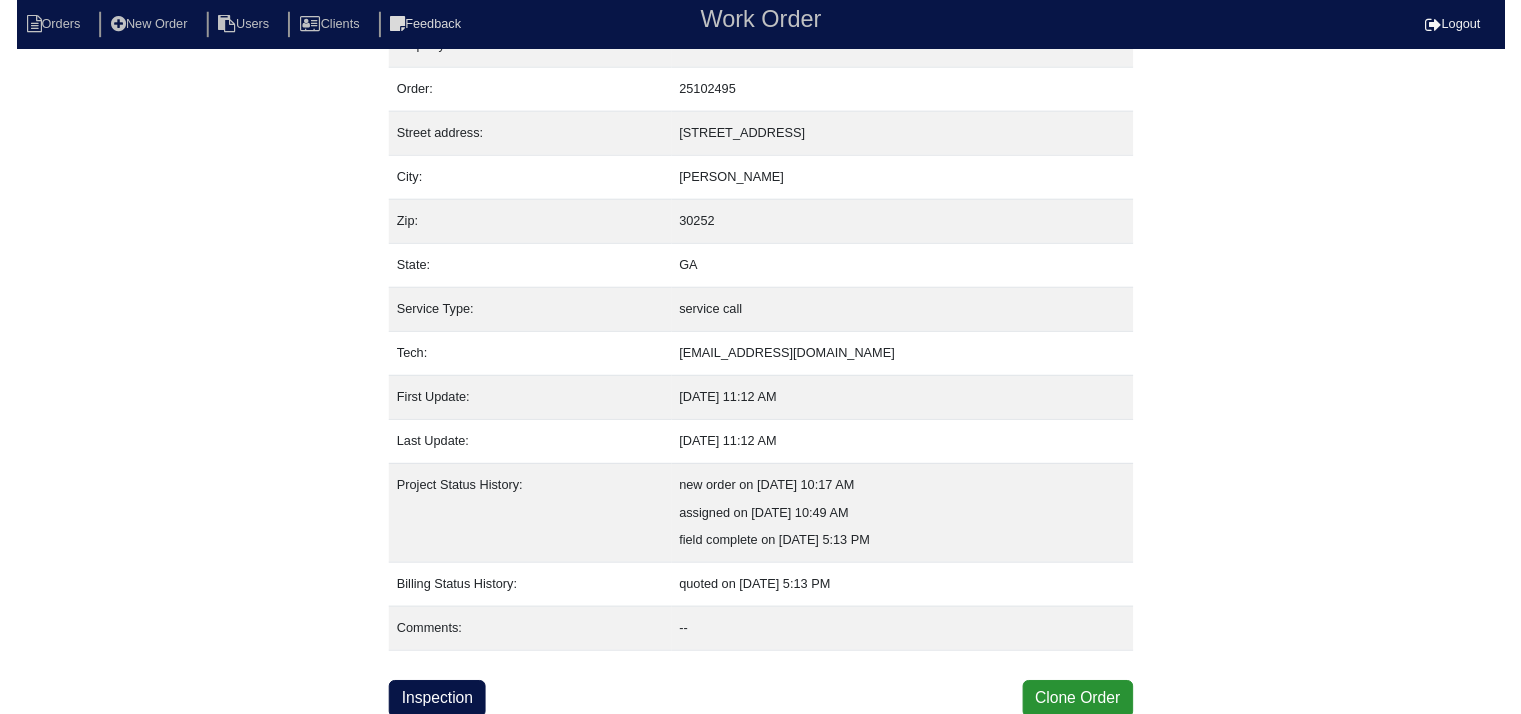 scroll, scrollTop: 0, scrollLeft: 0, axis: both 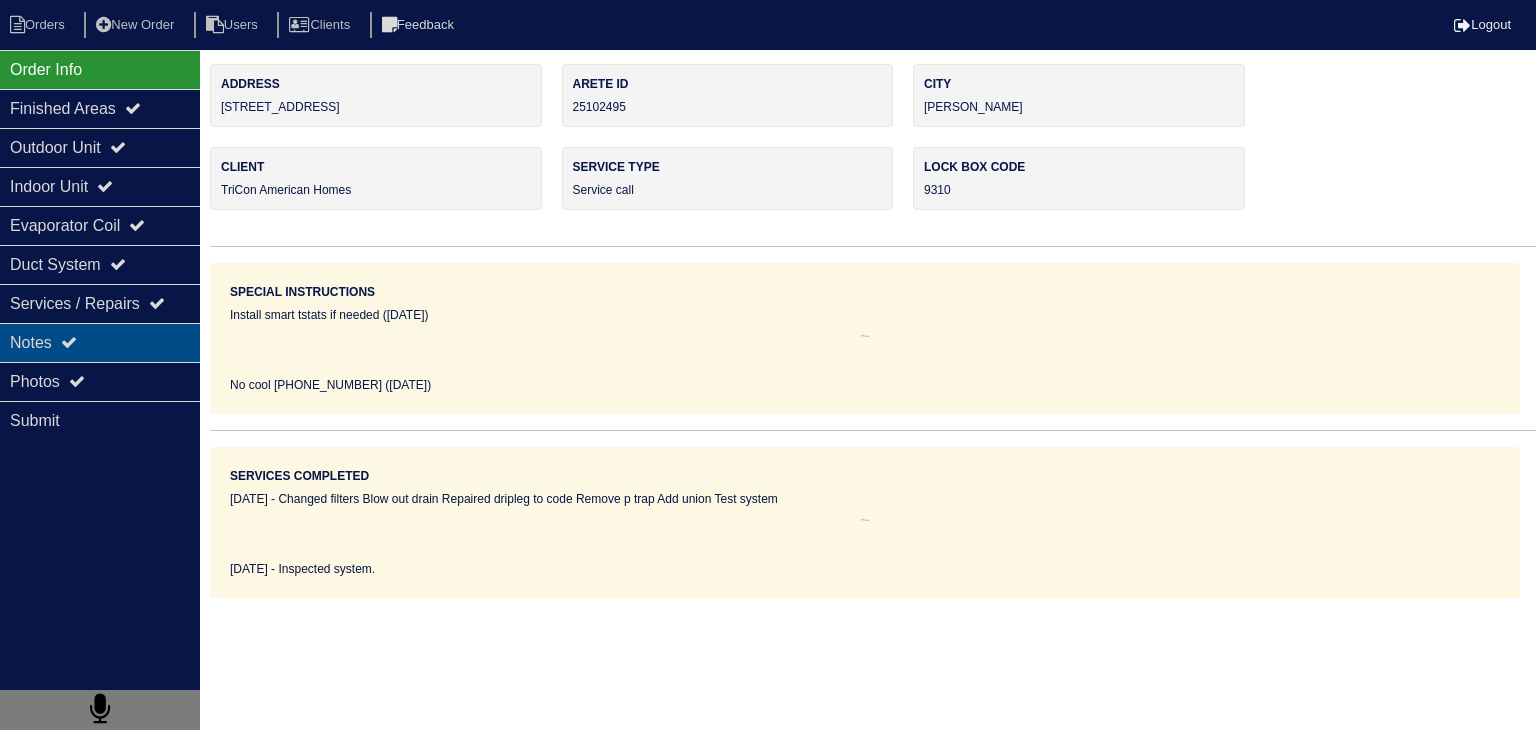 click on "Notes" at bounding box center (100, 342) 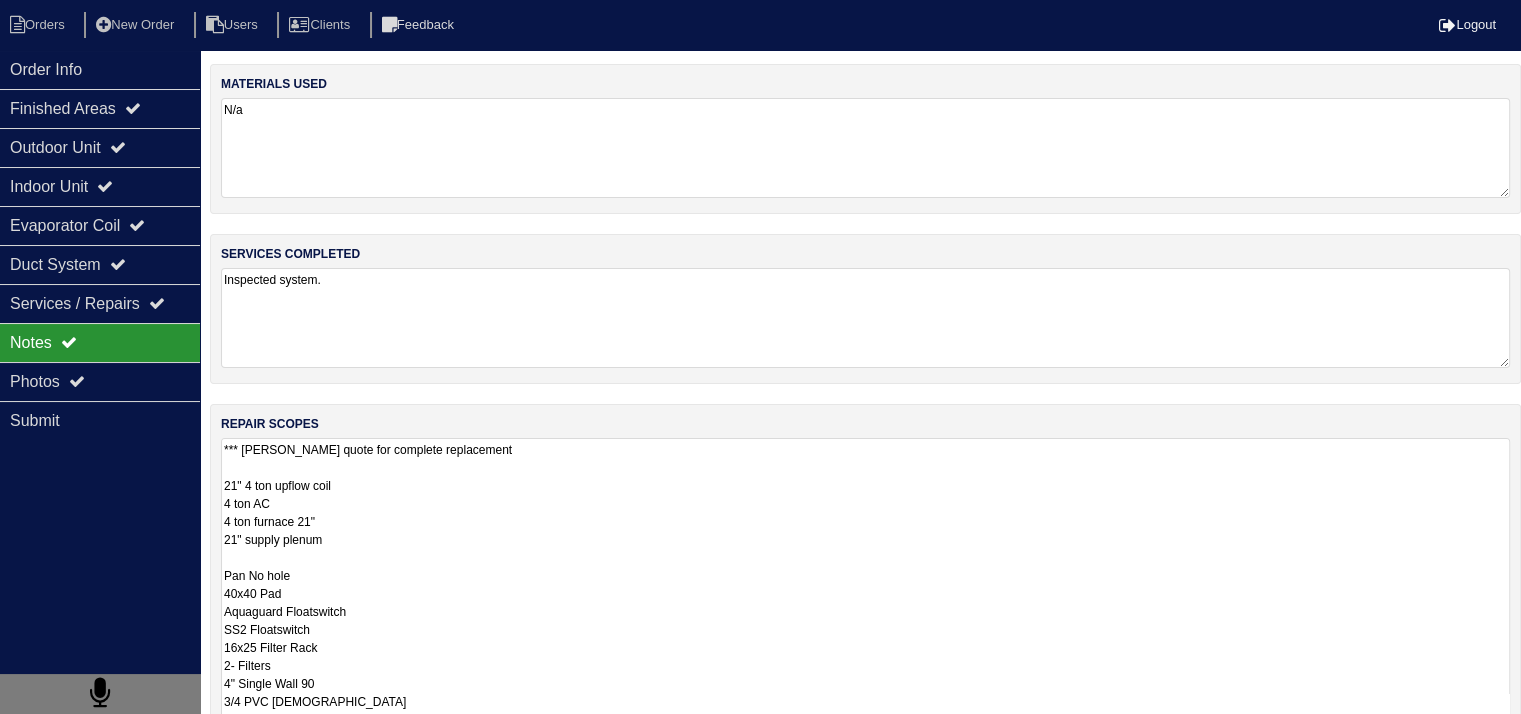 click on "*** Per Payton quote for complete replacement
21" 4 ton upflow coil
4 ton AC
4 ton furnace 21"
21" supply plenum
Pan No hole
40x40 Pad
Aquaguard Floatswitch
SS2 Floatswitch
16x25 Filter Rack
2- Filters
4" Single Wall 90
3/4 PVC Male
3/4 Copper Lineset Insulation
Lineset Cover
ADP coil available at Mingledorffs - $578 + tax" at bounding box center (865, 620) 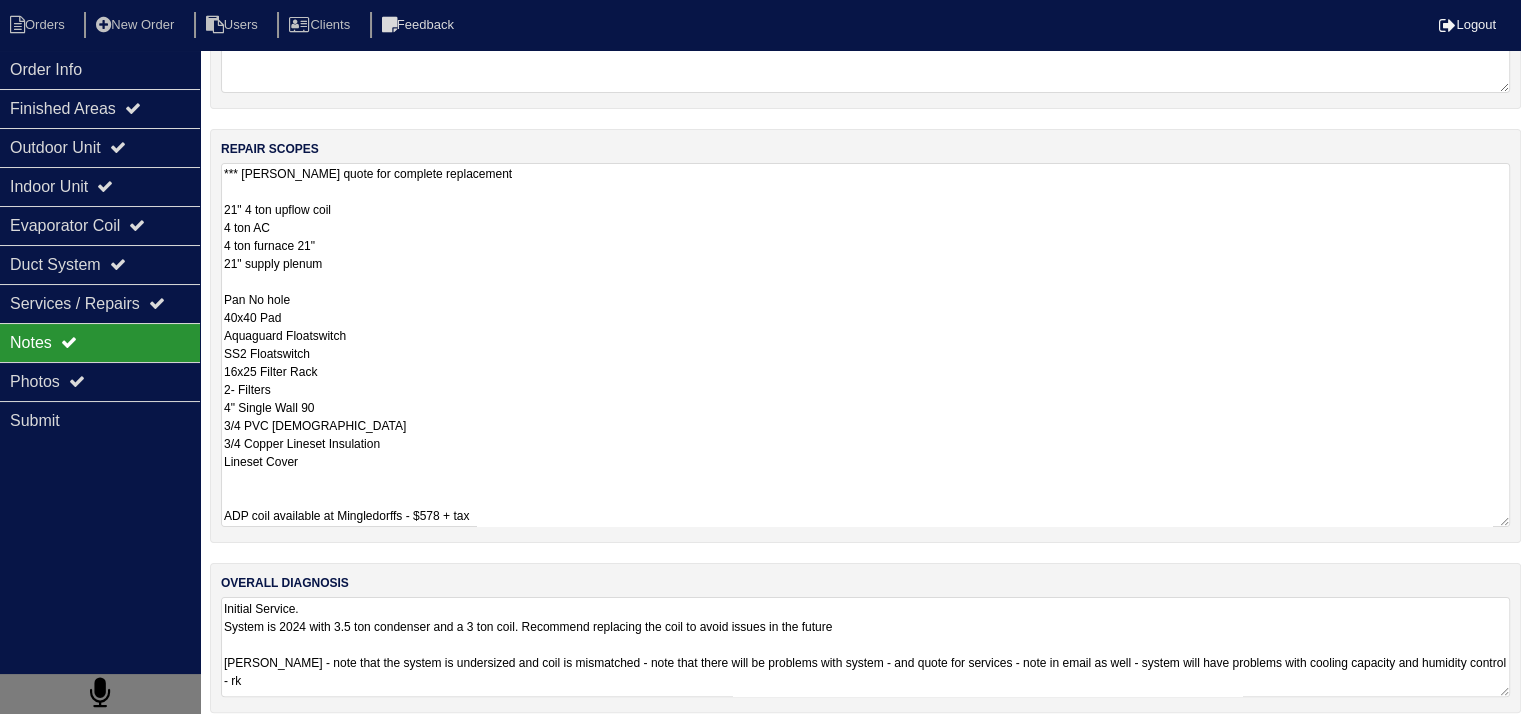 scroll, scrollTop: 289, scrollLeft: 0, axis: vertical 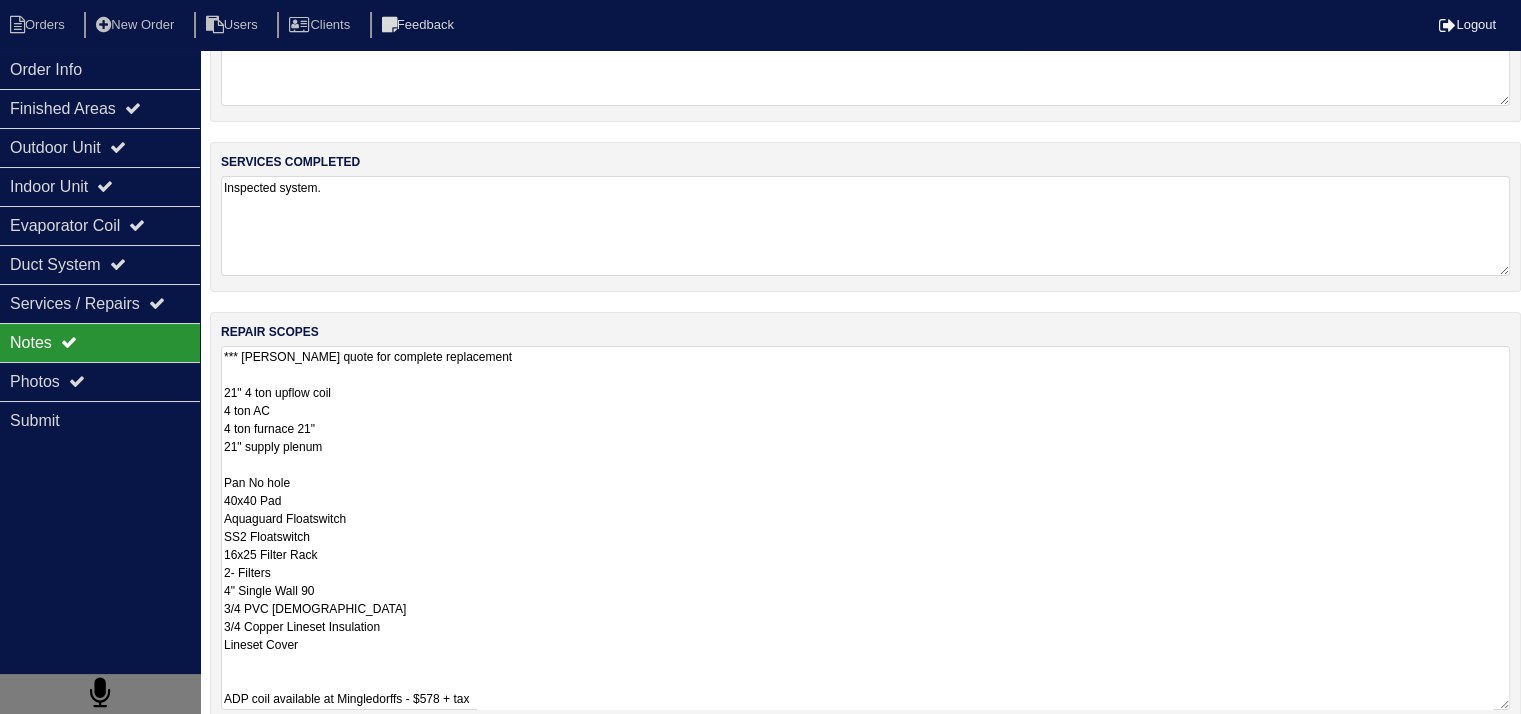 click on "Initial Service.
System is 2024 with 3.5 ton condenser and a 3 ton coil. Recommend replacing the coil to avoid issues in the future
Per Dan - note that the system is undersized and coil is mismatched - note that there will be problems with system - and quote for services - note in email as well - system will have problems with cooling capacity and humidity control - rk
7/14/25.
Arrived for a no cool service.Call system completely frozen due to the fact of indoor coil being undersized outdoor is a 3.5.Ton indoor is three ton. Need to replace coil to match condenser or the system will continue to freeze.new move in." at bounding box center [865, 830] 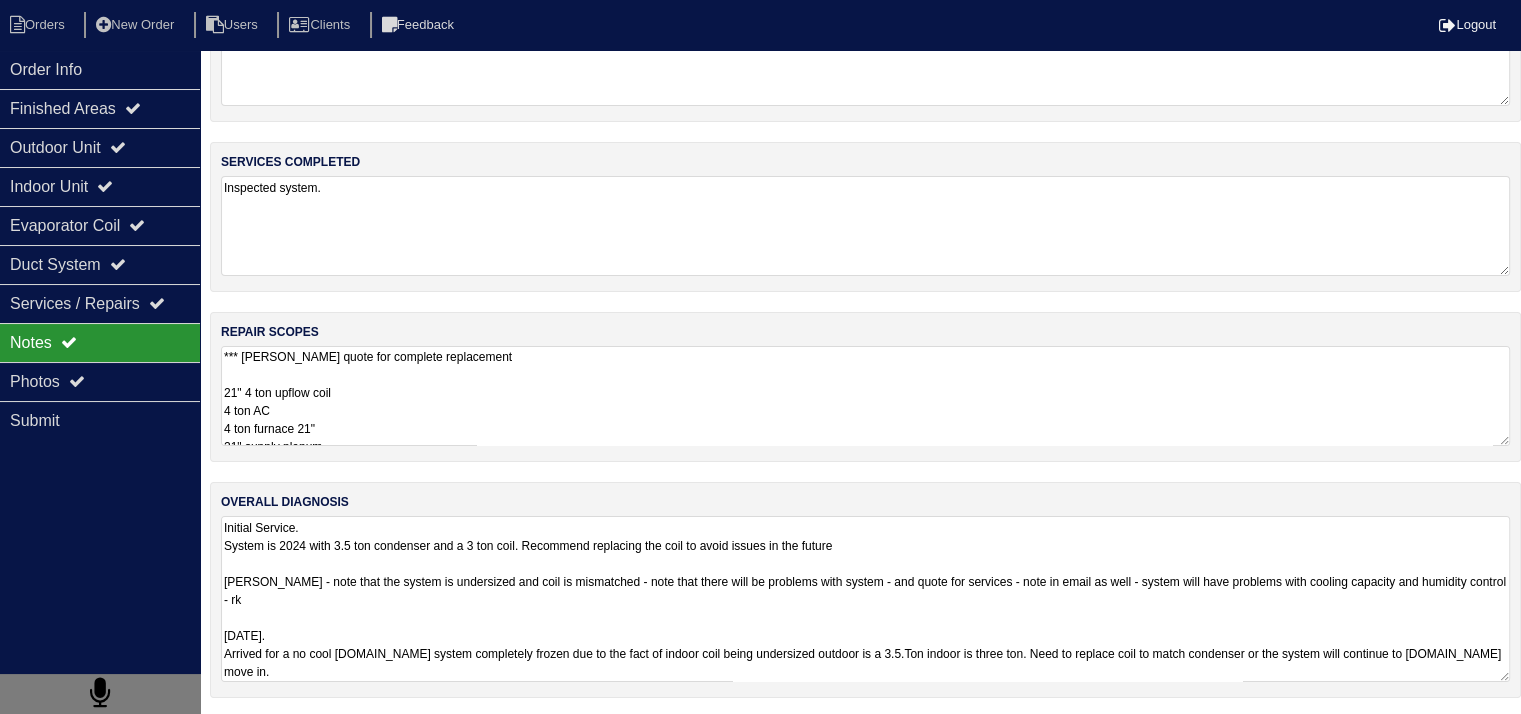 scroll, scrollTop: 1, scrollLeft: 0, axis: vertical 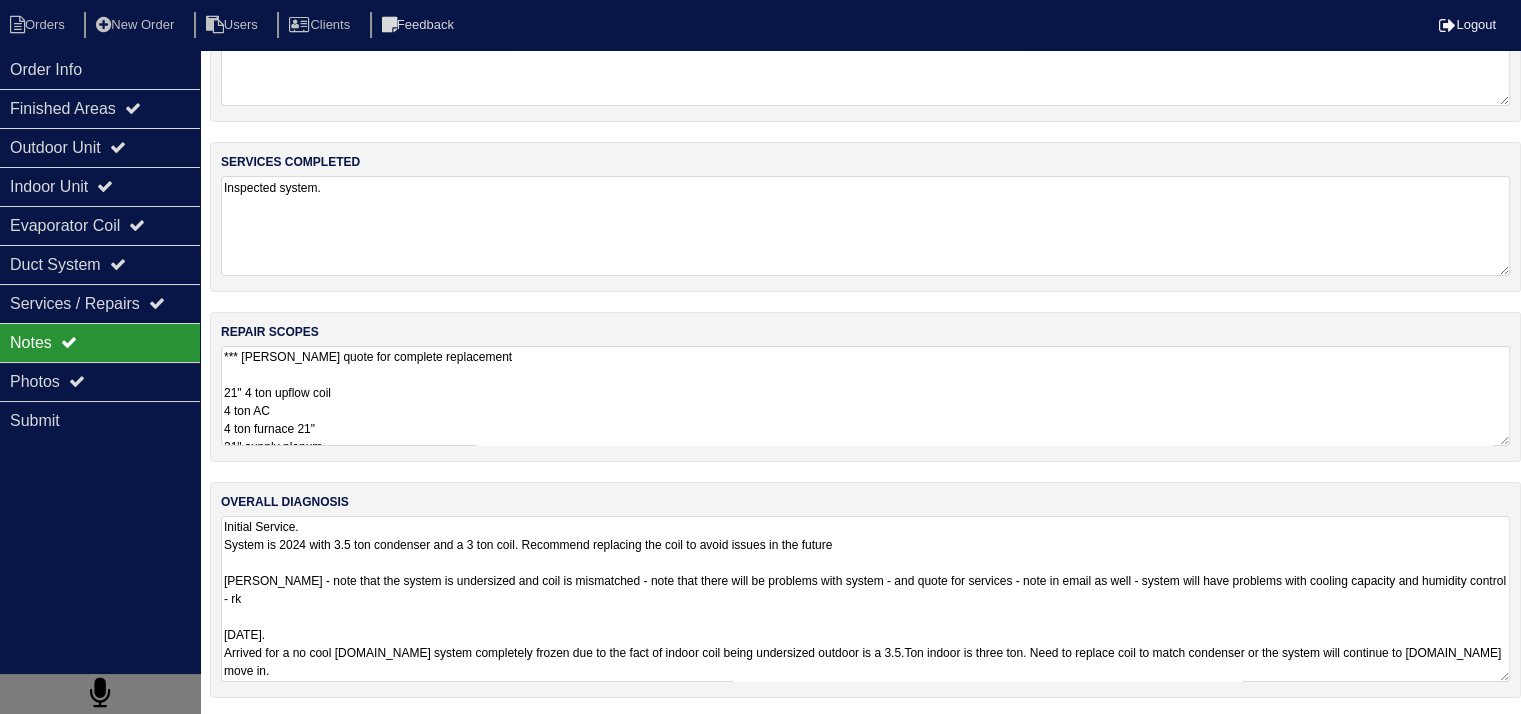 click on "*** Per Payton quote for complete replacement
21" 4 ton upflow coil
4 ton AC
4 ton furnace 21"
21" supply plenum
Pan No hole
40x40 Pad
Aquaguard Floatswitch
SS2 Floatswitch
16x25 Filter Rack
2- Filters
4" Single Wall 90
3/4 PVC Male
3/4 Copper Lineset Insulation
Lineset Cover
ADP coil available at Mingledorffs - $578 + tax" at bounding box center [865, 396] 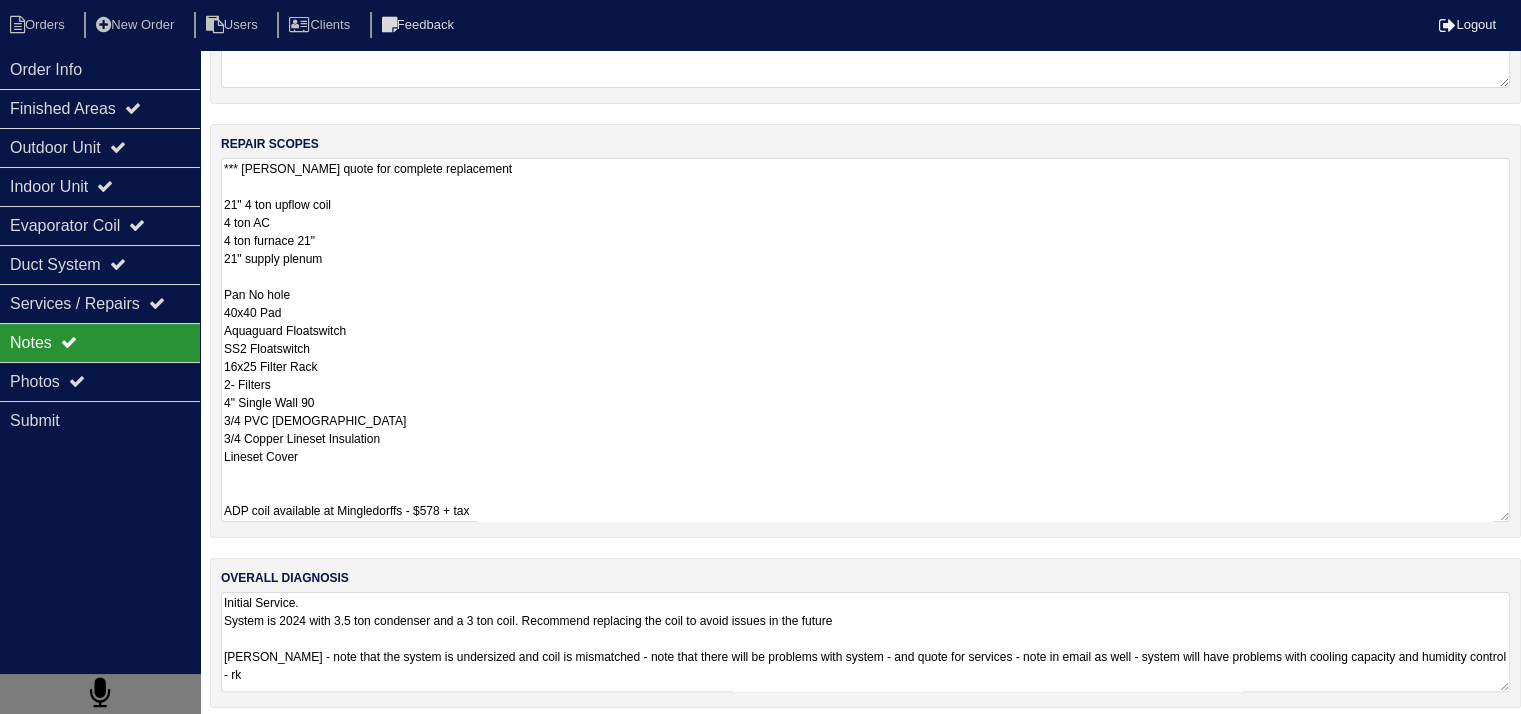 scroll, scrollTop: 289, scrollLeft: 0, axis: vertical 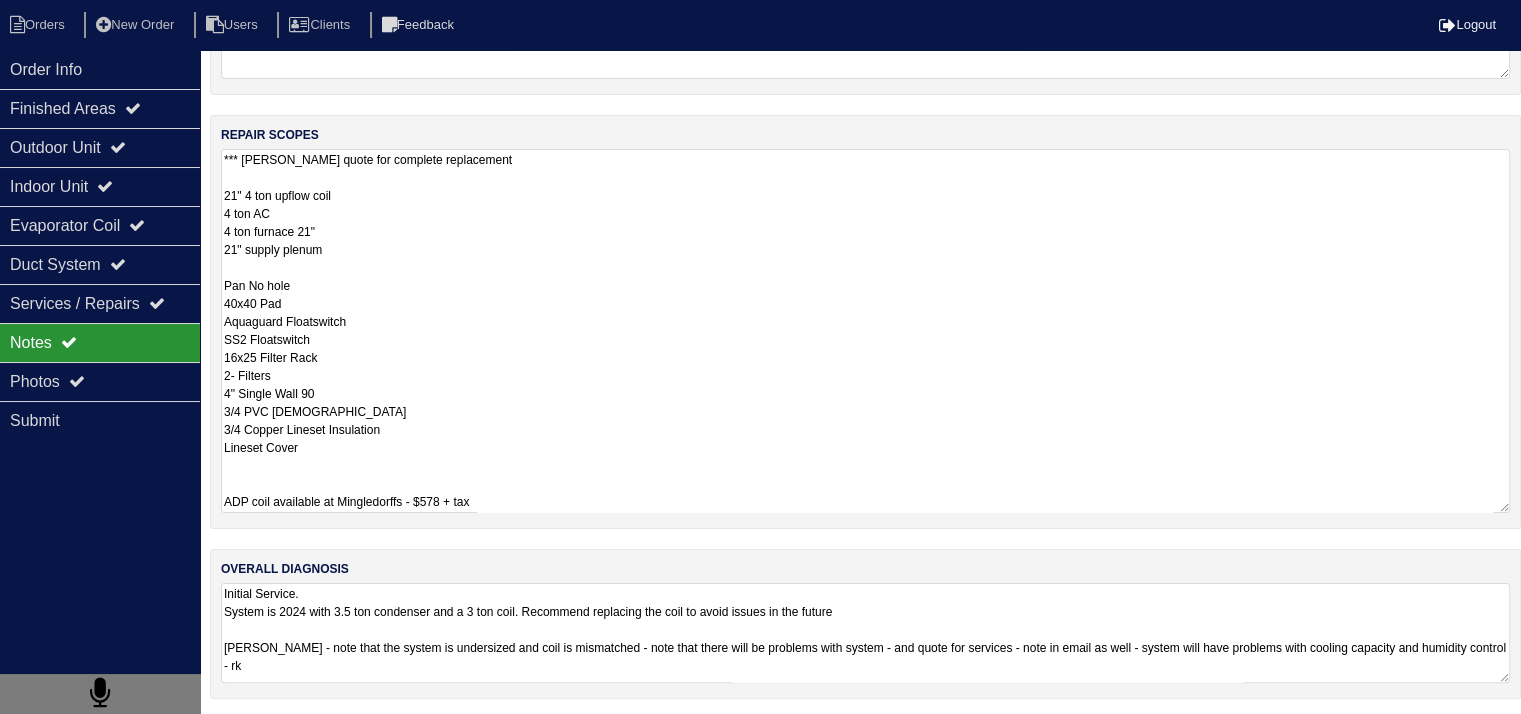 click on "*** Per Payton quote for complete replacement
21" 4 ton upflow coil
4 ton AC
4 ton furnace 21"
21" supply plenum
Pan No hole
40x40 Pad
Aquaguard Floatswitch
SS2 Floatswitch
16x25 Filter Rack
2- Filters
4" Single Wall 90
3/4 PVC Male
3/4 Copper Lineset Insulation
Lineset Cover
ADP coil available at Mingledorffs - $578 + tax" at bounding box center (865, 331) 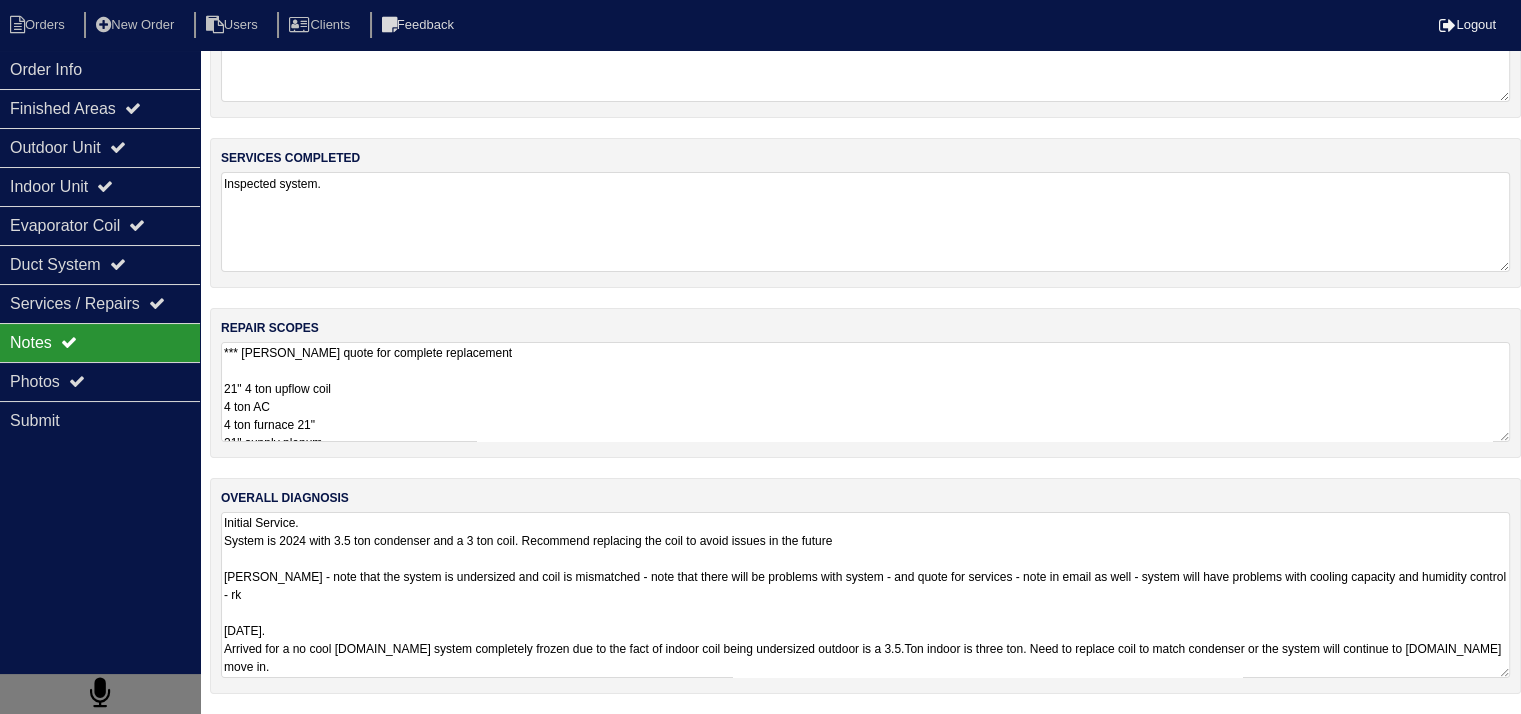 scroll, scrollTop: 92, scrollLeft: 0, axis: vertical 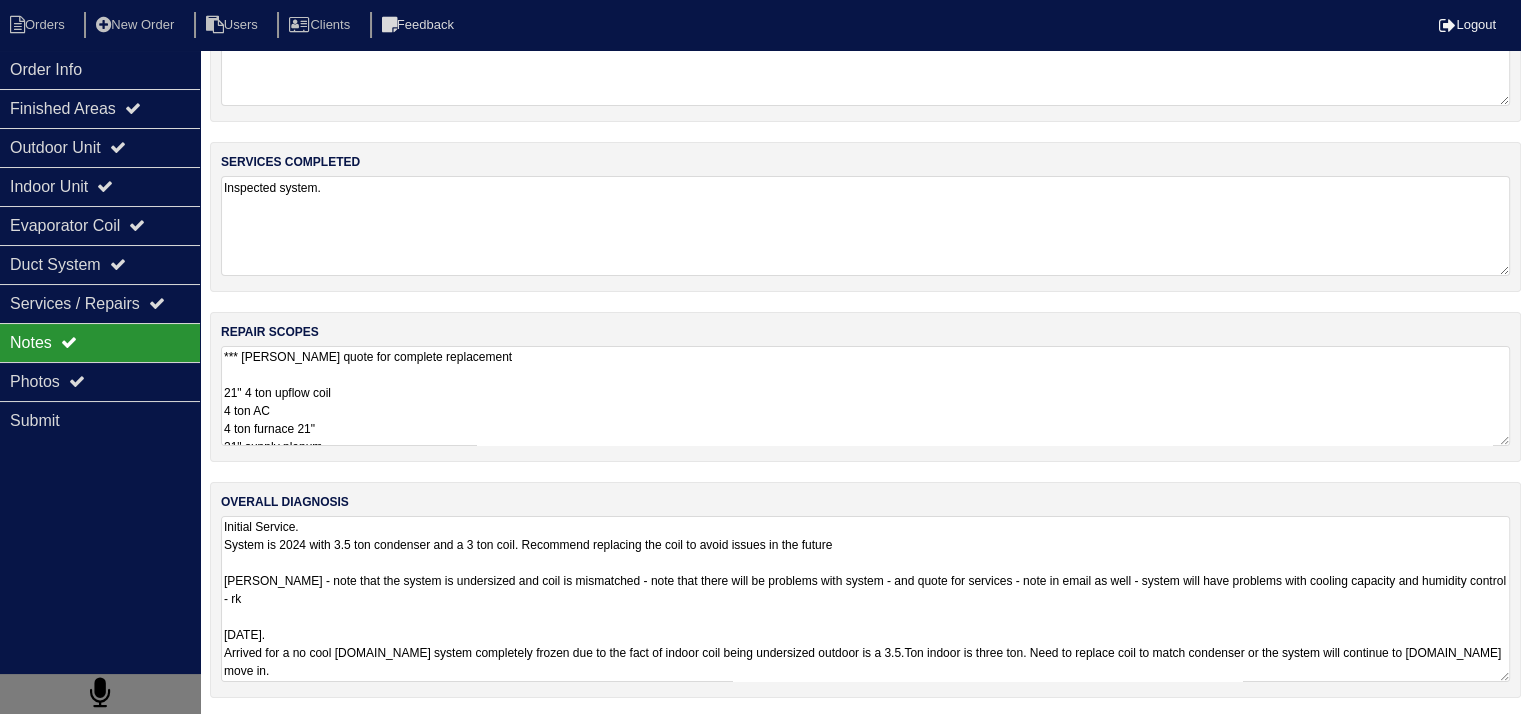 click on "Initial Service.
System is 2024 with 3.5 ton condenser and a 3 ton coil. Recommend replacing the coil to avoid issues in the future
Per Dan - note that the system is undersized and coil is mismatched - note that there will be problems with system - and quote for services - note in email as well - system will have problems with cooling capacity and humidity control - rk
7/14/25.
Arrived for a no cool service.Call system completely frozen due to the fact of indoor coil being undersized outdoor is a 3.5.Ton indoor is three ton. Need to replace coil to match condenser or the system will continue to freeze.new move in." at bounding box center (865, 599) 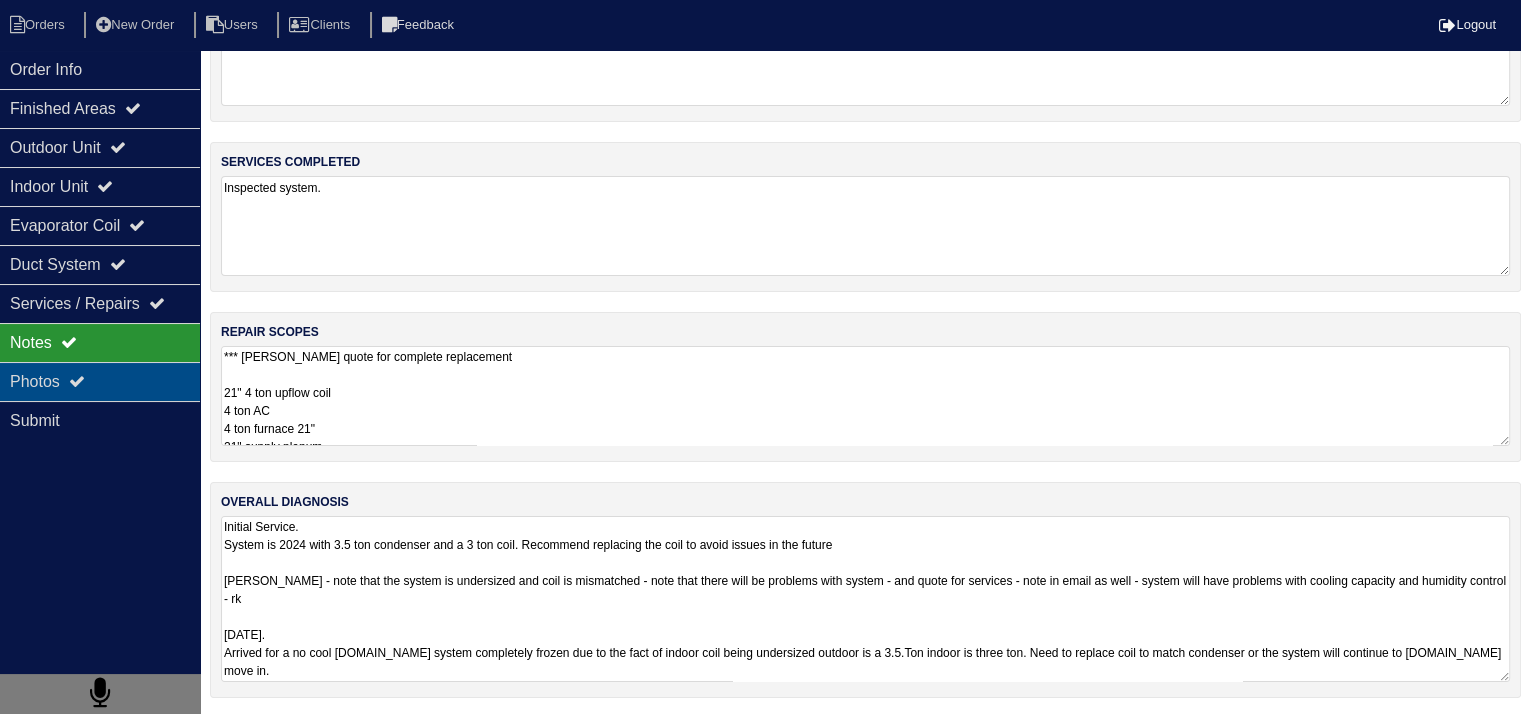 click on "Photos" at bounding box center [100, 381] 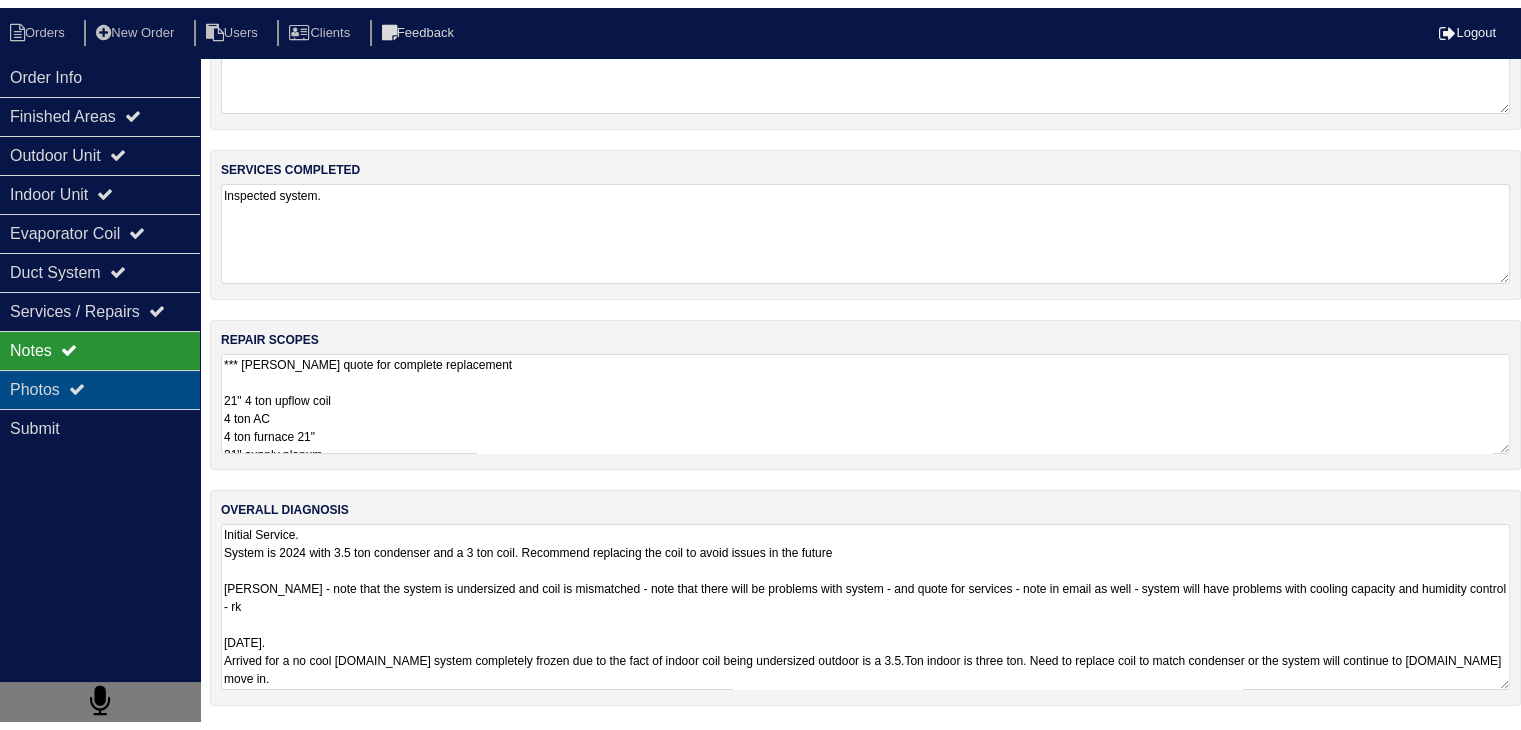 scroll, scrollTop: 25, scrollLeft: 0, axis: vertical 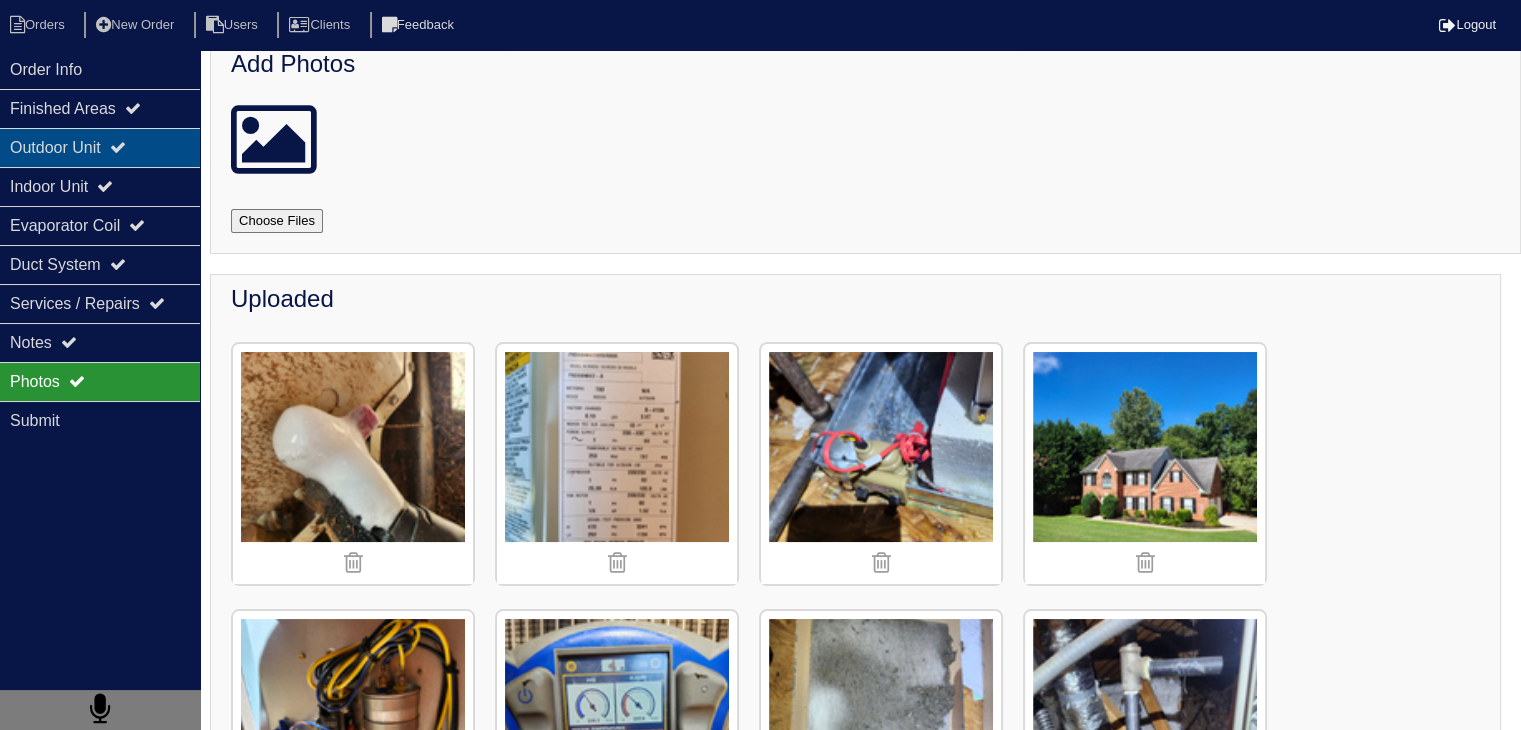 click on "Outdoor Unit" at bounding box center [100, 147] 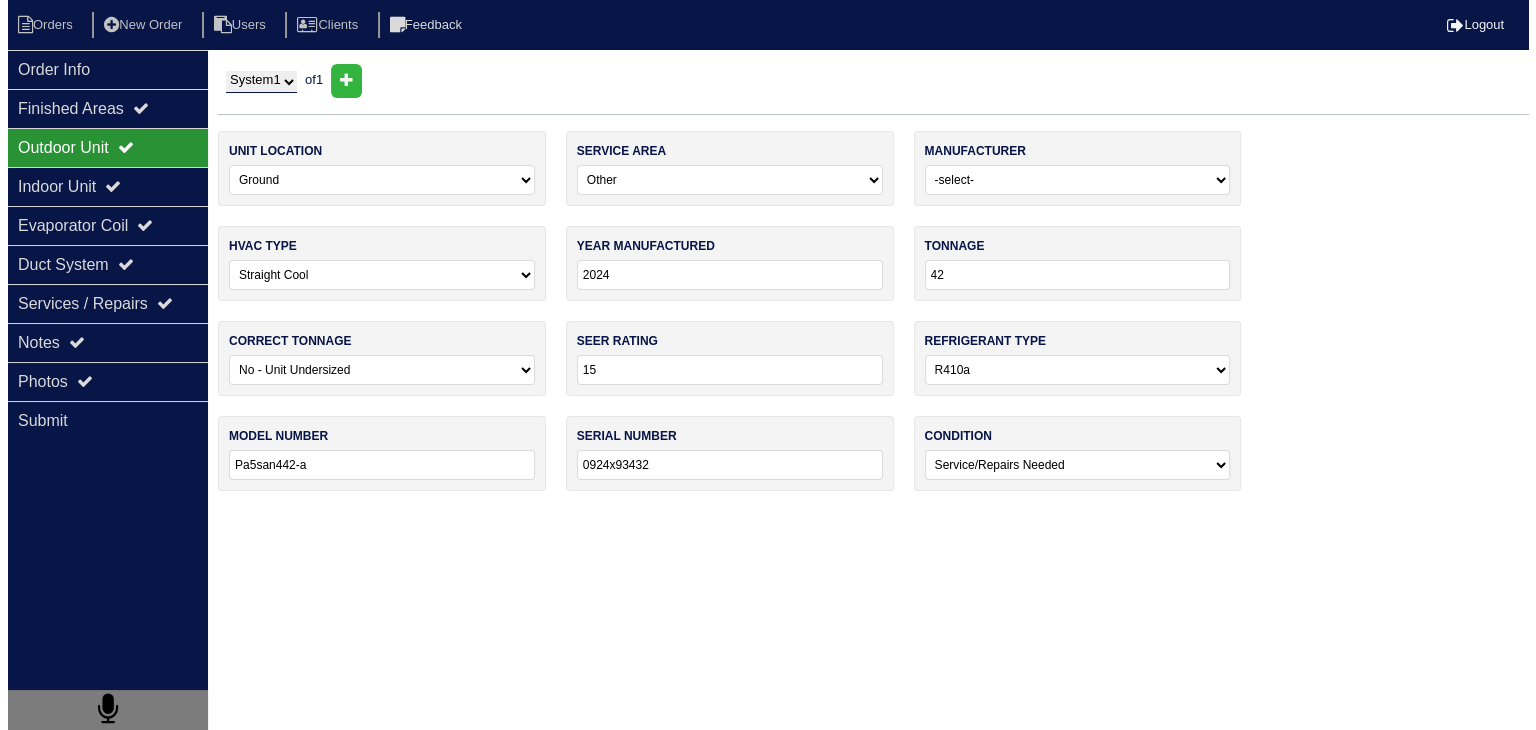scroll, scrollTop: 0, scrollLeft: 0, axis: both 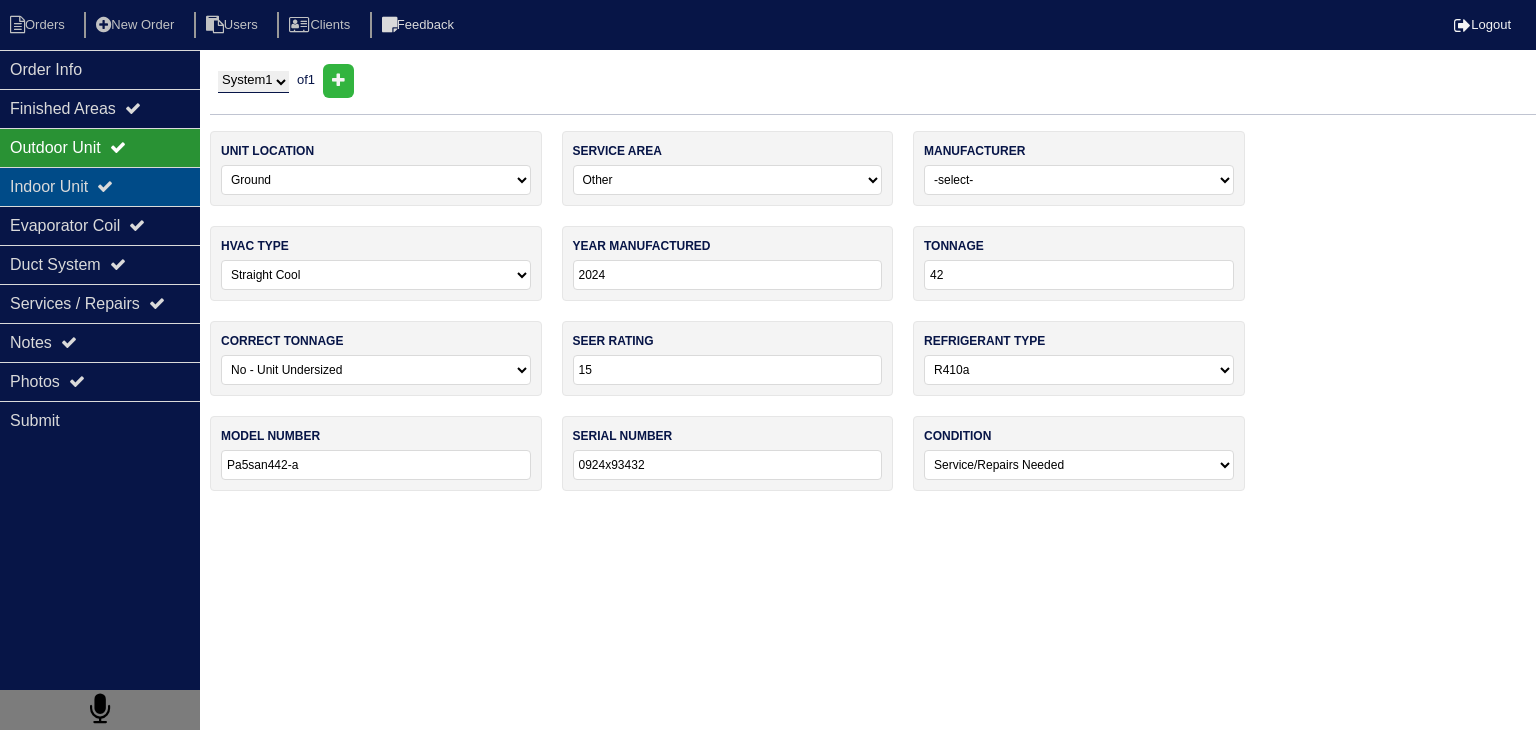 click on "Indoor Unit" at bounding box center (100, 186) 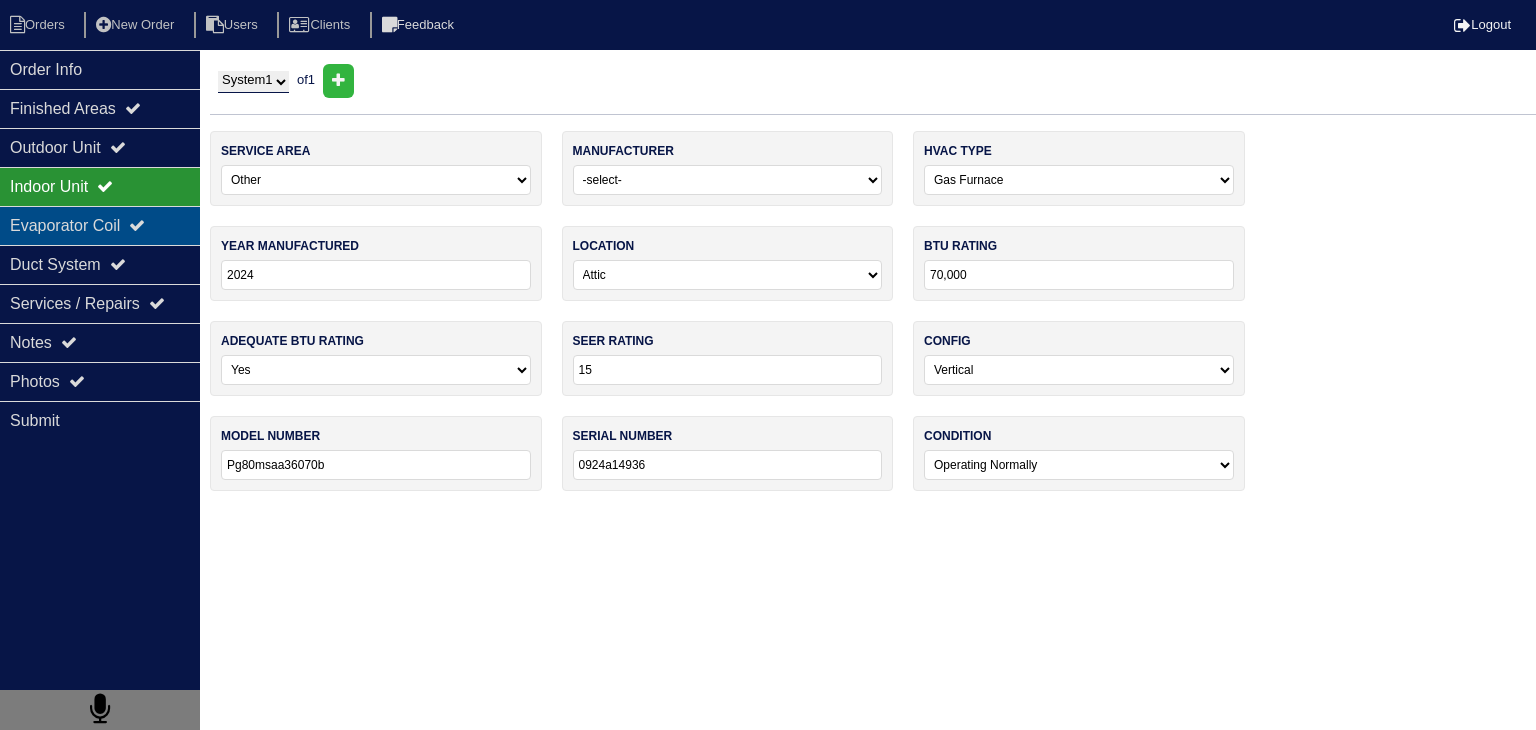 click on "Evaporator Coil" at bounding box center (100, 225) 